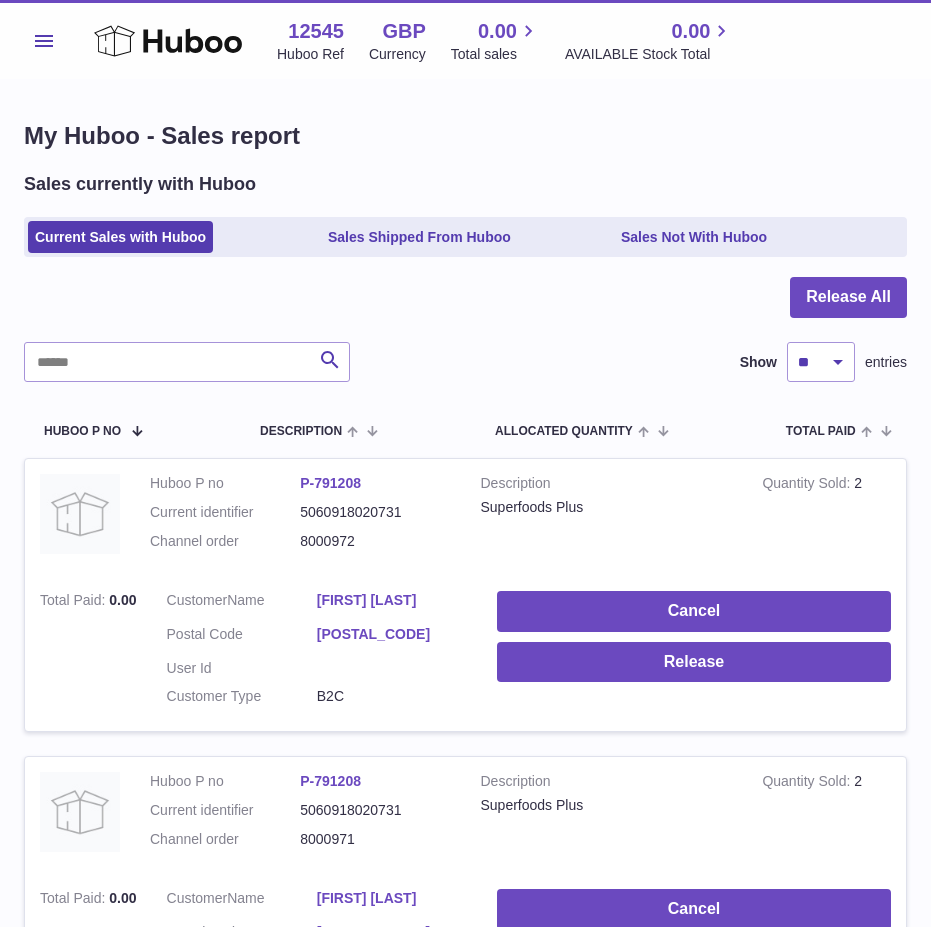 scroll, scrollTop: 0, scrollLeft: 0, axis: both 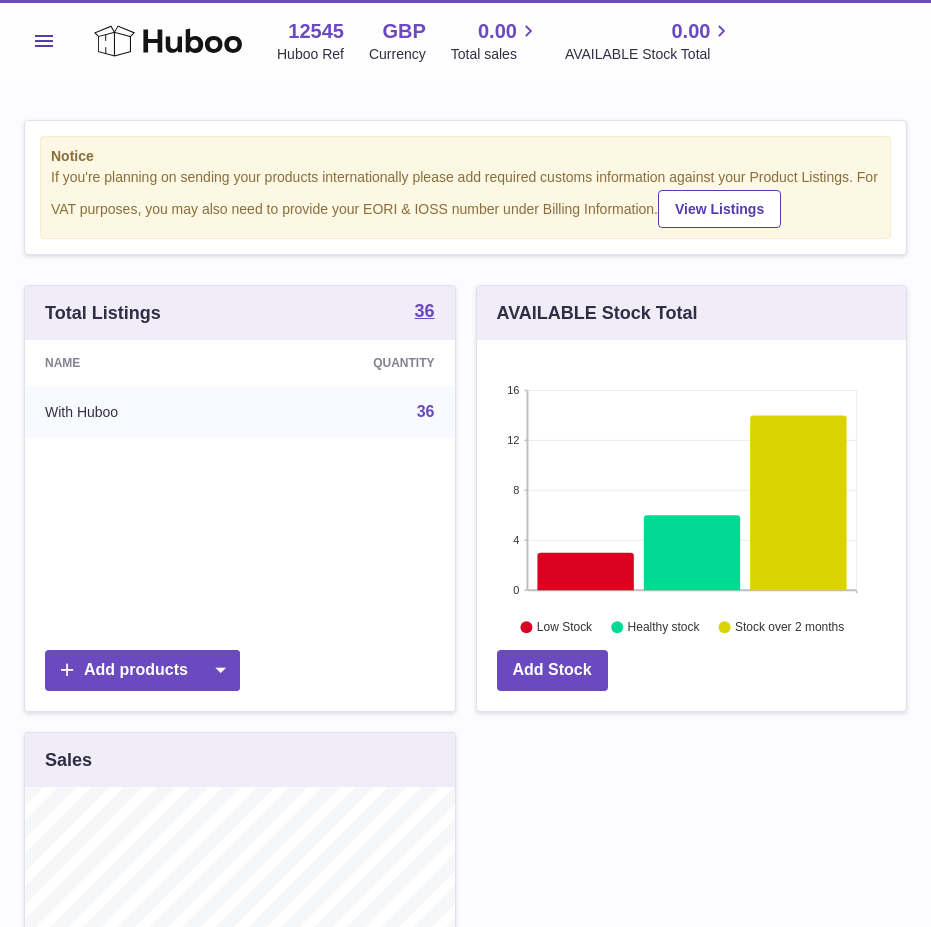 click on "Menu" at bounding box center [44, 41] 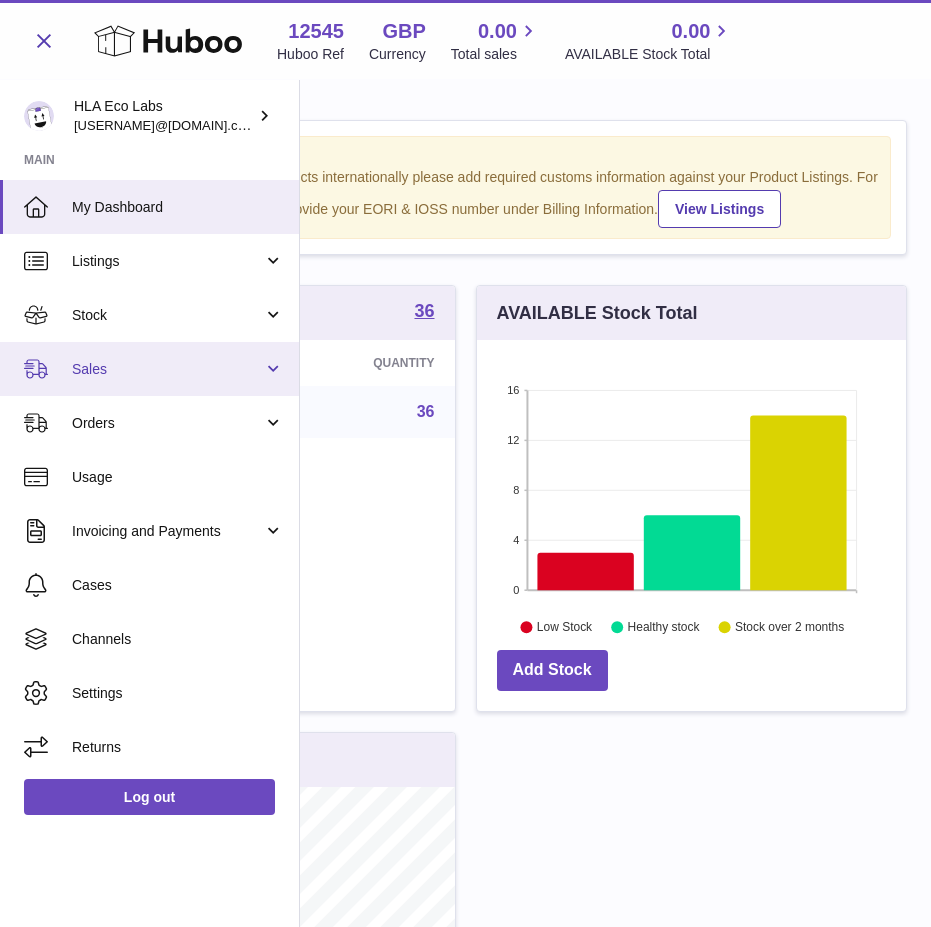 click on "Sales" at bounding box center (167, 369) 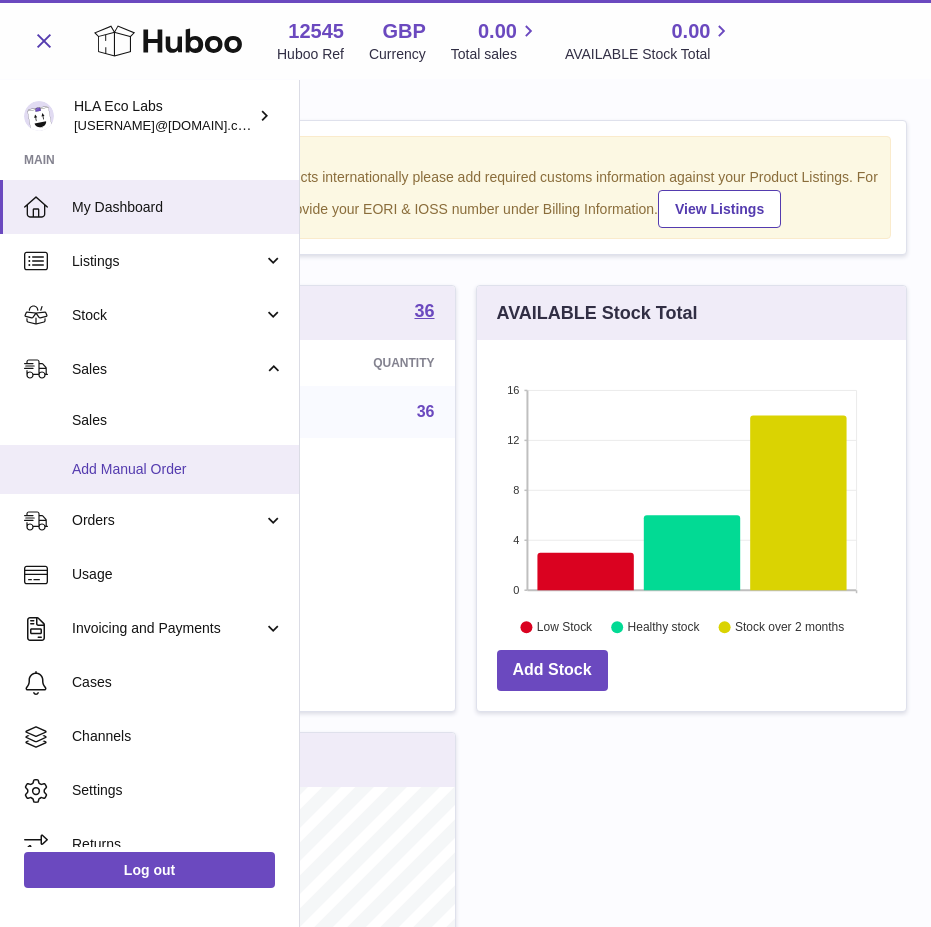 click on "Add Manual Order" at bounding box center (178, 469) 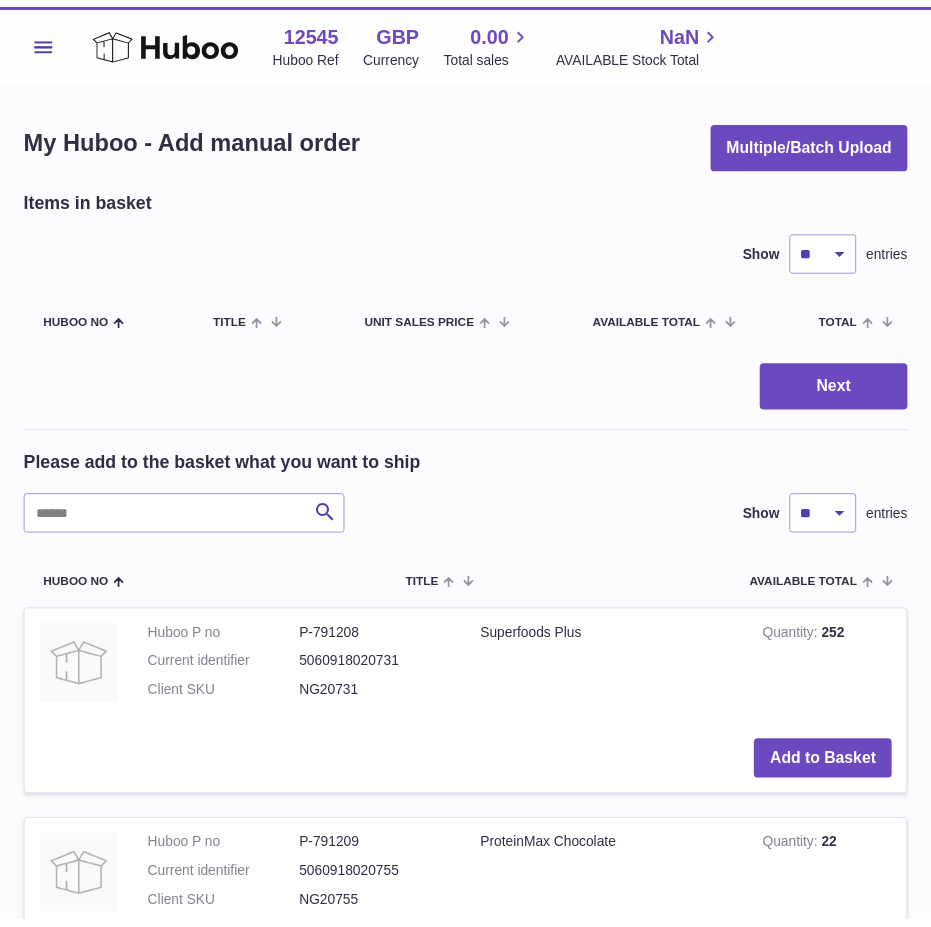 scroll, scrollTop: 0, scrollLeft: 0, axis: both 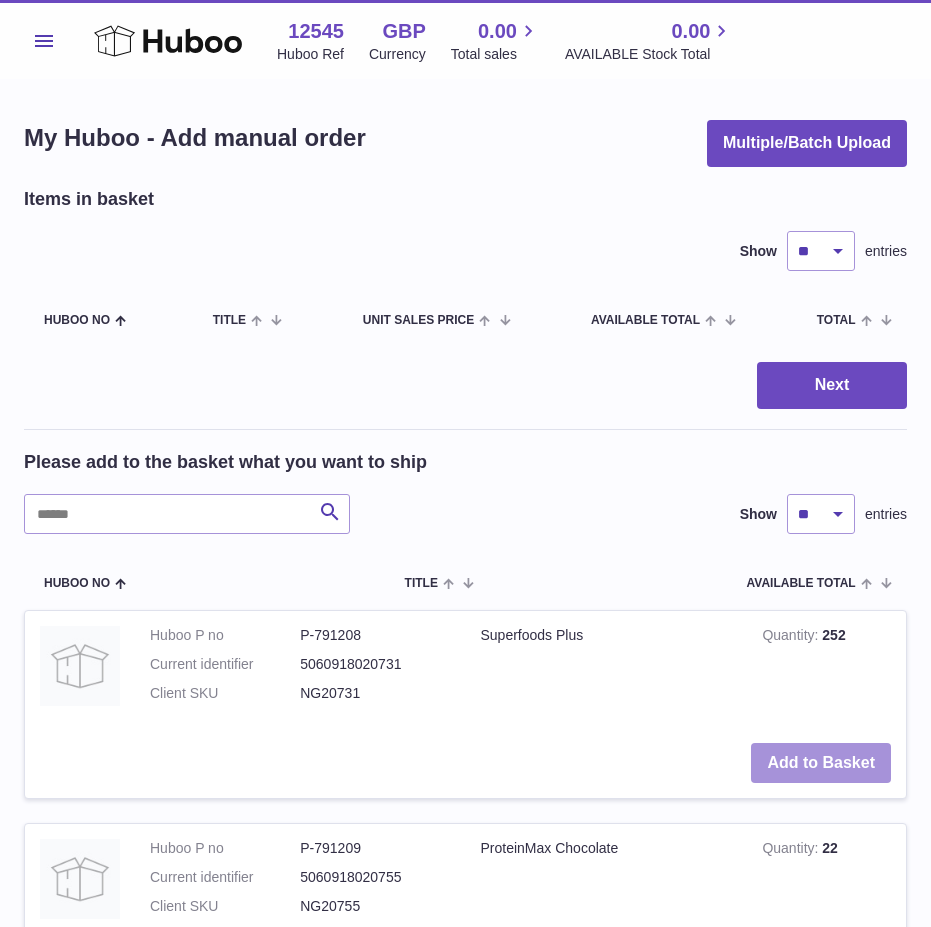 click on "Add to Basket" at bounding box center (821, 763) 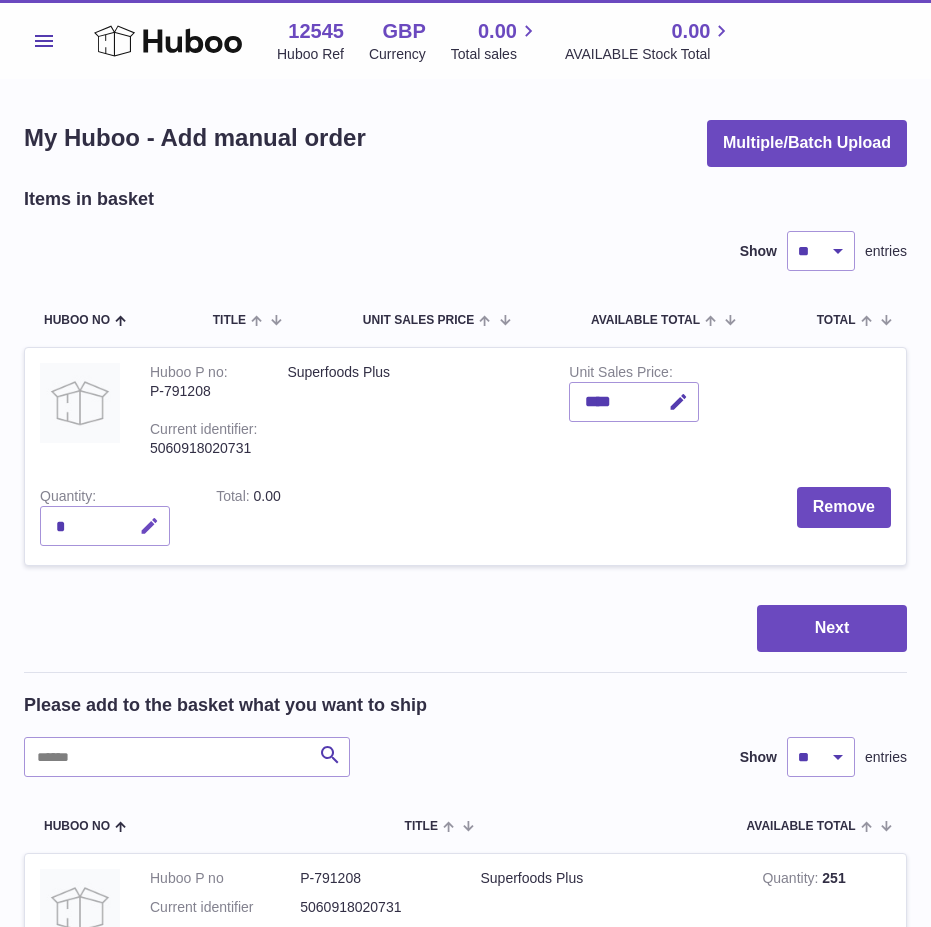 click at bounding box center [149, 526] 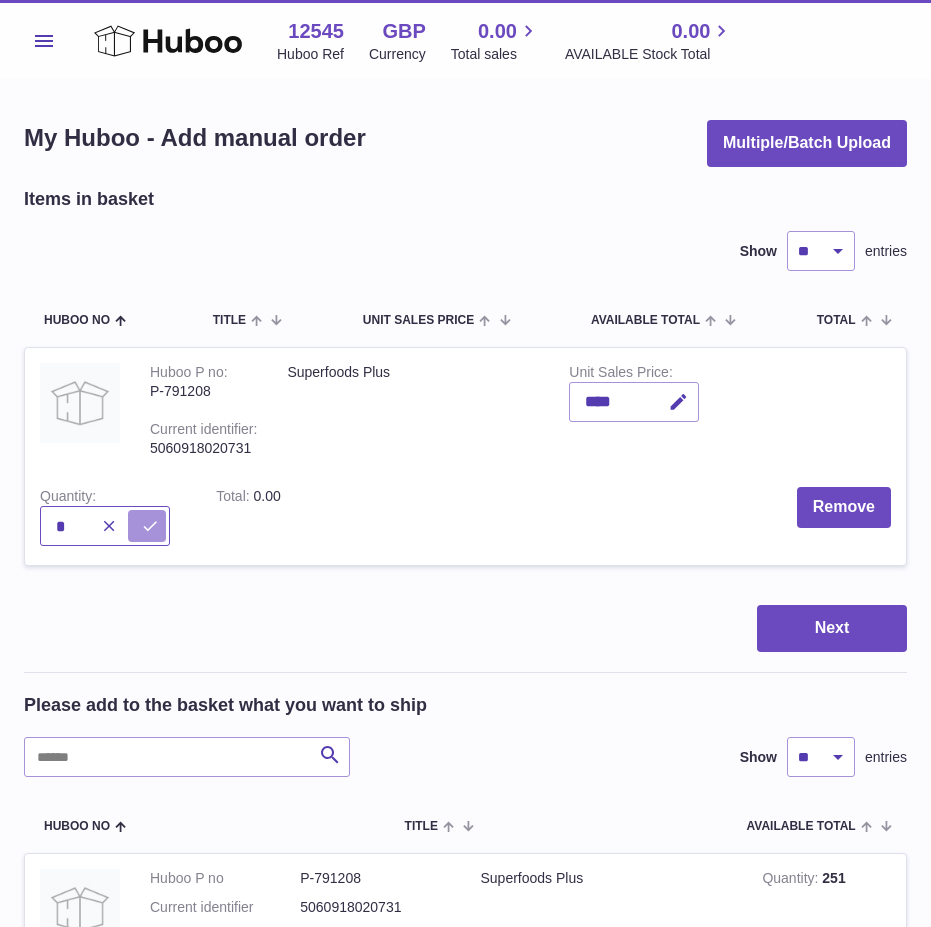 type on "*" 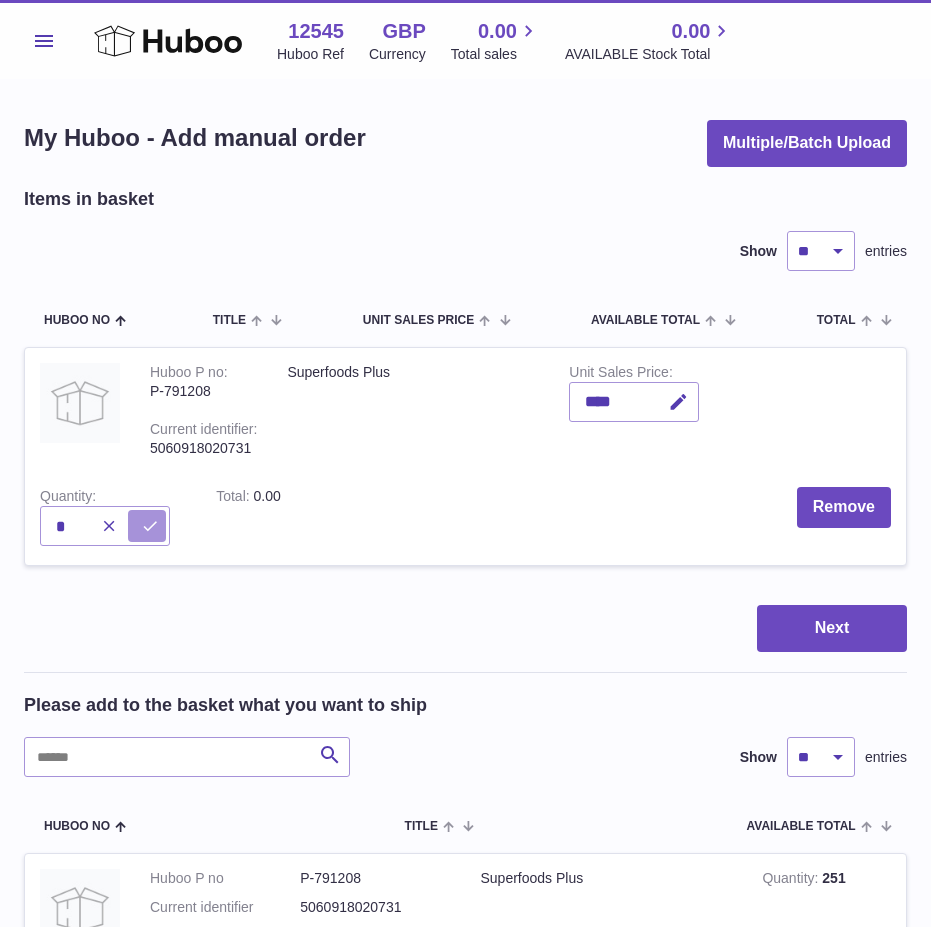click at bounding box center [147, 526] 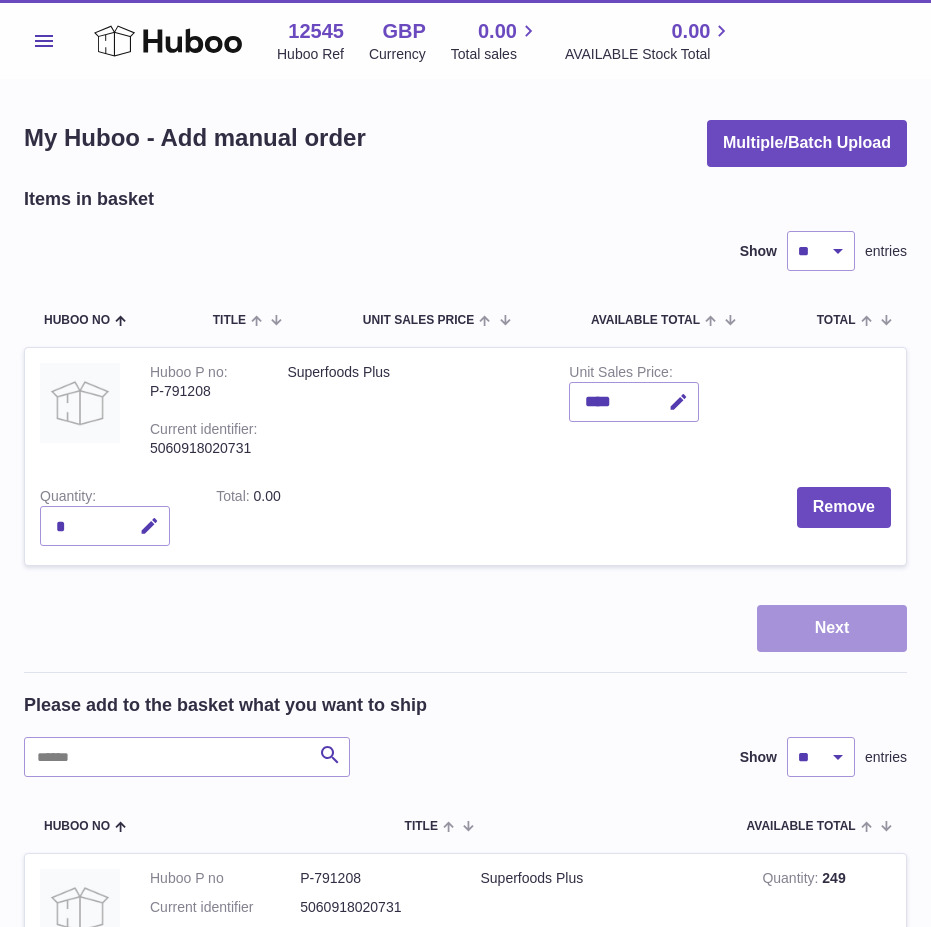 click on "Next" at bounding box center (832, 628) 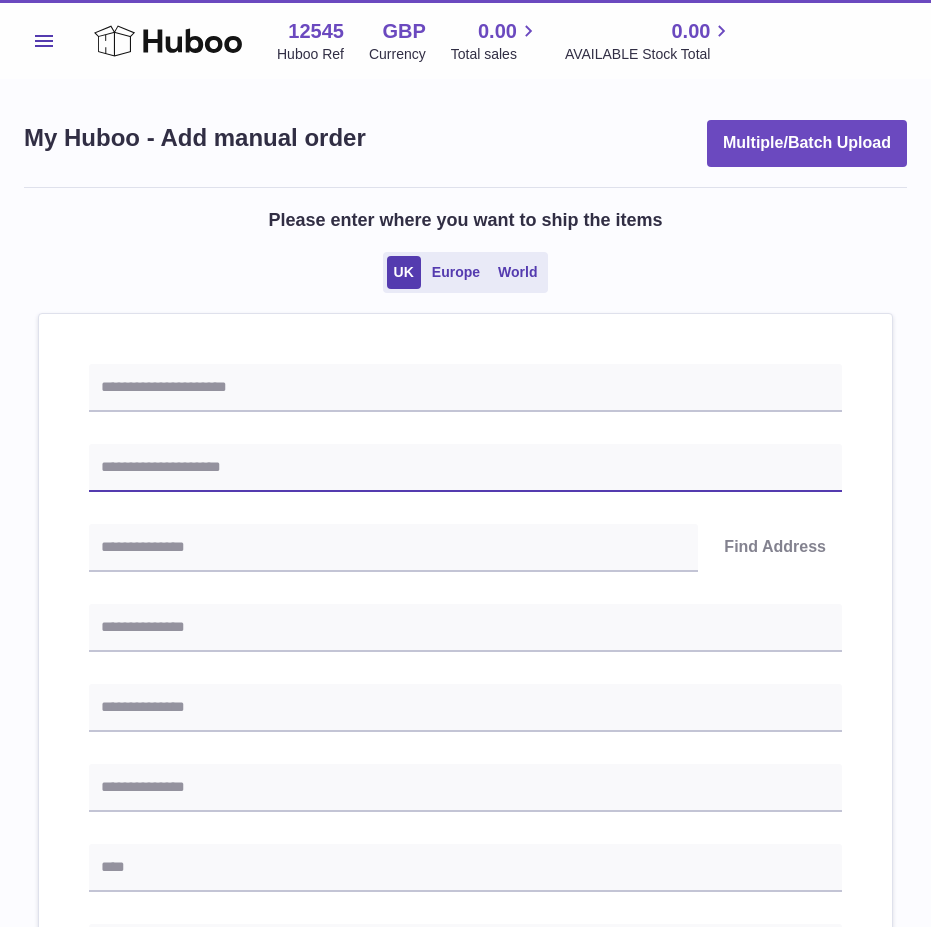 drag, startPoint x: 467, startPoint y: 464, endPoint x: 448, endPoint y: 452, distance: 22.472204 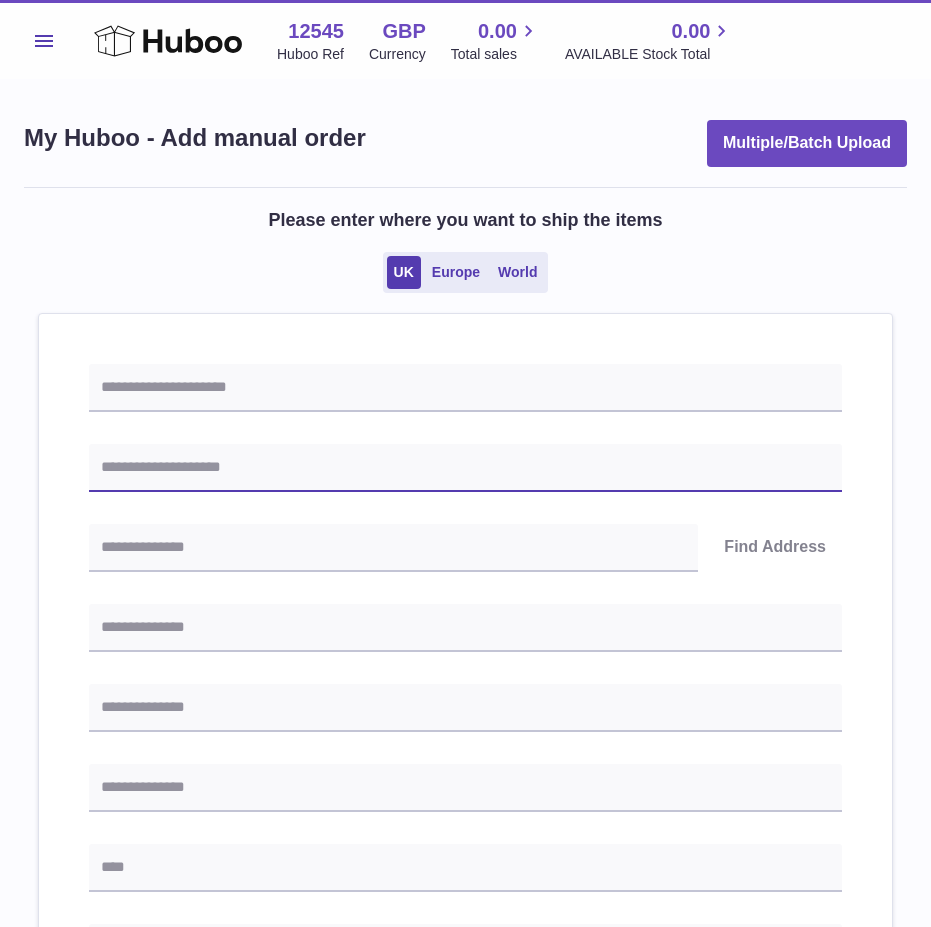click at bounding box center (465, 468) 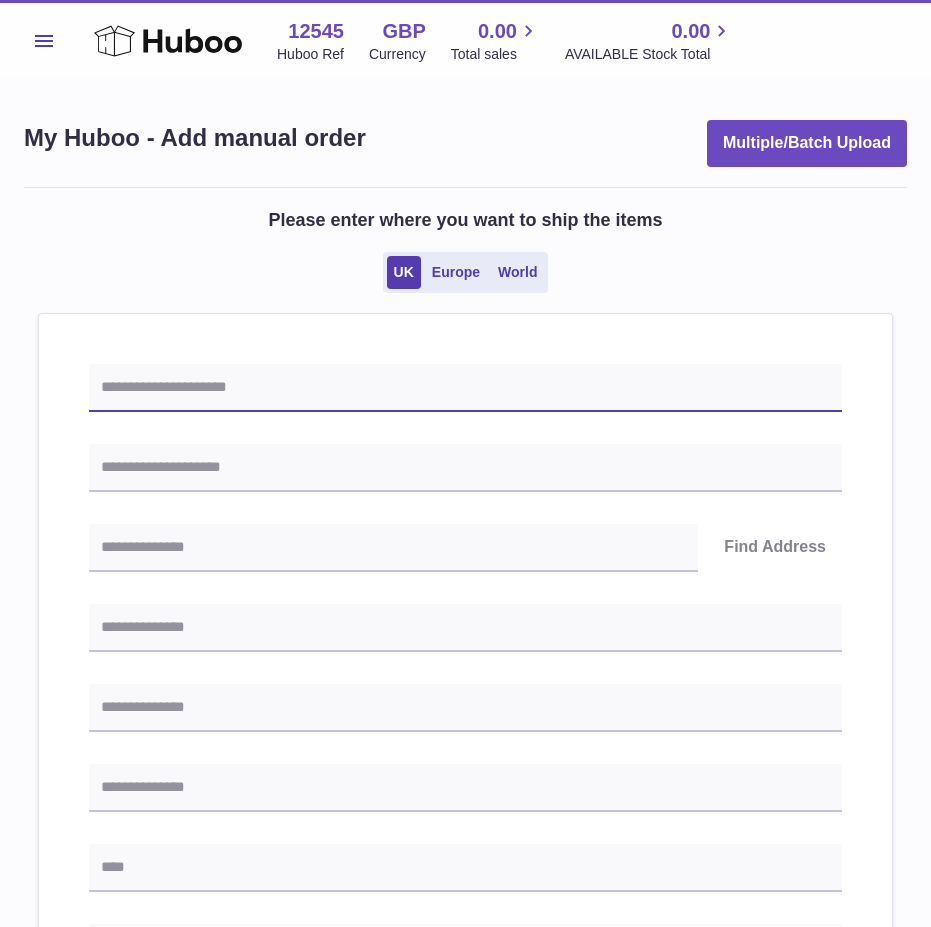 click at bounding box center [465, 388] 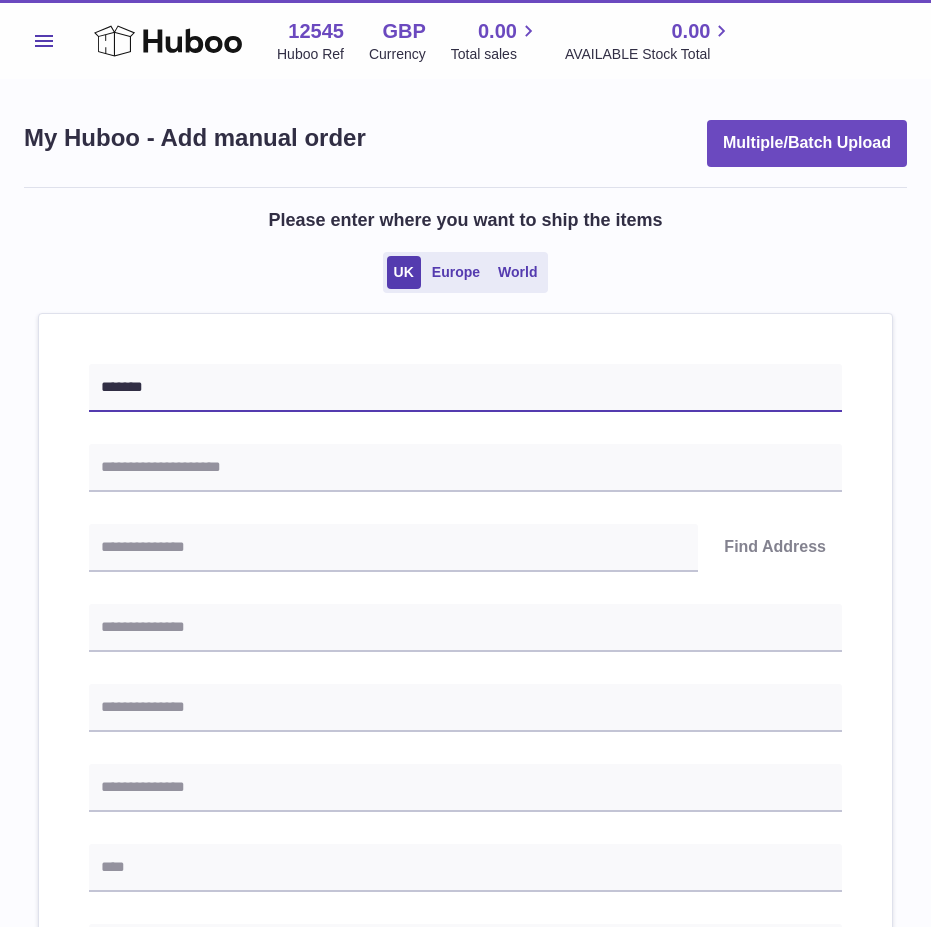 type on "*******" 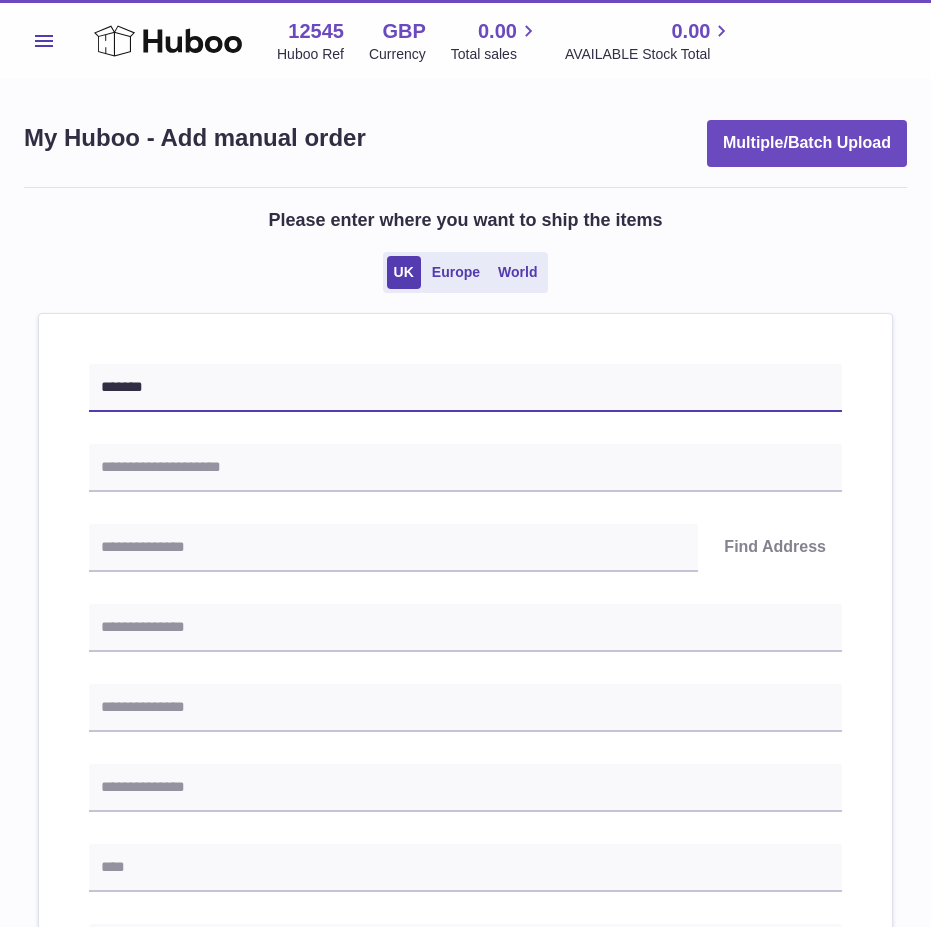 click on "*******" at bounding box center [465, 388] 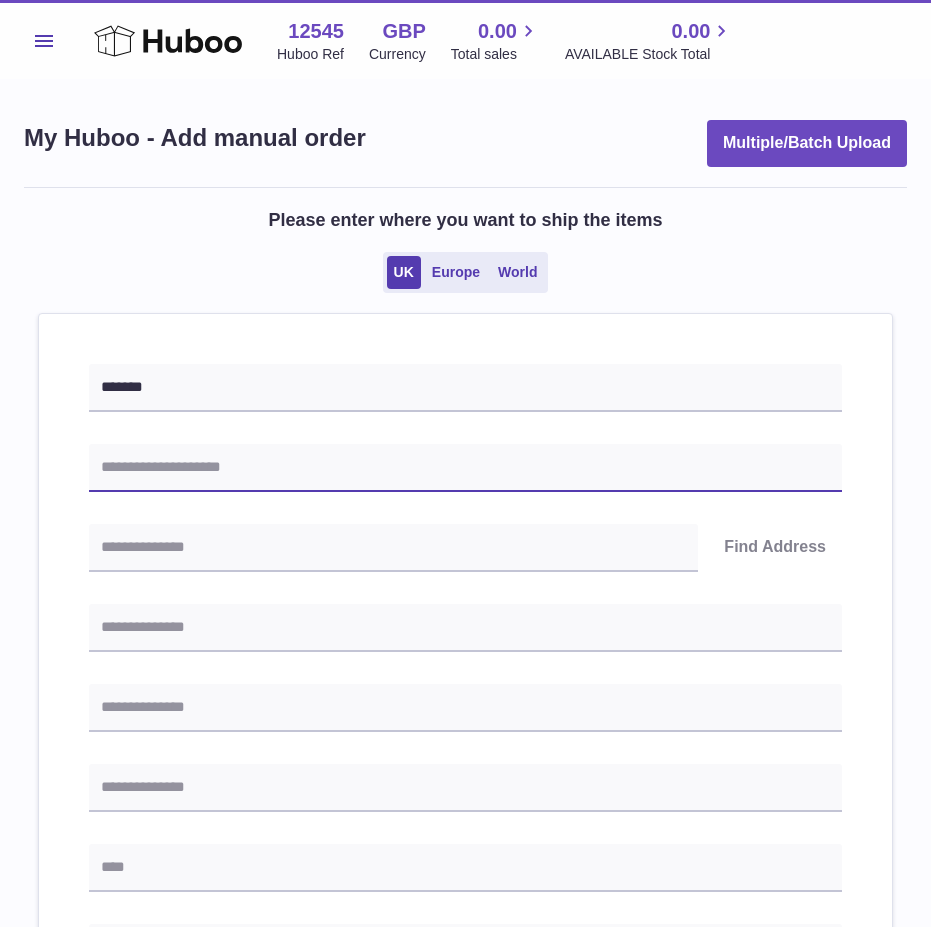 click at bounding box center [465, 468] 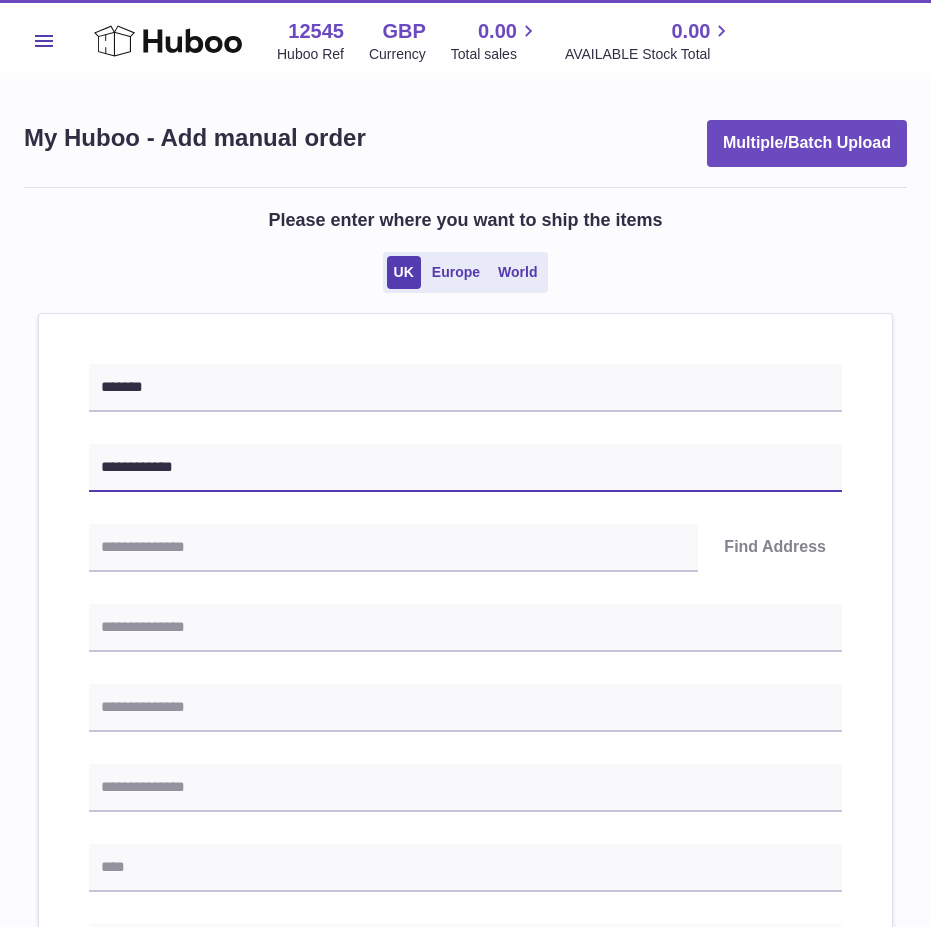 type on "**********" 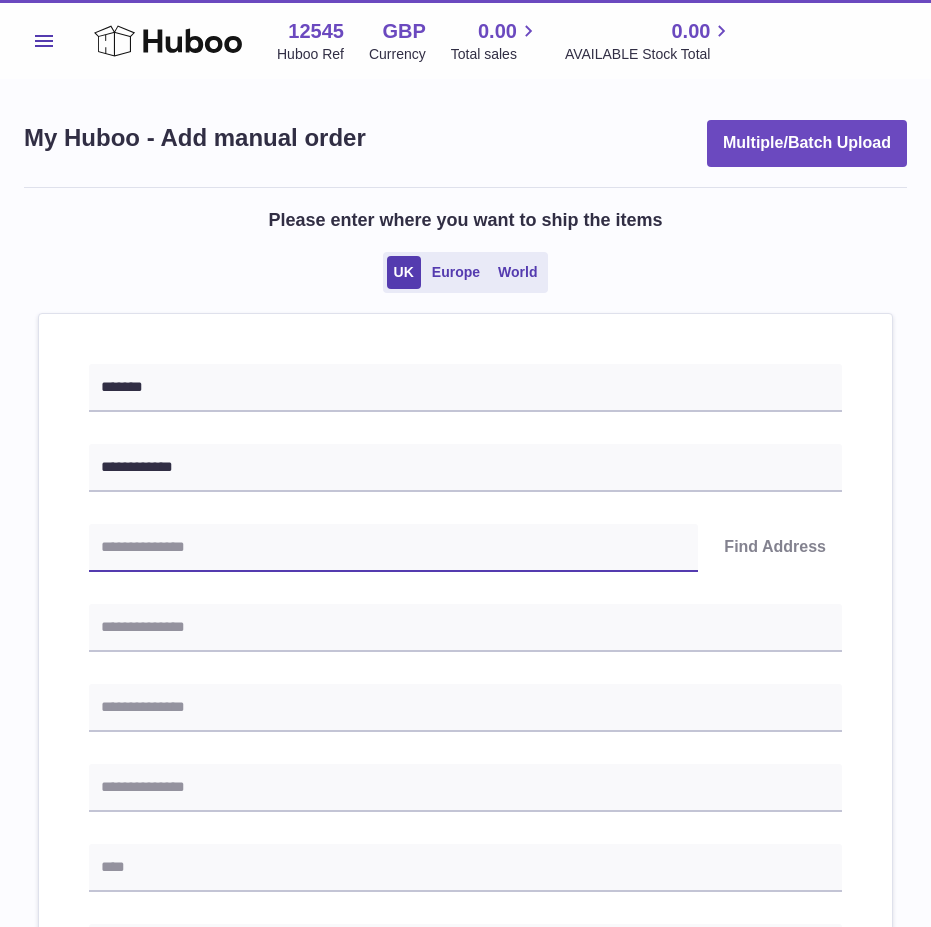 click at bounding box center (393, 548) 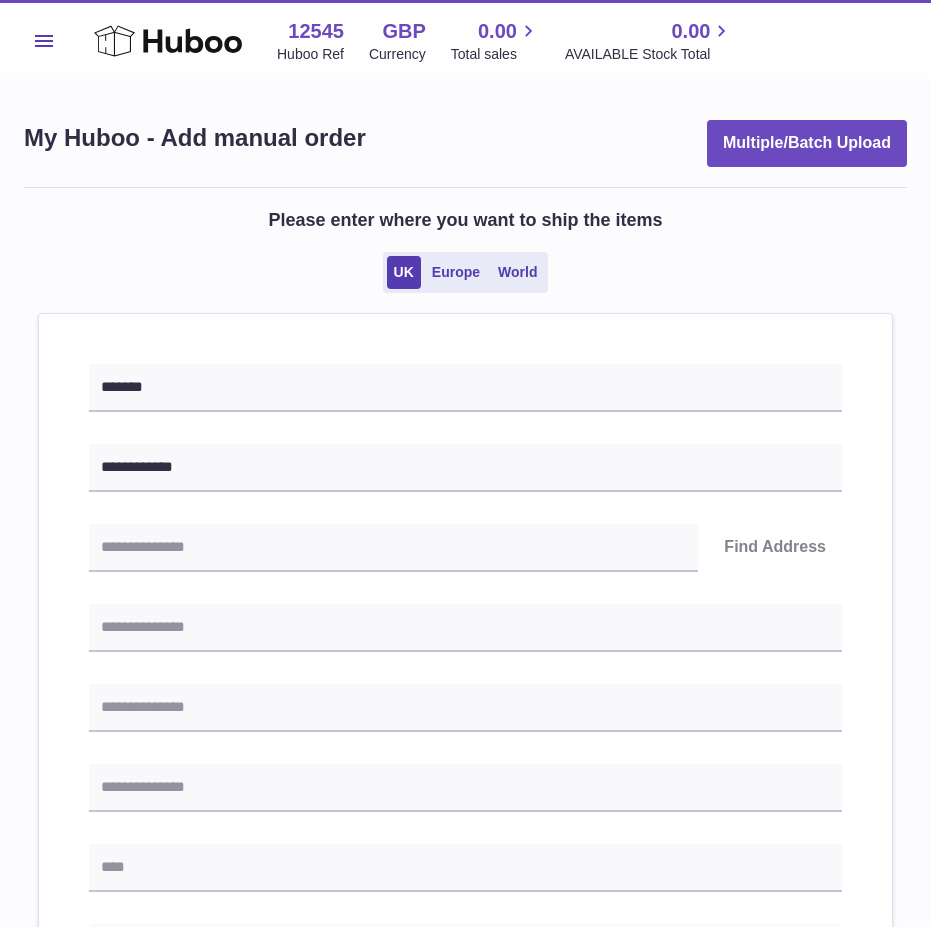 drag, startPoint x: 331, startPoint y: 497, endPoint x: 306, endPoint y: 513, distance: 29.681644 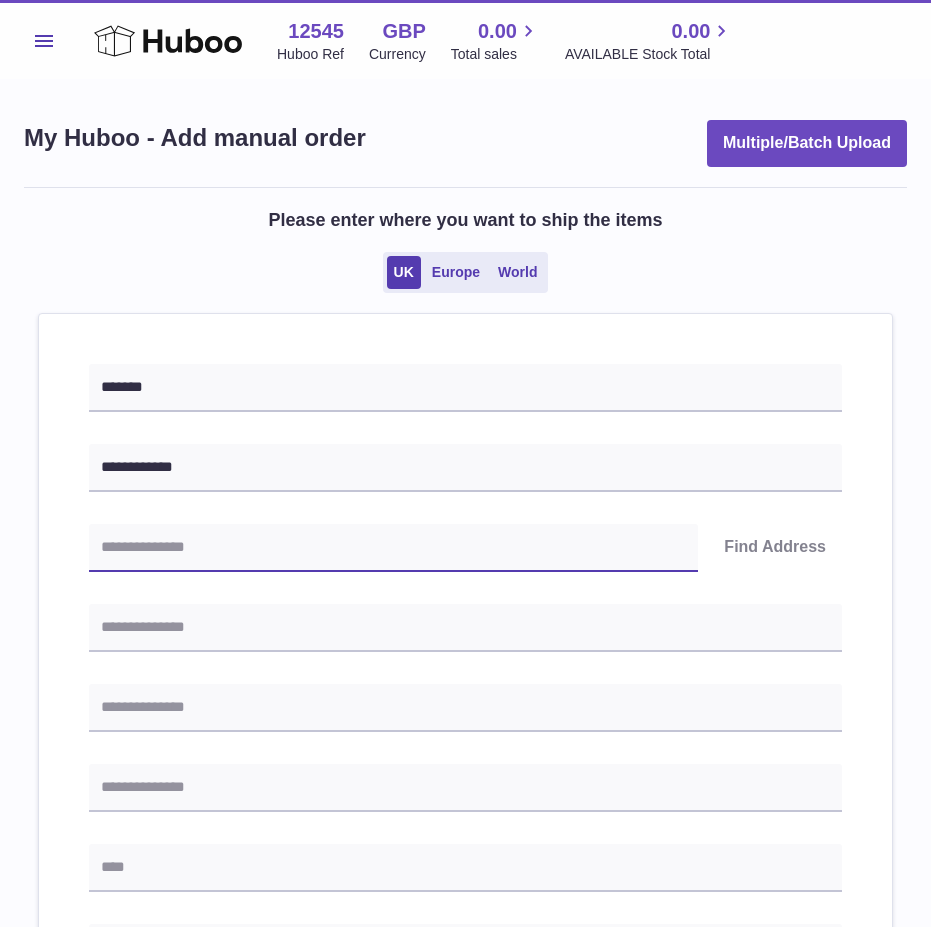 click at bounding box center (393, 548) 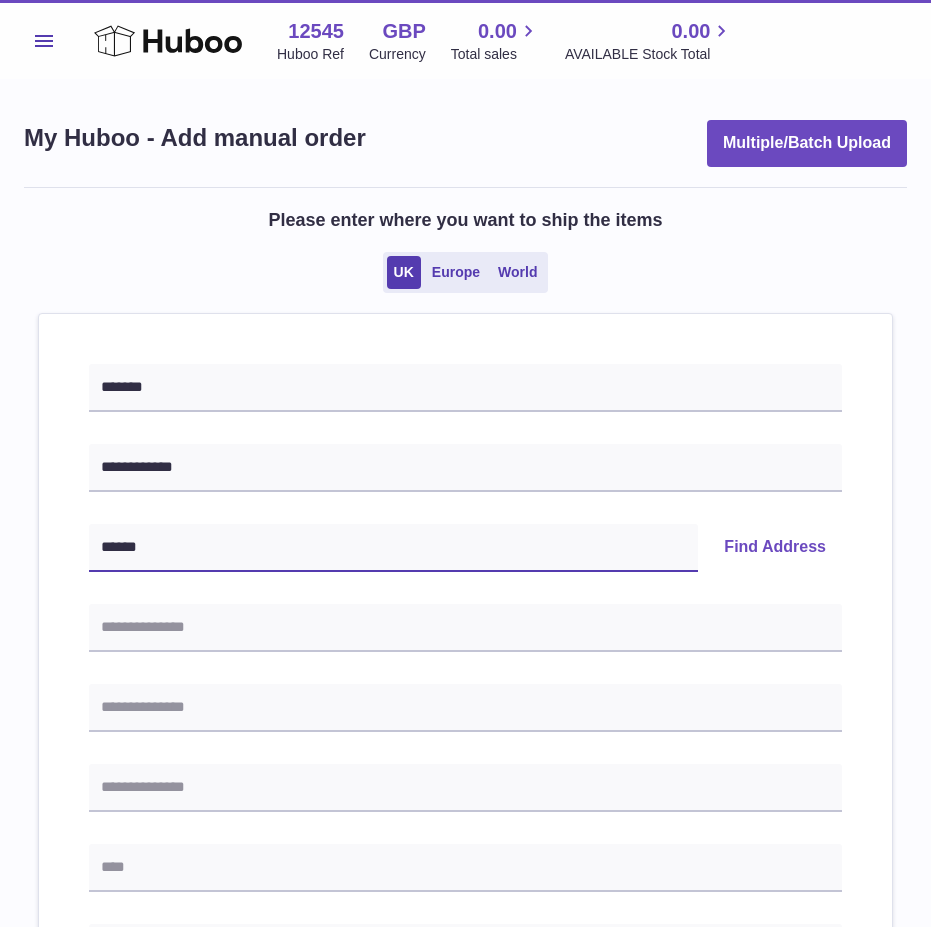 type on "******" 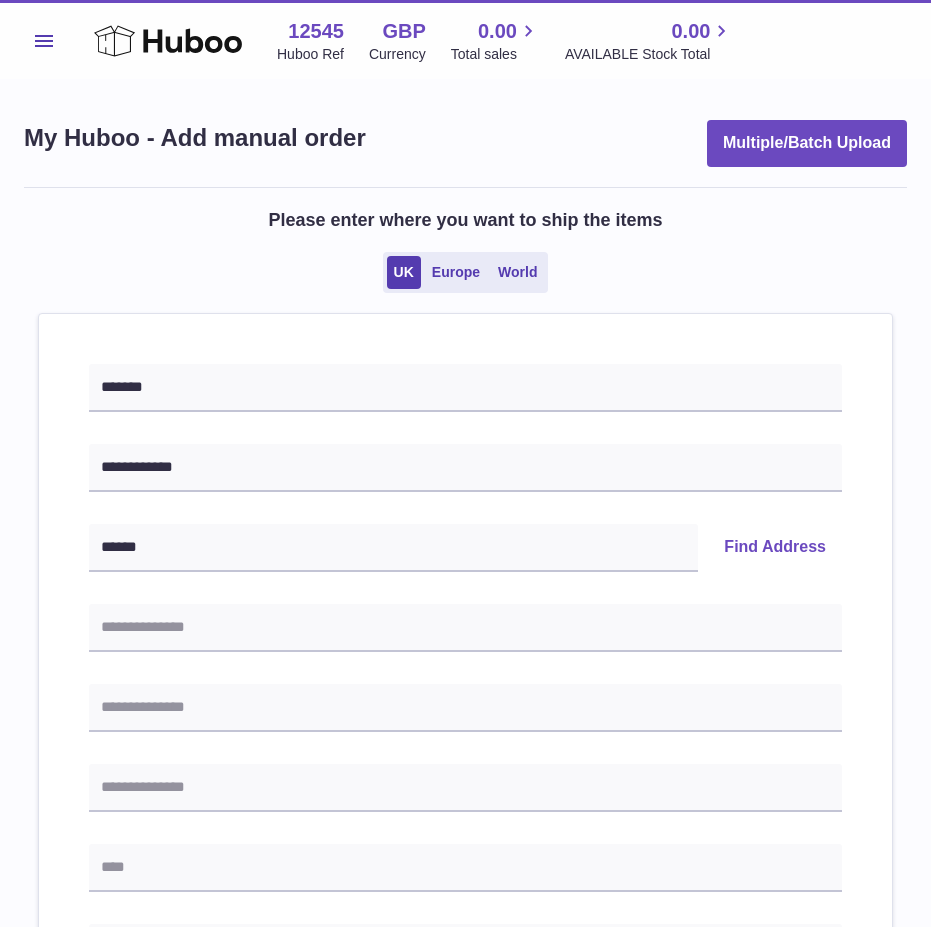 click on "Find Address" at bounding box center (775, 548) 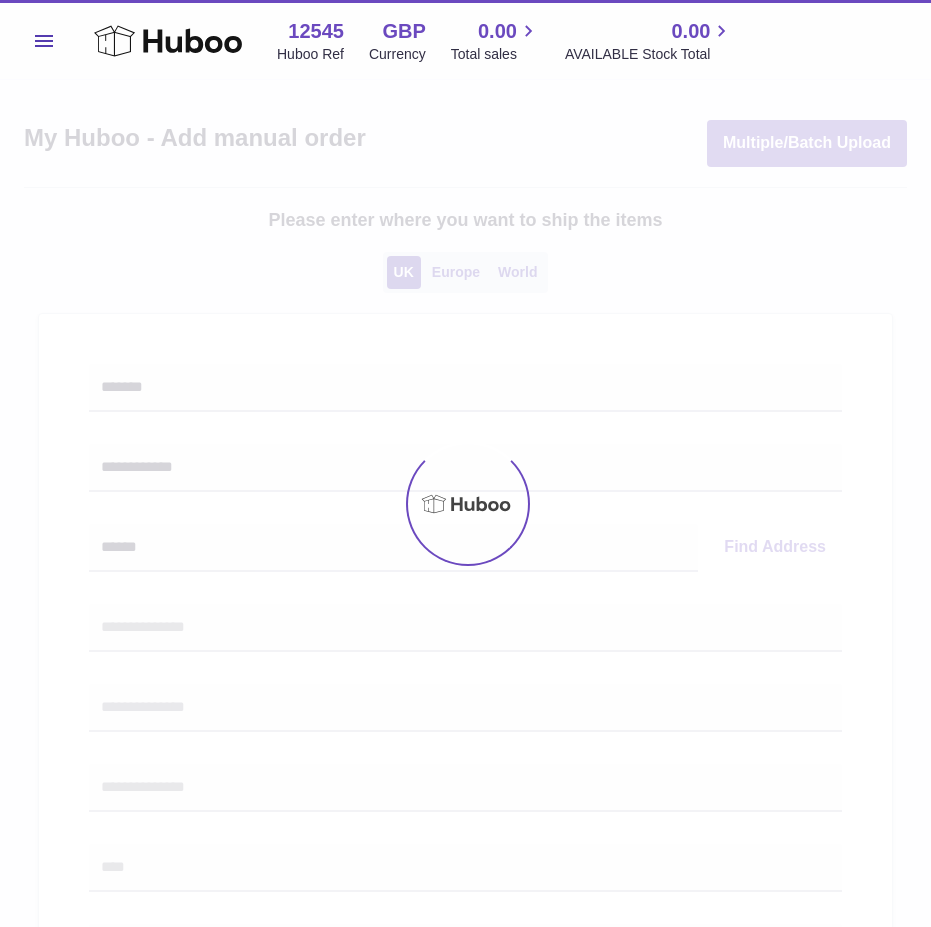 select 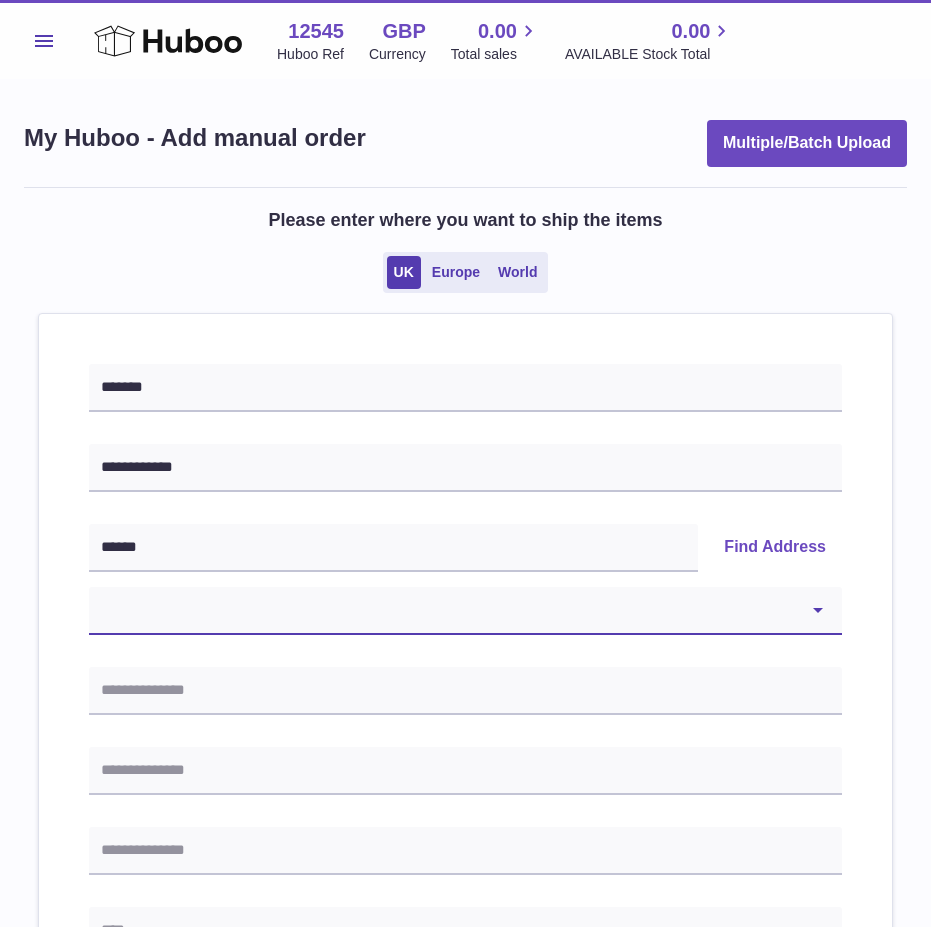 click on "**********" at bounding box center (465, 611) 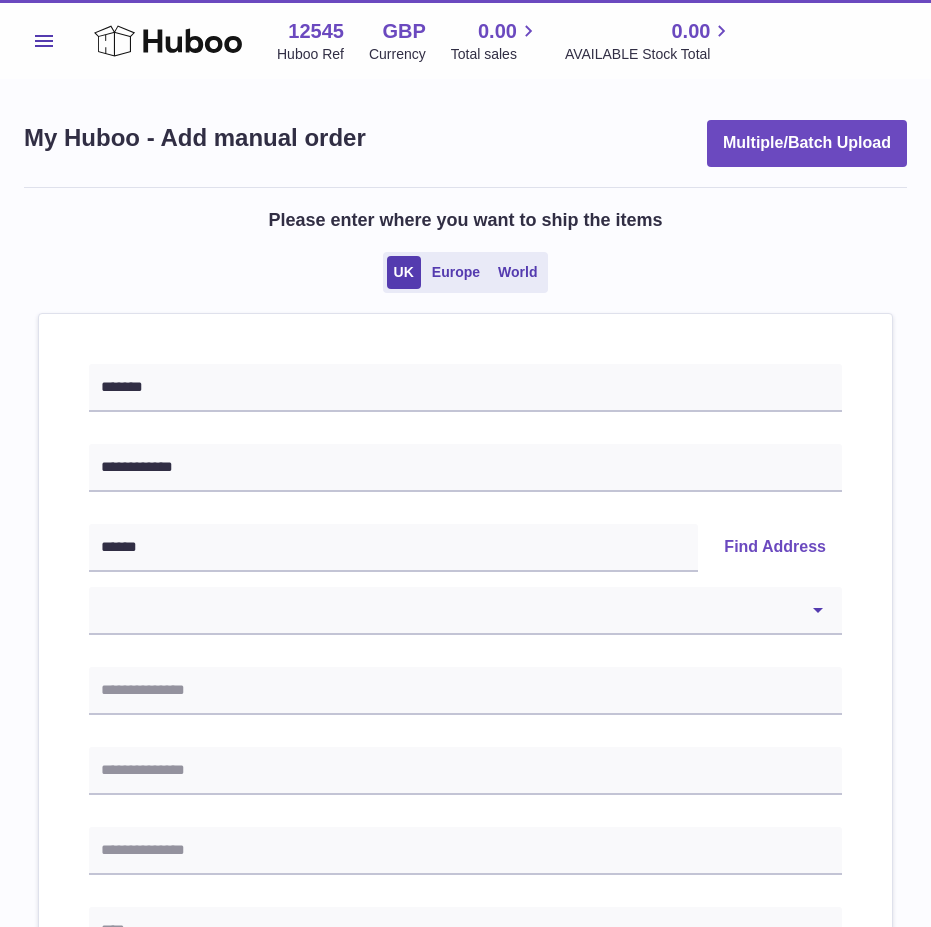 click on "**********" at bounding box center [465, 941] 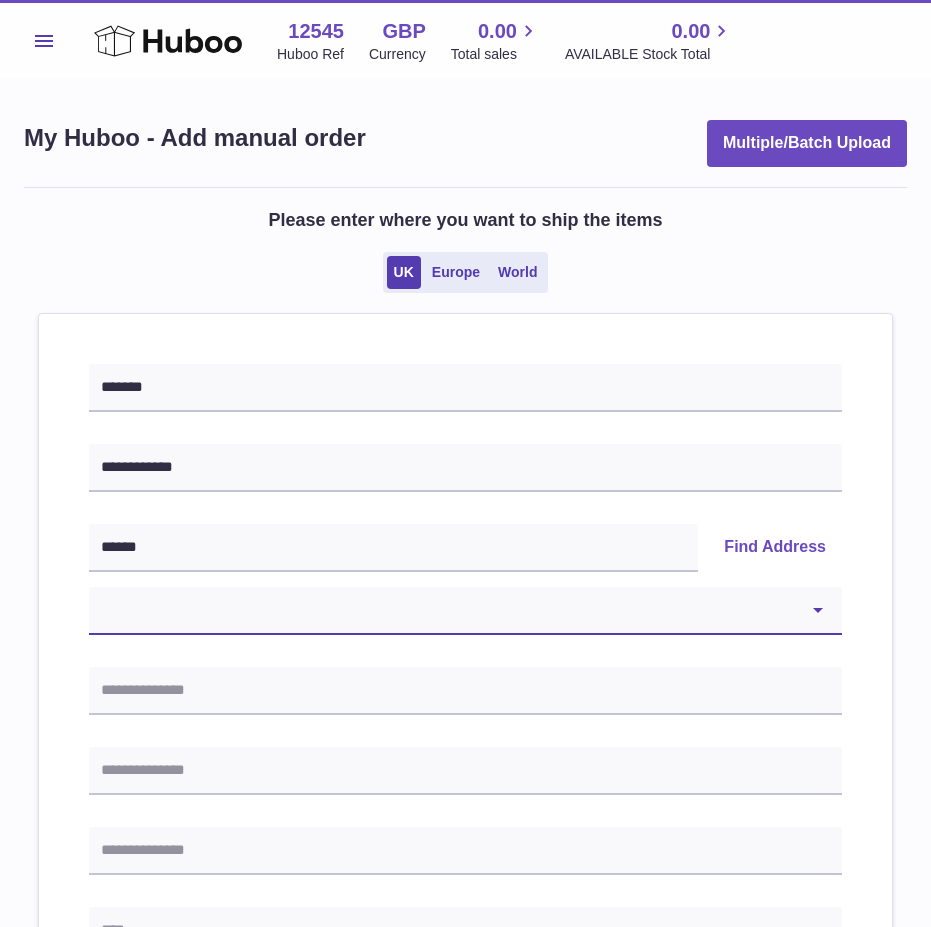 click on "**********" at bounding box center [465, 611] 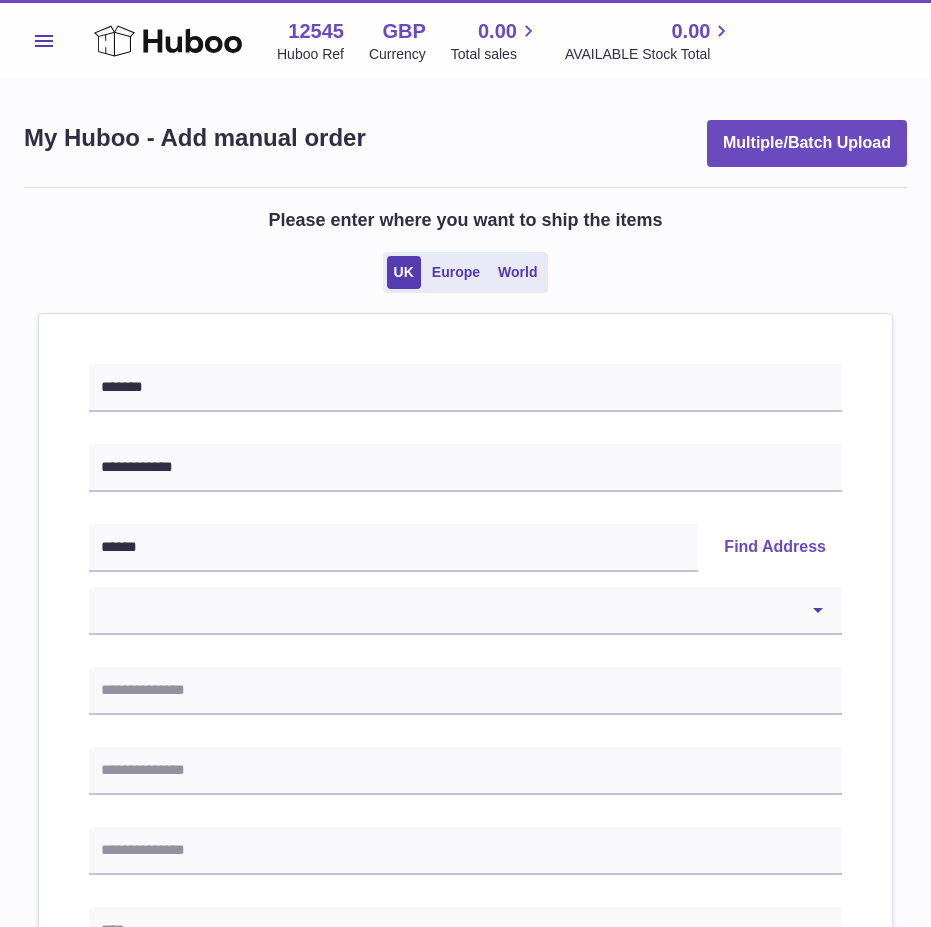 click on "**********" at bounding box center [465, 941] 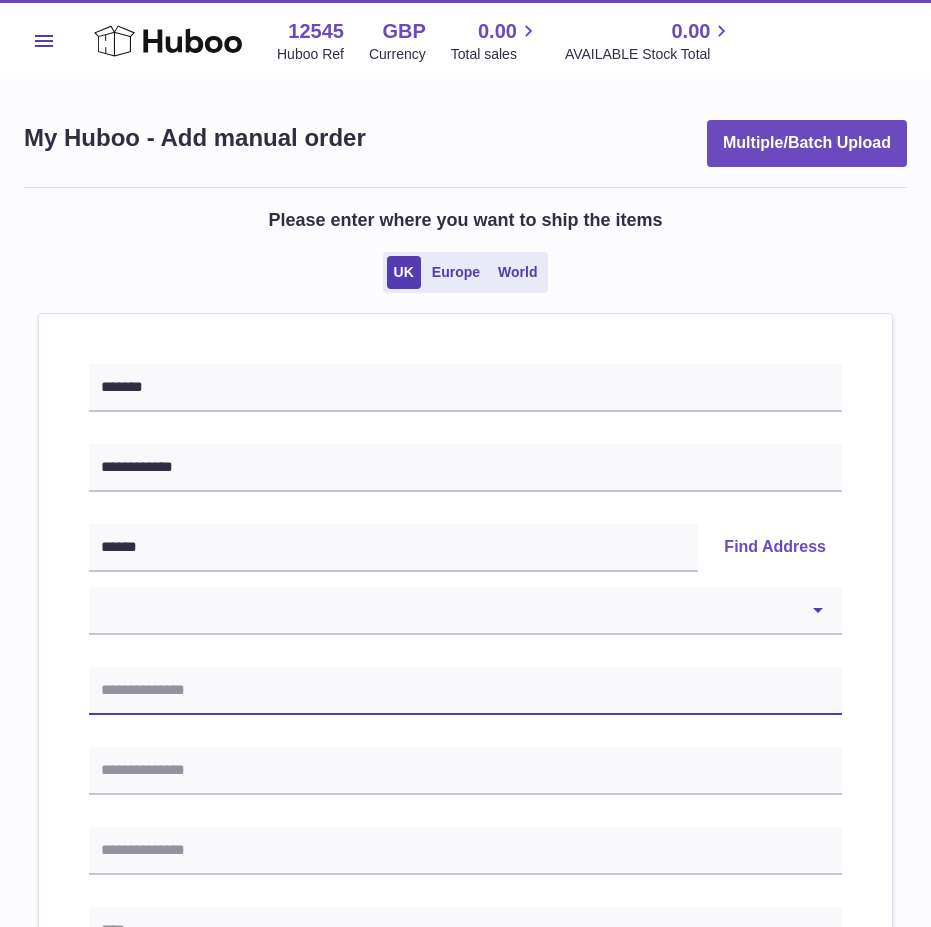 click at bounding box center [465, 691] 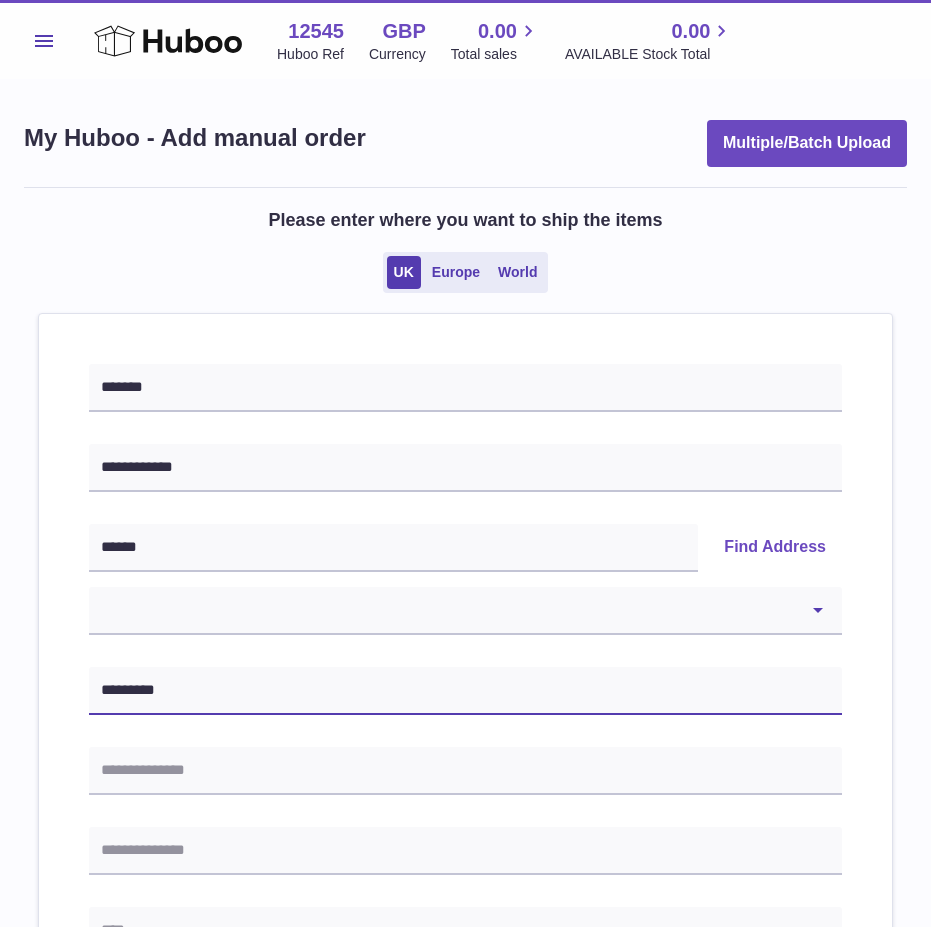 type on "*********" 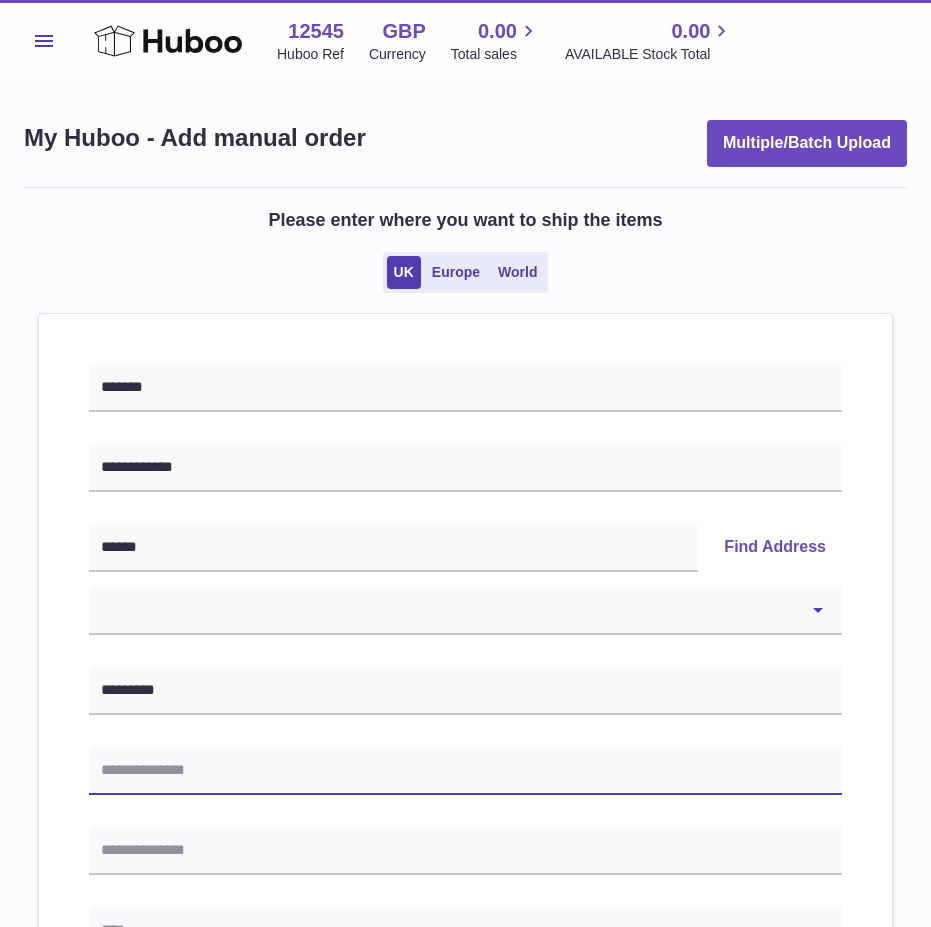 click at bounding box center [465, 771] 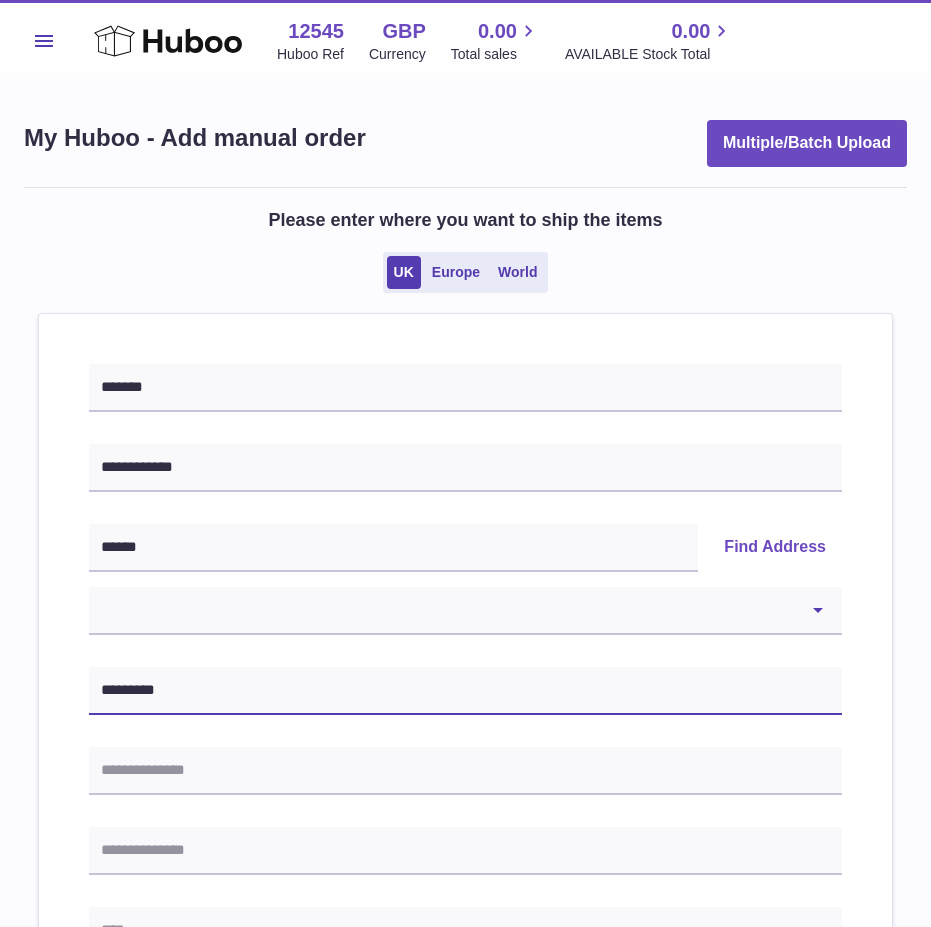 click on "*********" at bounding box center [465, 691] 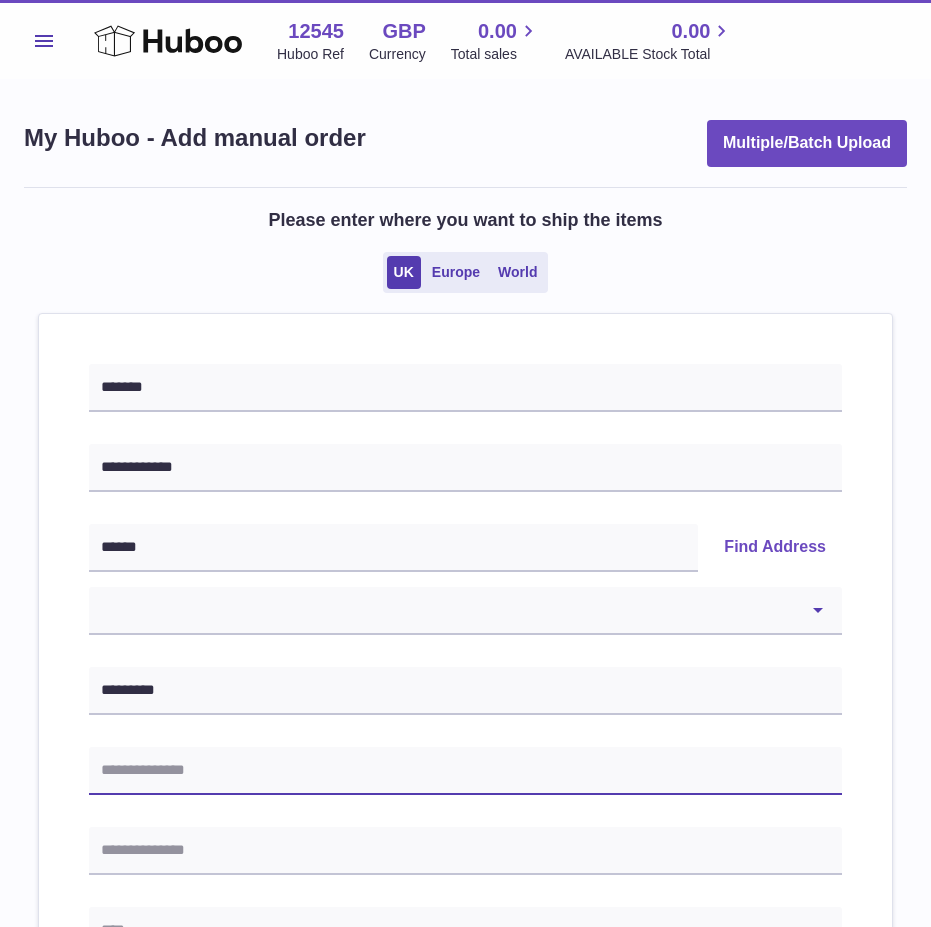 click at bounding box center [465, 771] 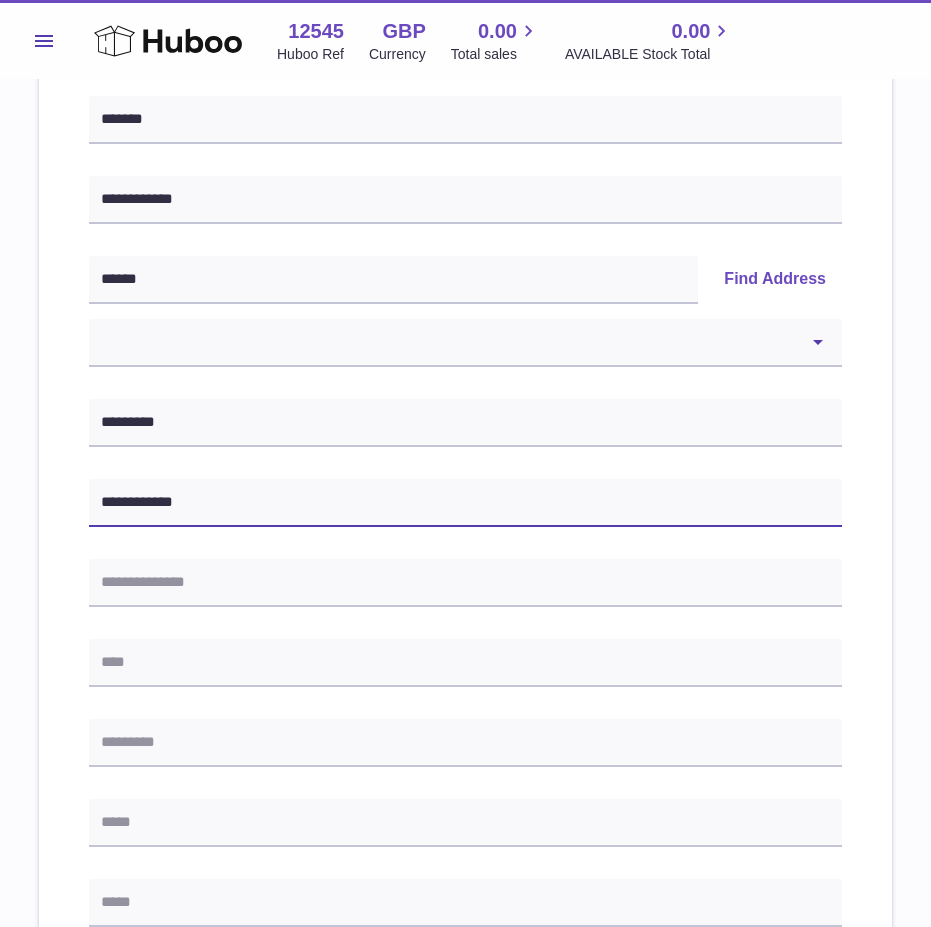 scroll, scrollTop: 300, scrollLeft: 0, axis: vertical 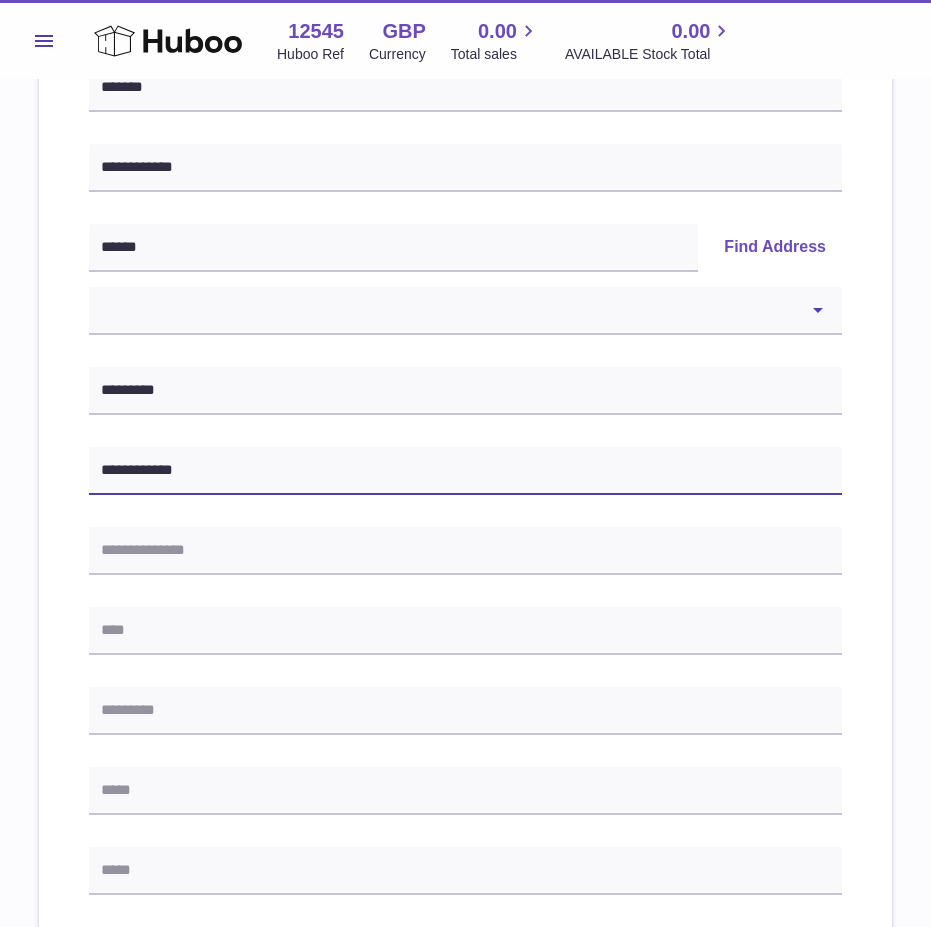 type on "**********" 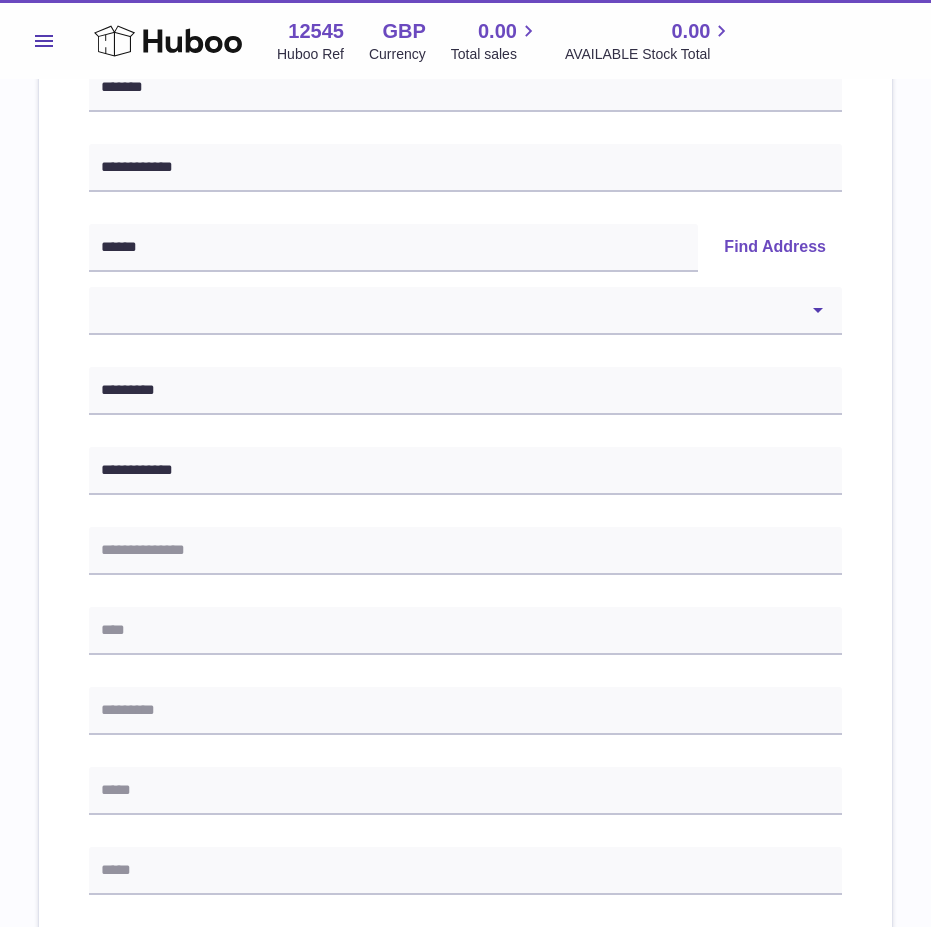 drag, startPoint x: 481, startPoint y: 497, endPoint x: 340, endPoint y: 574, distance: 160.6549 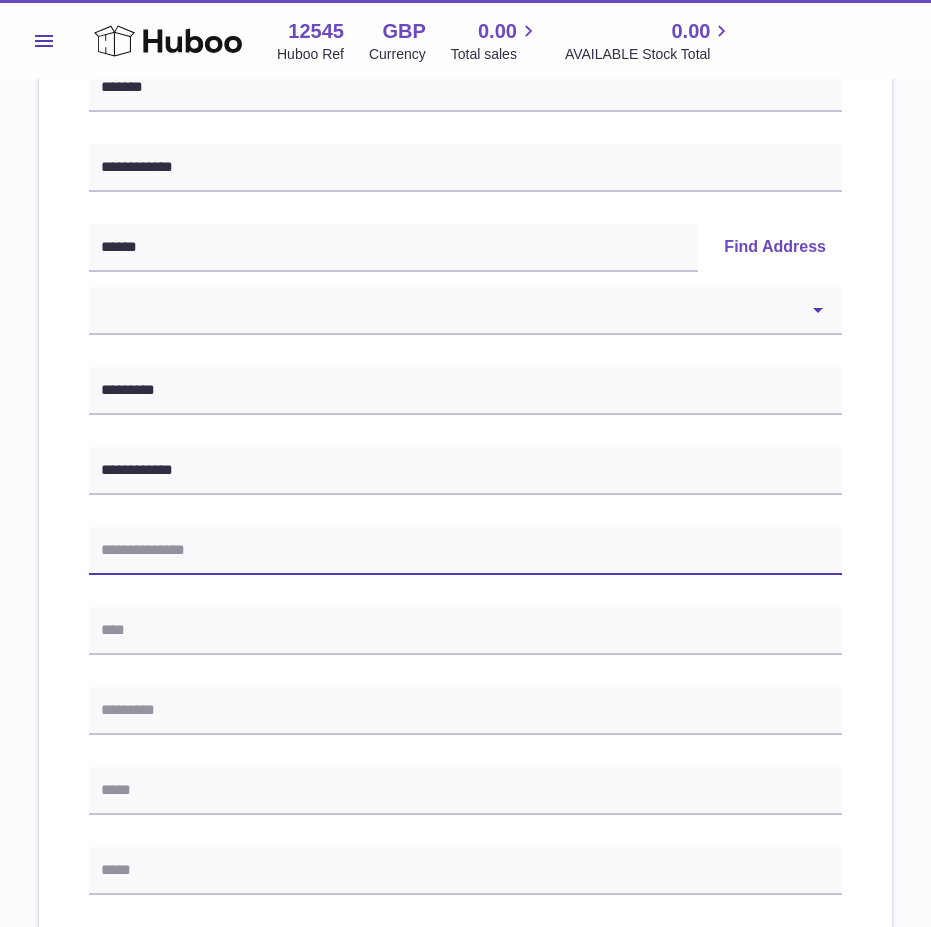 drag, startPoint x: 152, startPoint y: 551, endPoint x: 160, endPoint y: 560, distance: 12.0415945 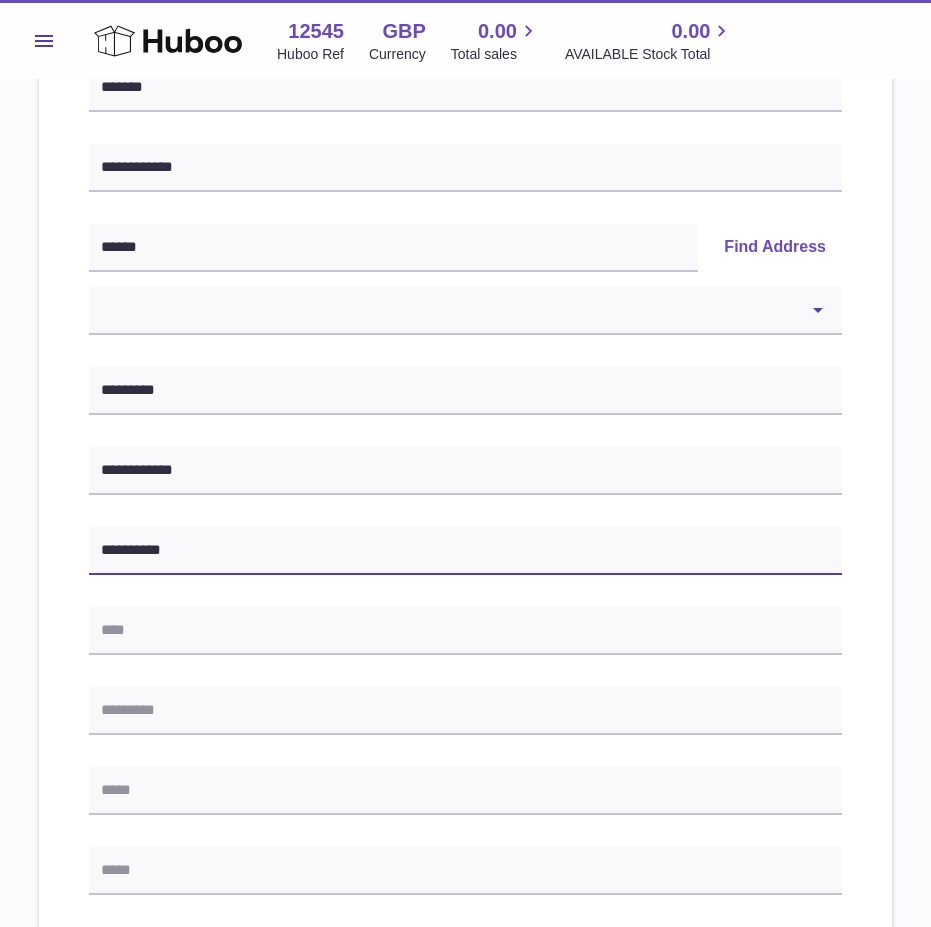 type on "**********" 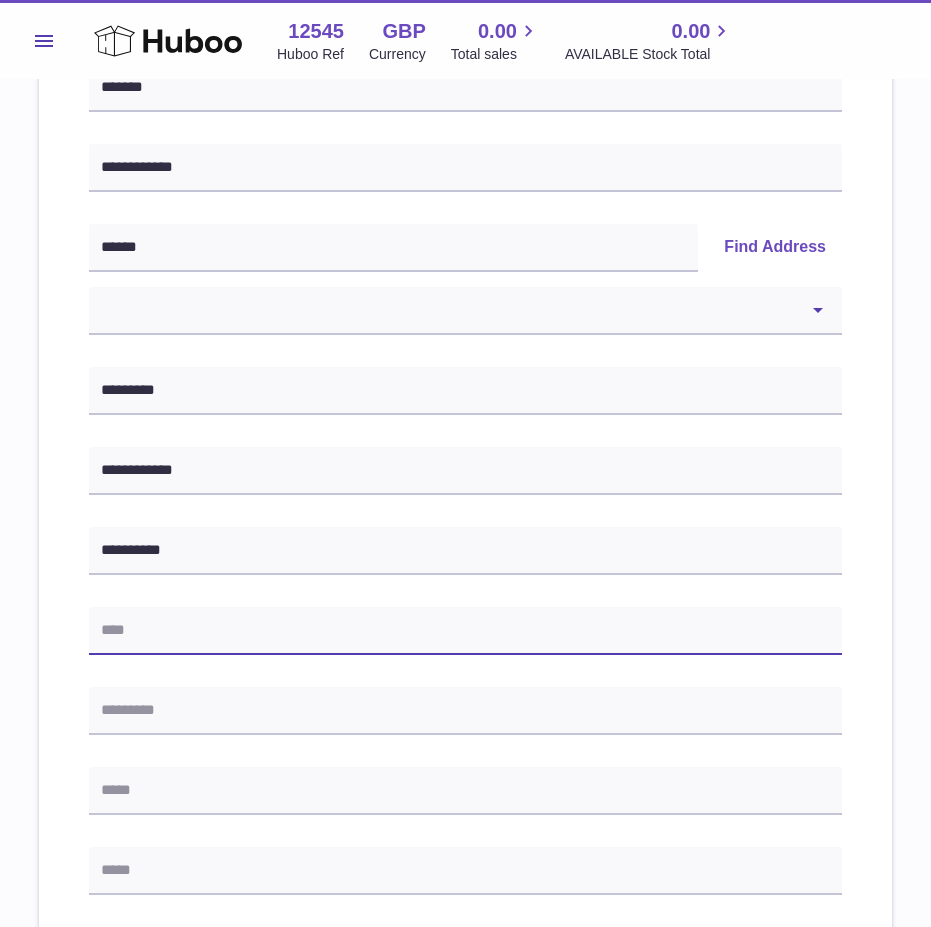 click at bounding box center (465, 631) 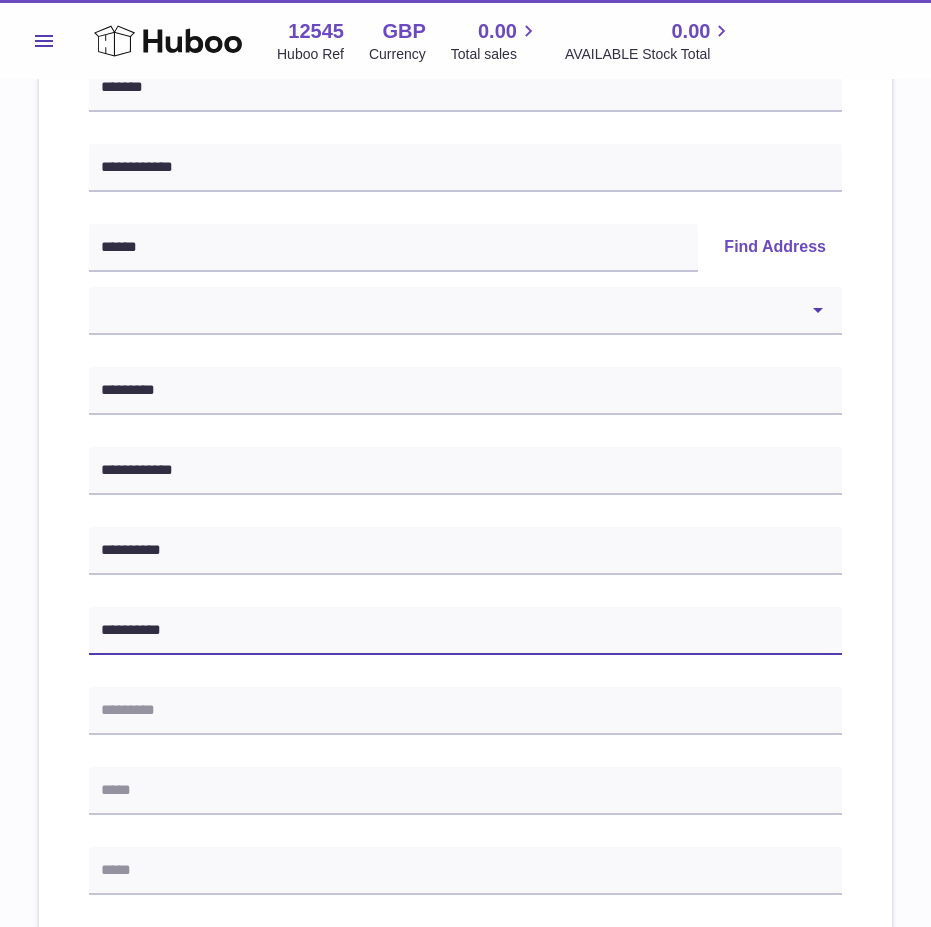 type on "**********" 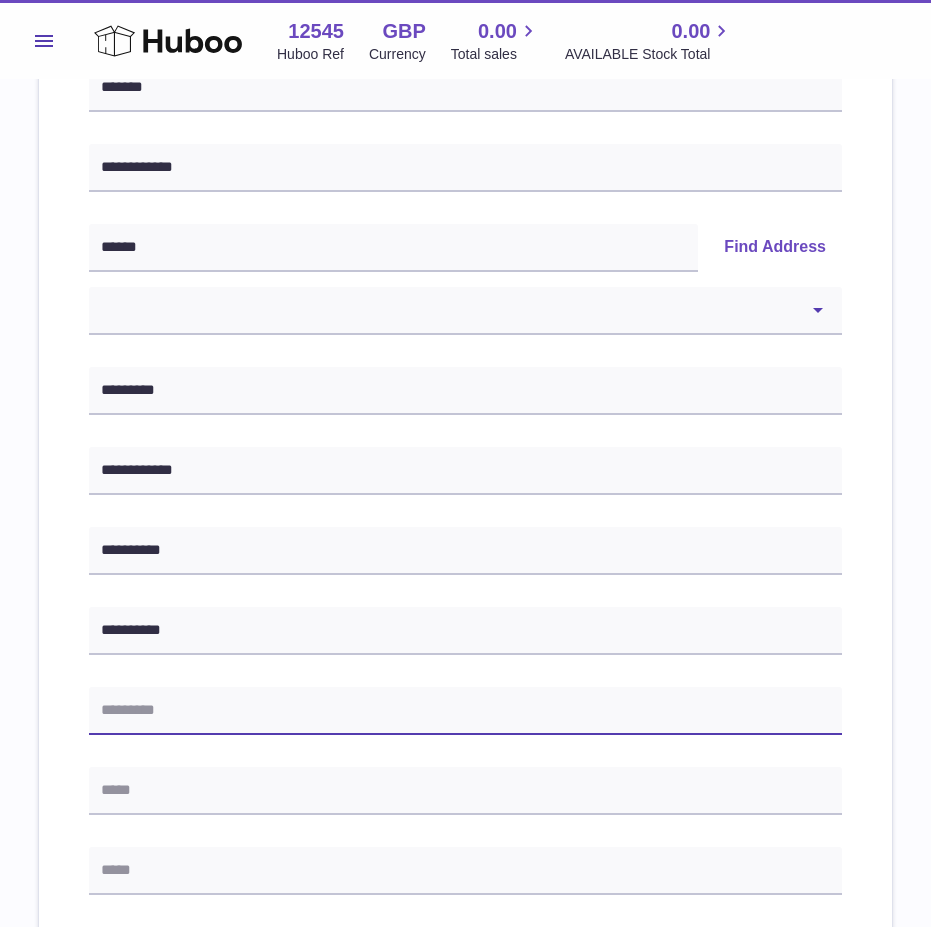 click at bounding box center (465, 711) 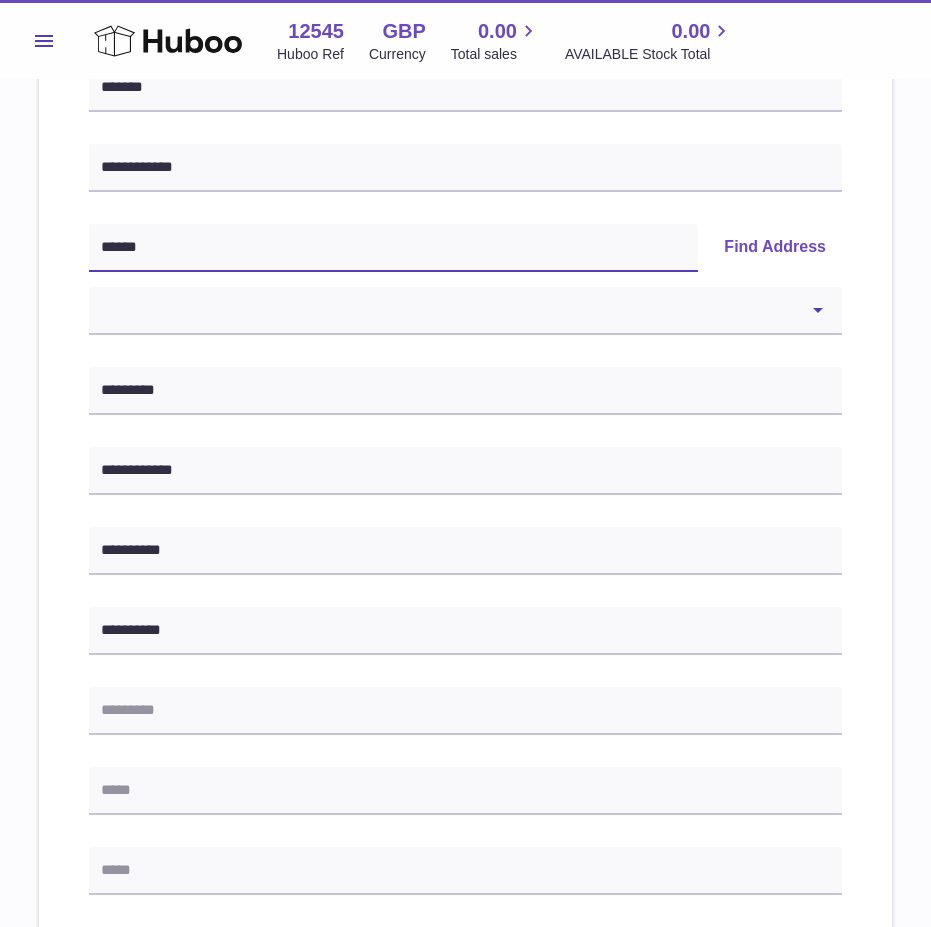 click on "******" at bounding box center [393, 248] 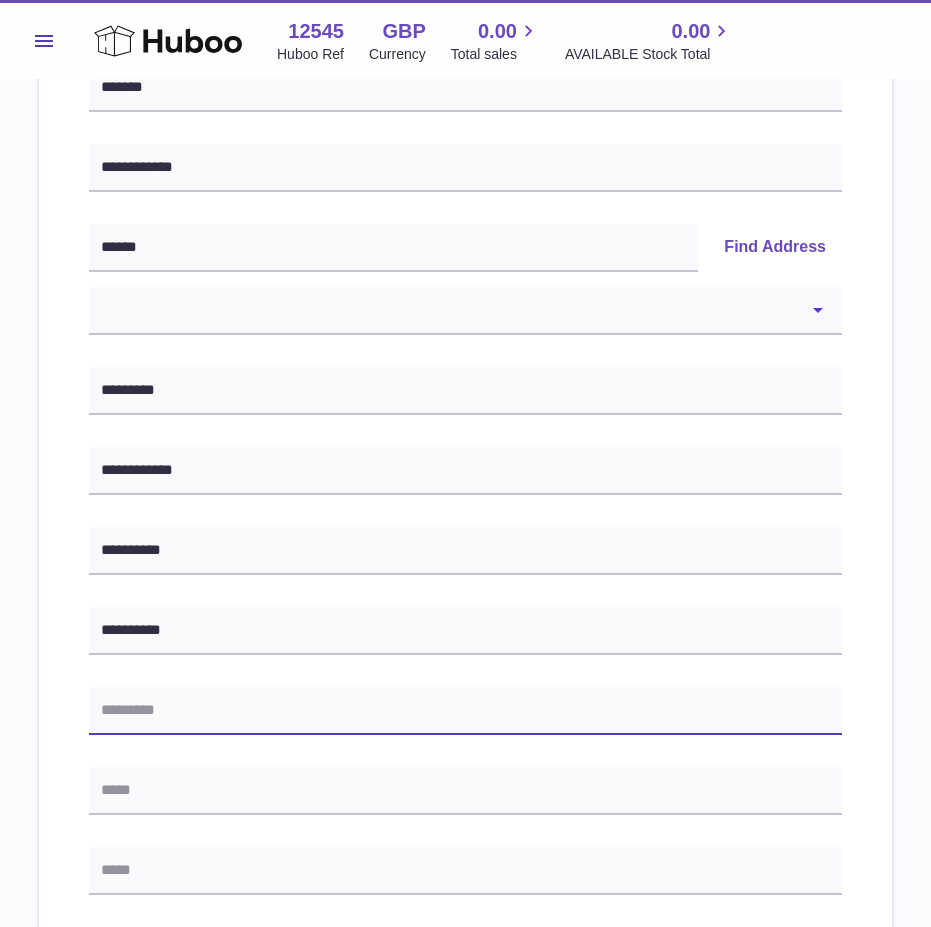 click at bounding box center [465, 711] 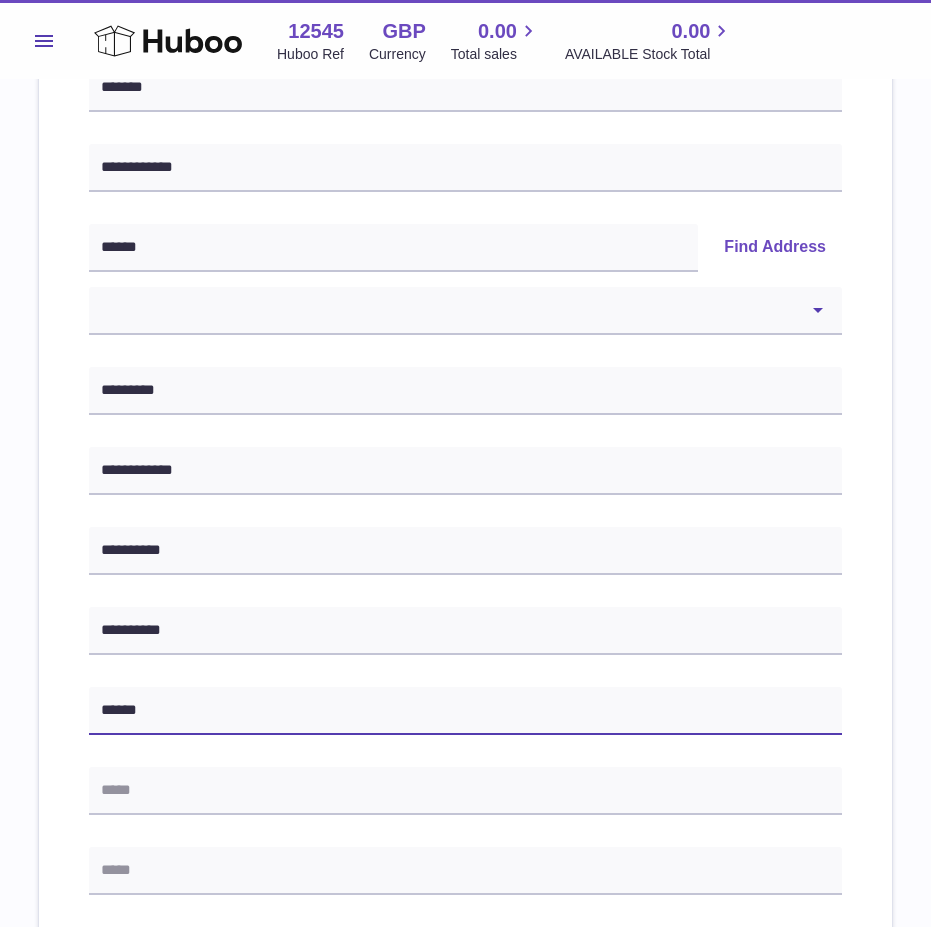 type on "******" 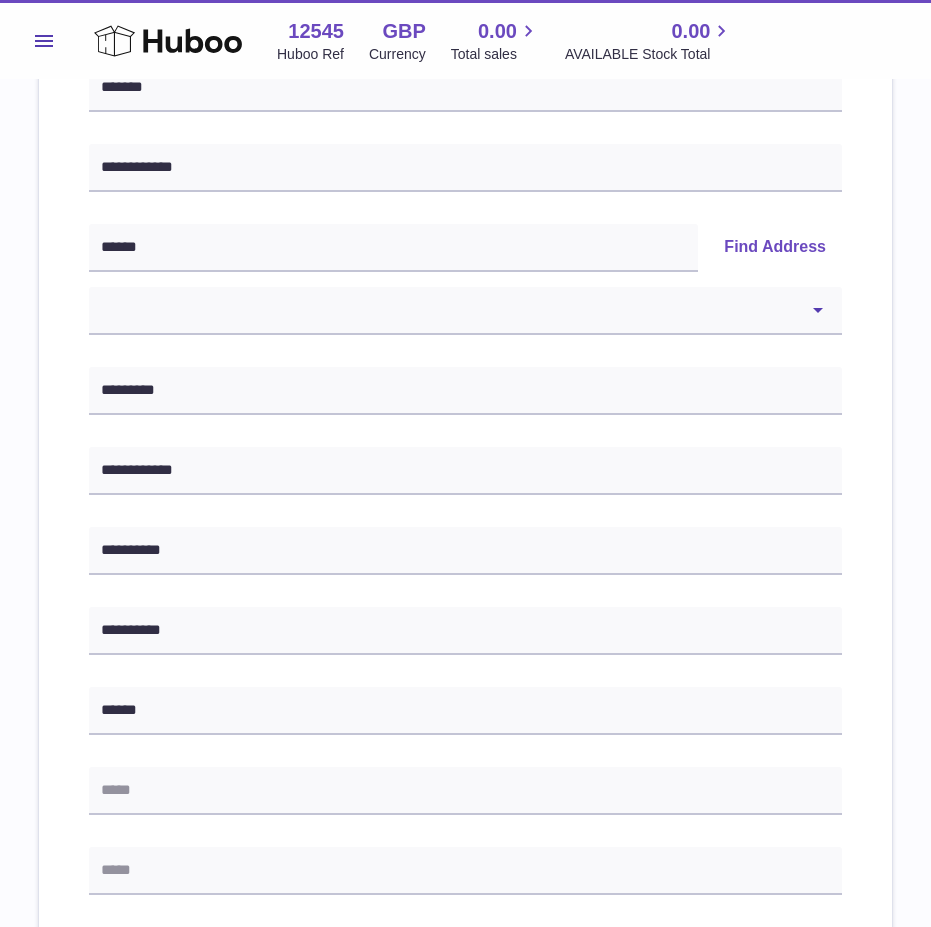 click on "**********" at bounding box center [465, 641] 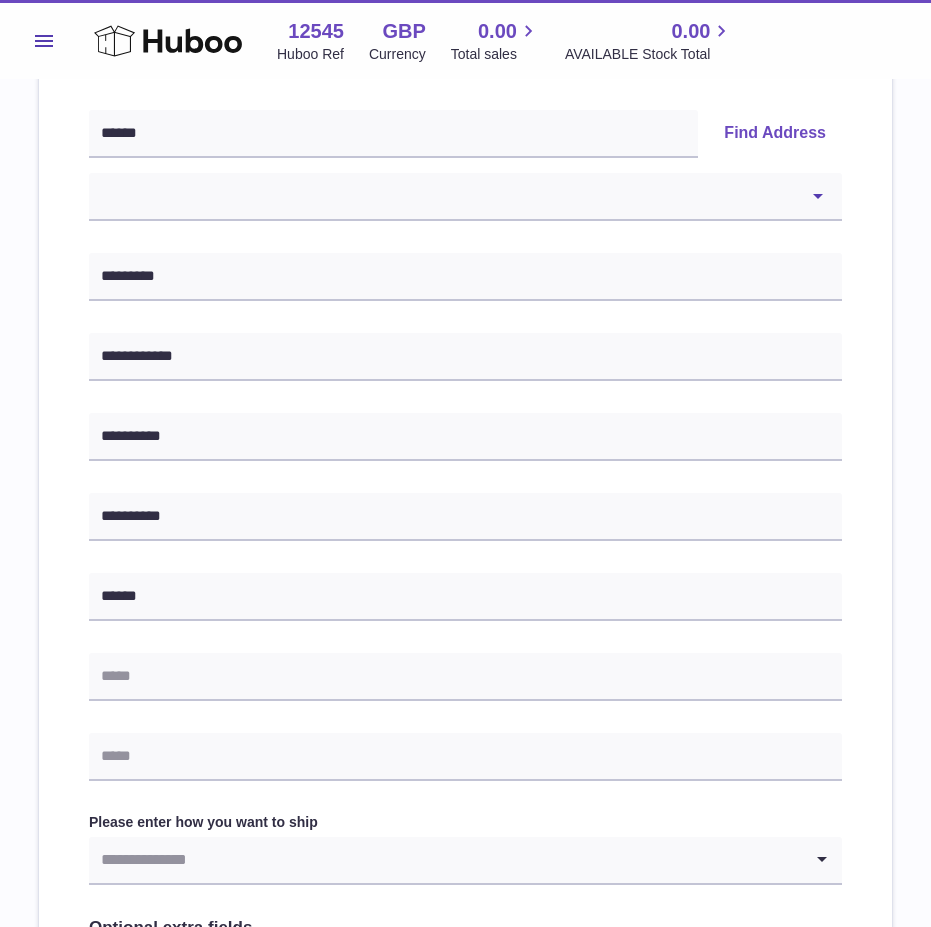 scroll, scrollTop: 500, scrollLeft: 0, axis: vertical 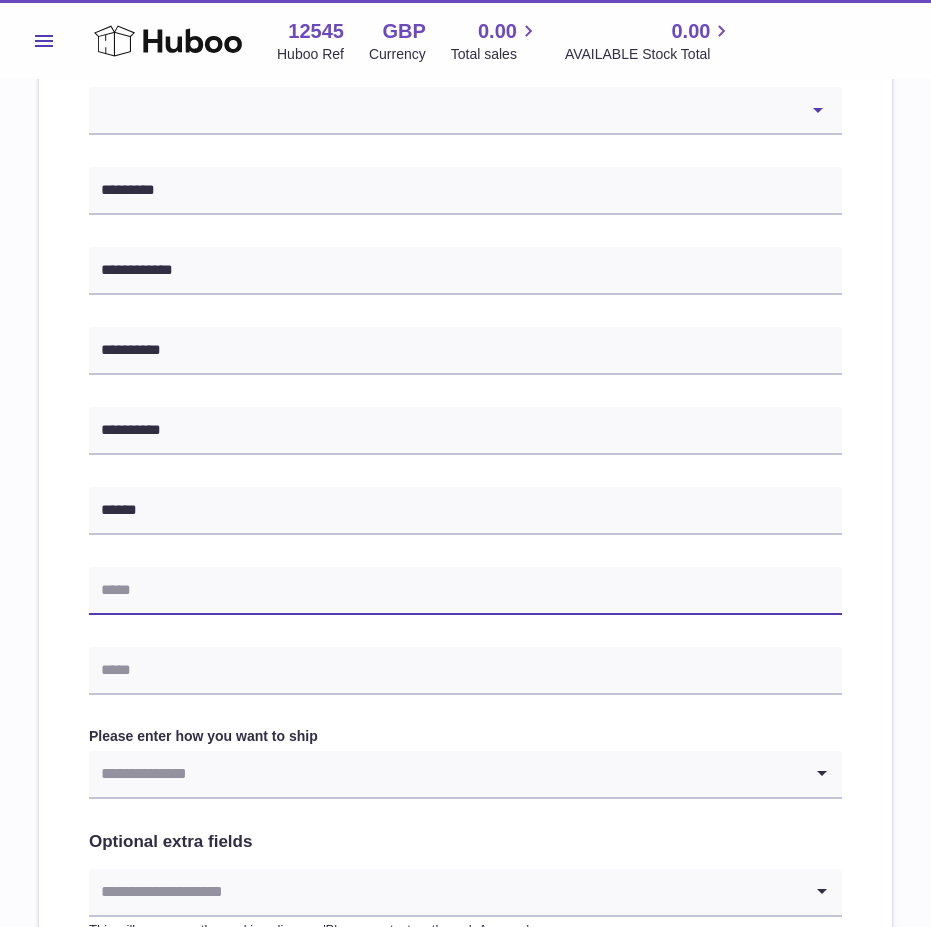 click at bounding box center (465, 591) 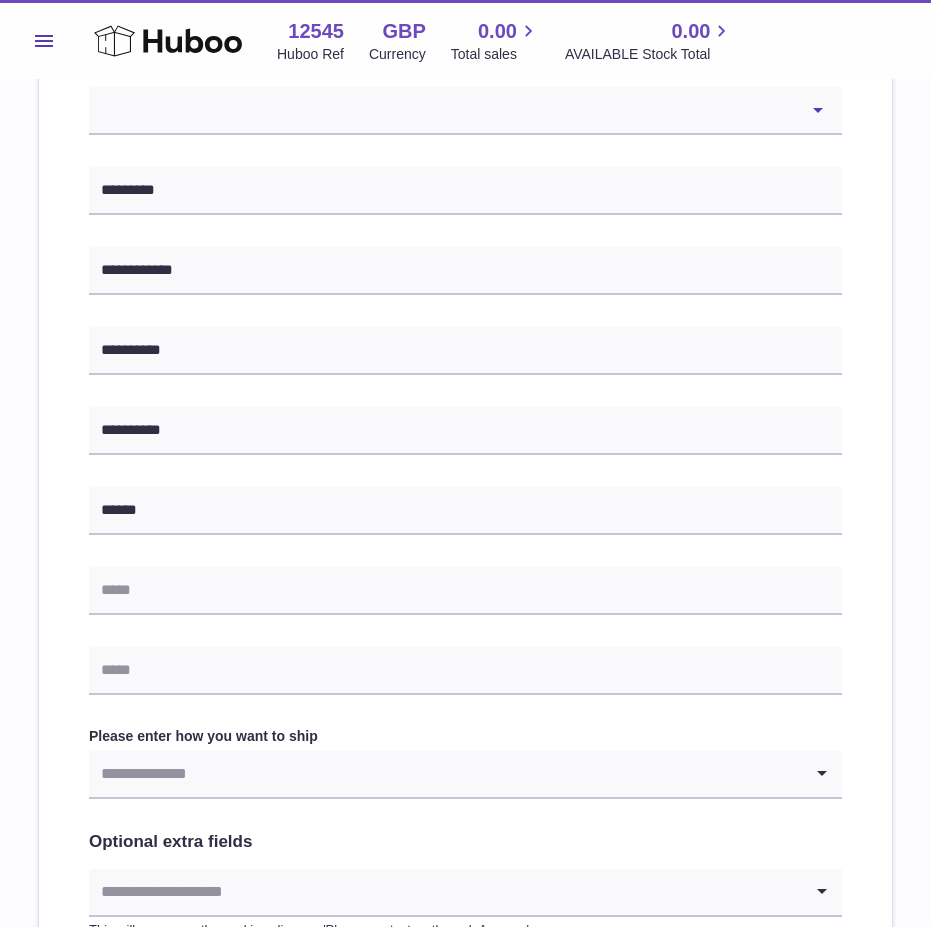 drag, startPoint x: 558, startPoint y: 558, endPoint x: 370, endPoint y: 579, distance: 189.16924 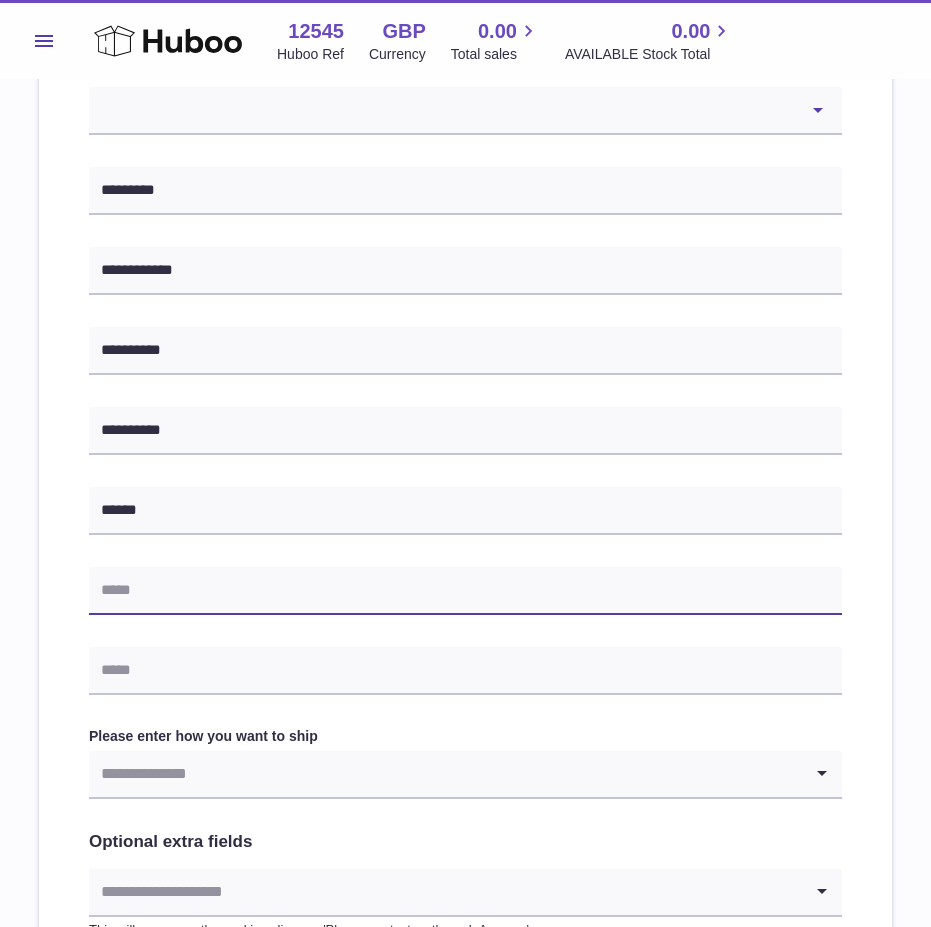 click at bounding box center [465, 591] 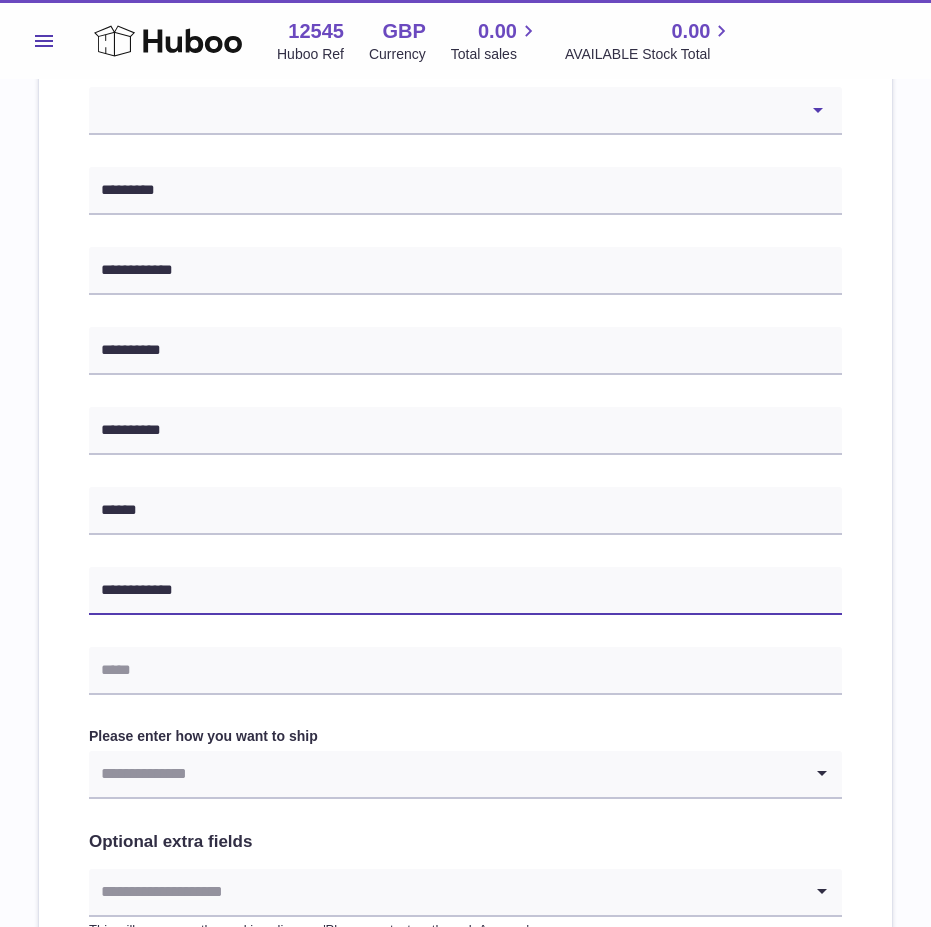 drag, startPoint x: 86, startPoint y: 594, endPoint x: 11, endPoint y: 600, distance: 75.23962 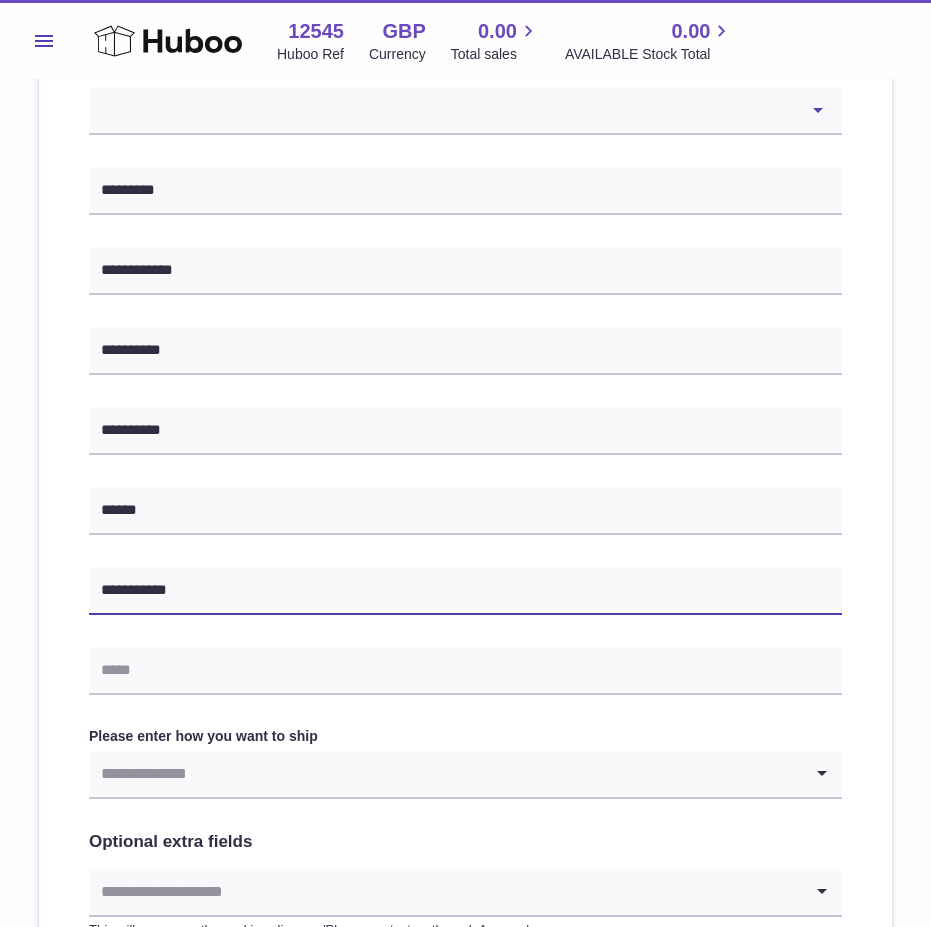 type on "**********" 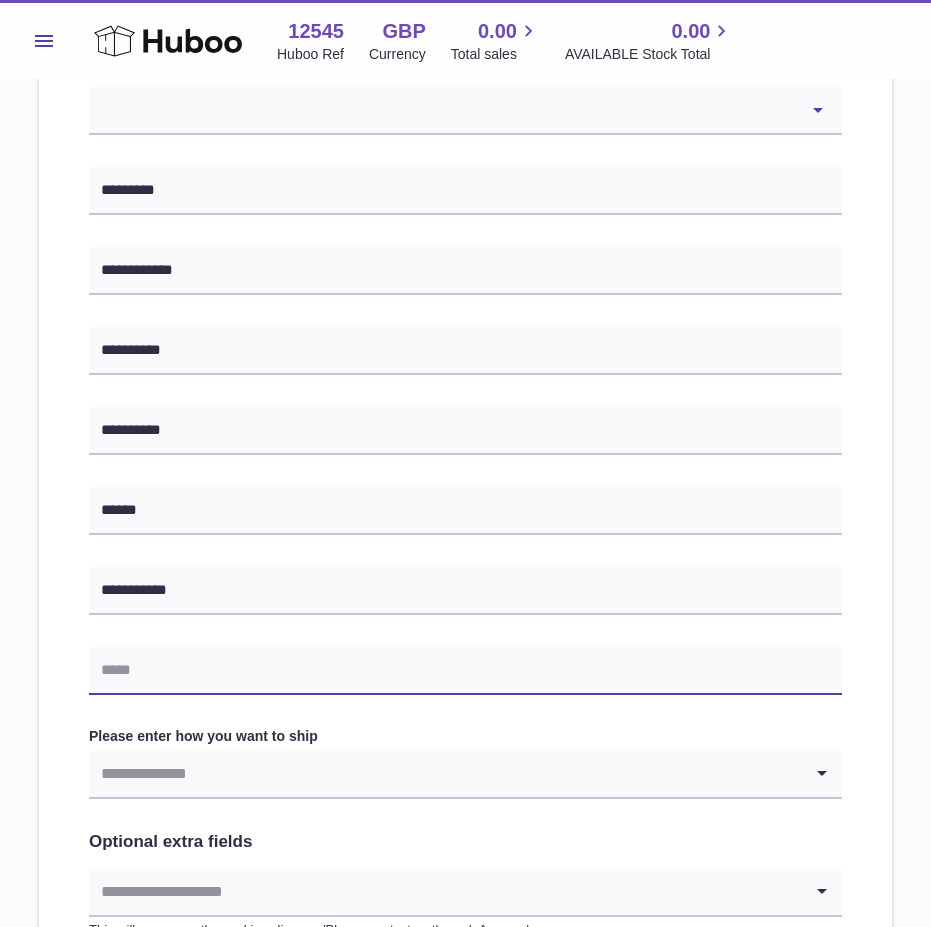 click at bounding box center (465, 671) 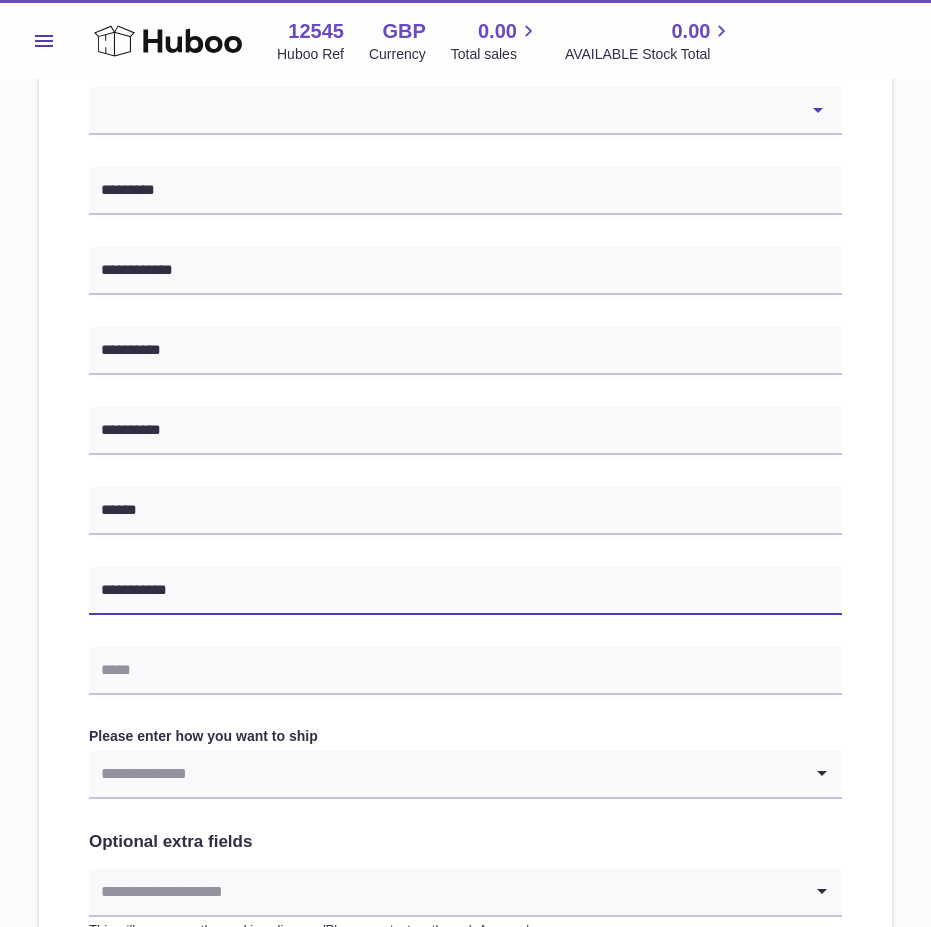 drag, startPoint x: 462, startPoint y: 594, endPoint x: 325, endPoint y: 593, distance: 137.00365 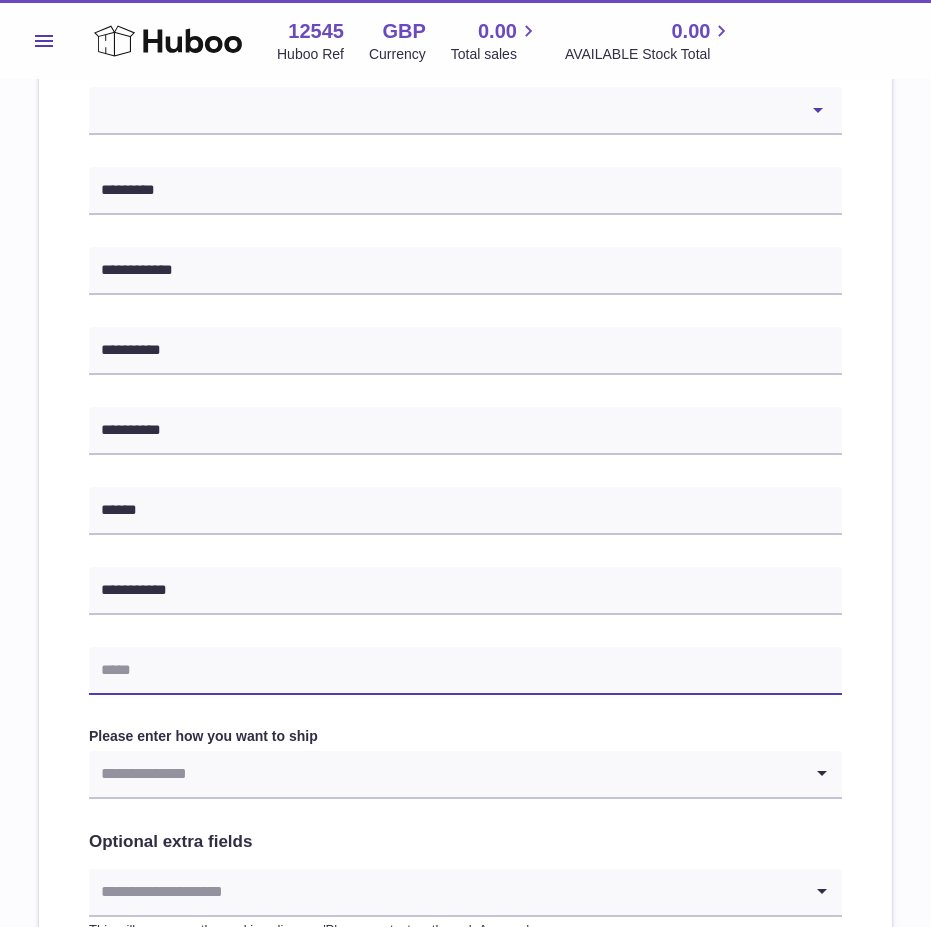 click at bounding box center (465, 671) 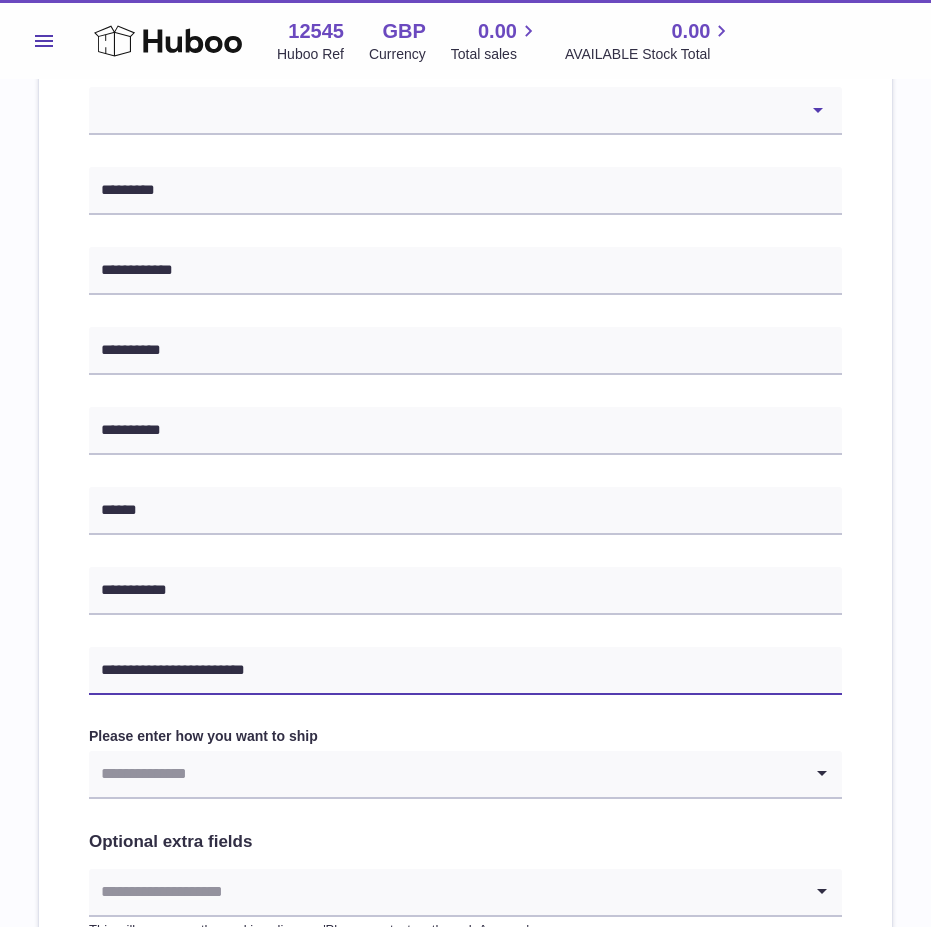 type on "**********" 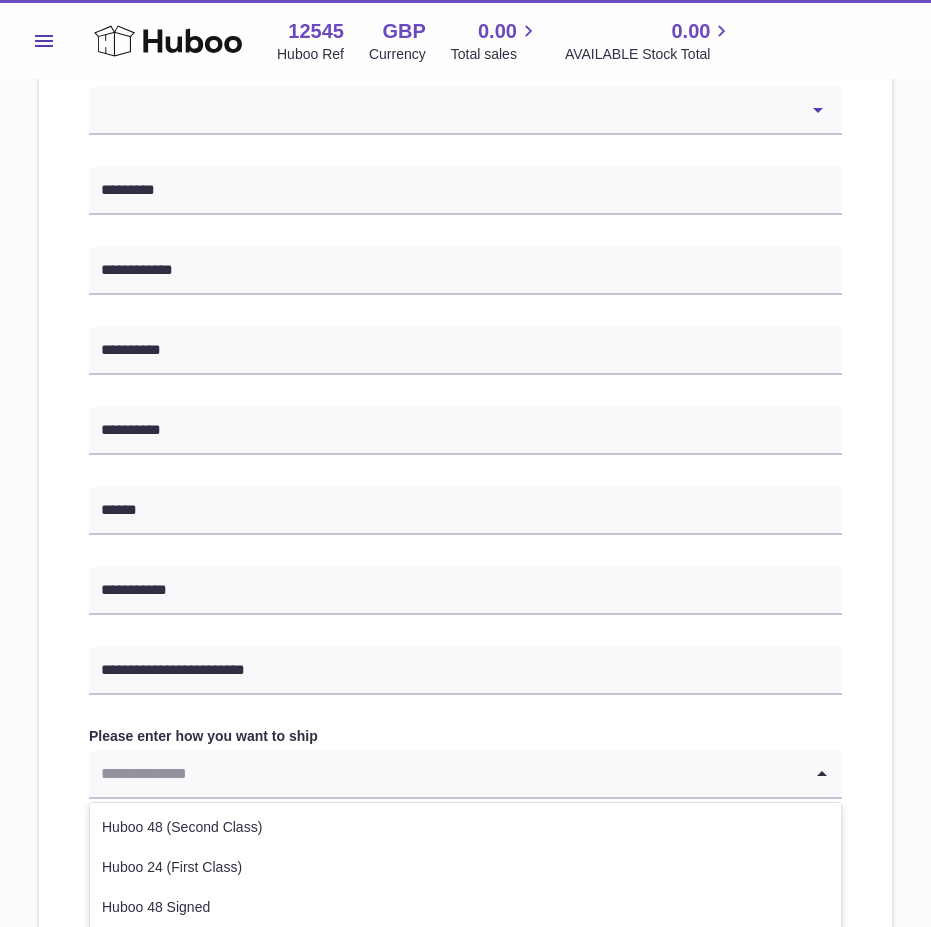 click at bounding box center (445, 774) 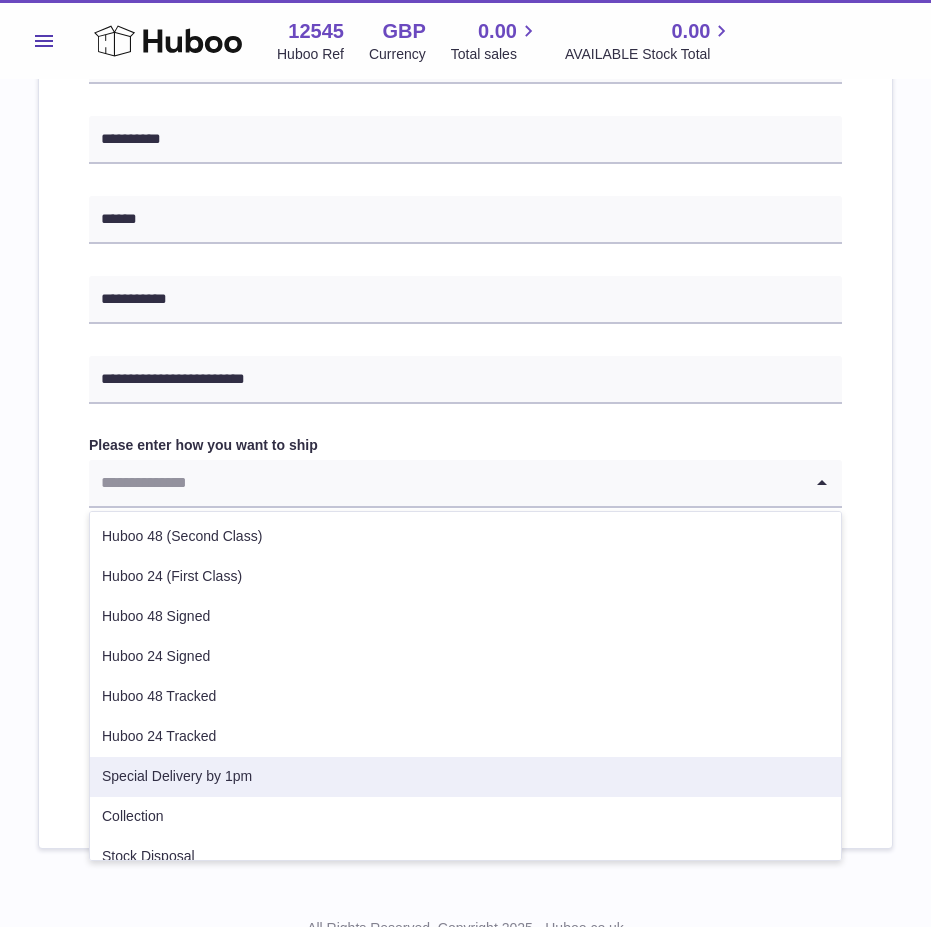 scroll, scrollTop: 800, scrollLeft: 0, axis: vertical 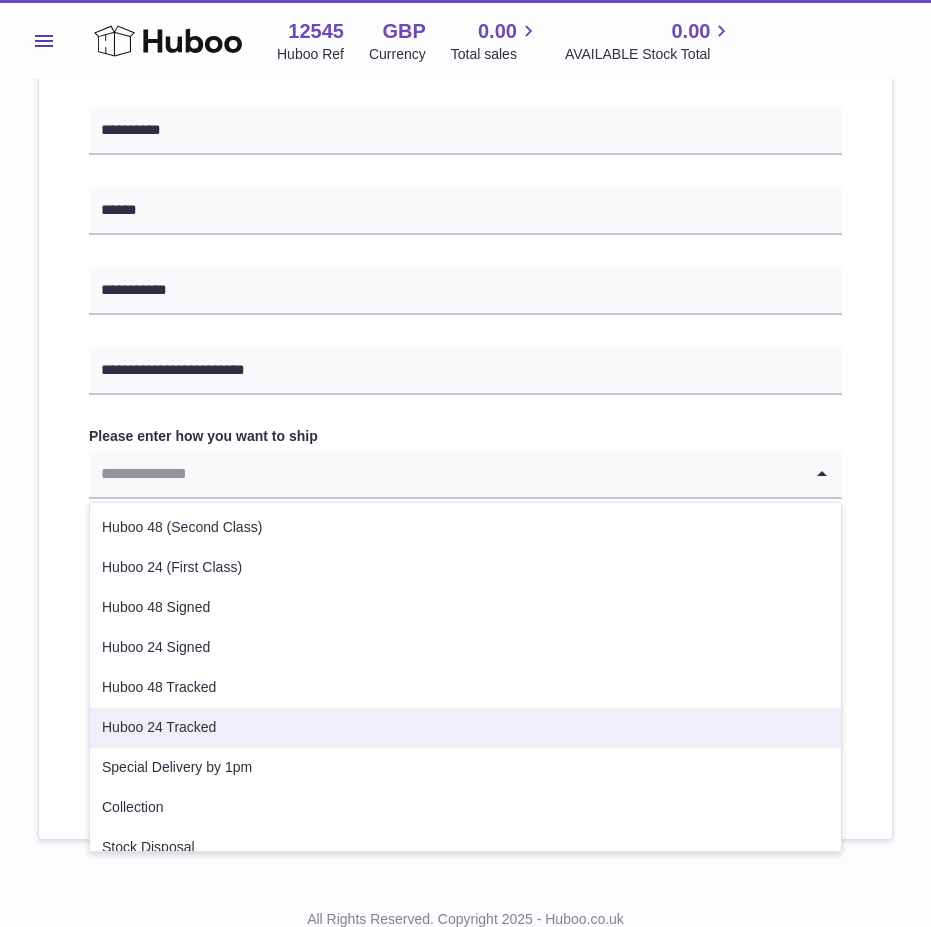 click on "Huboo 24 Tracked" at bounding box center [465, 728] 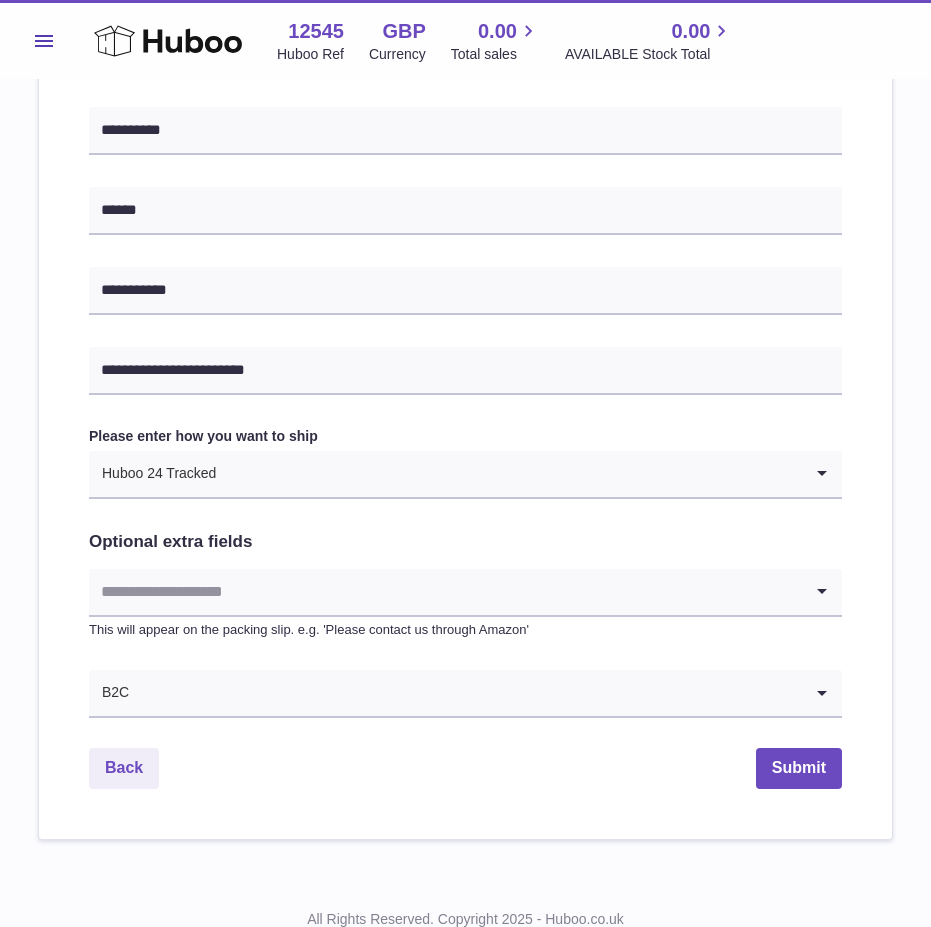 click at bounding box center [445, 592] 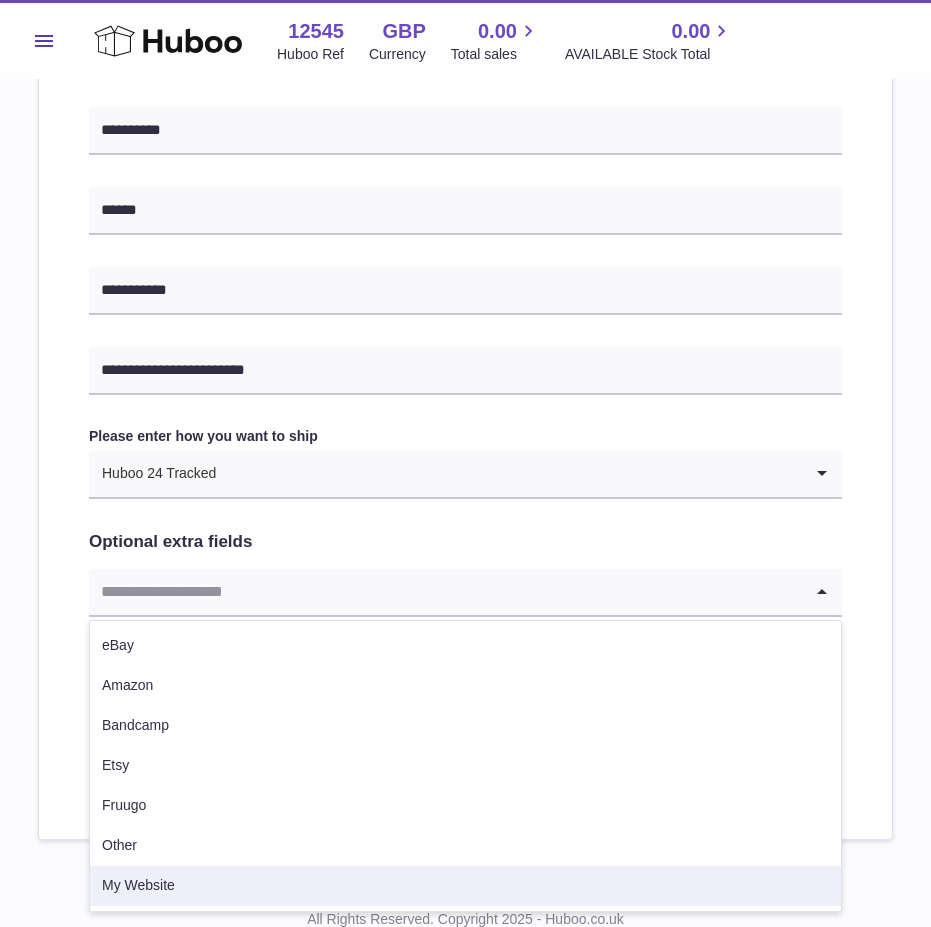 click on "My Website" at bounding box center (465, 886) 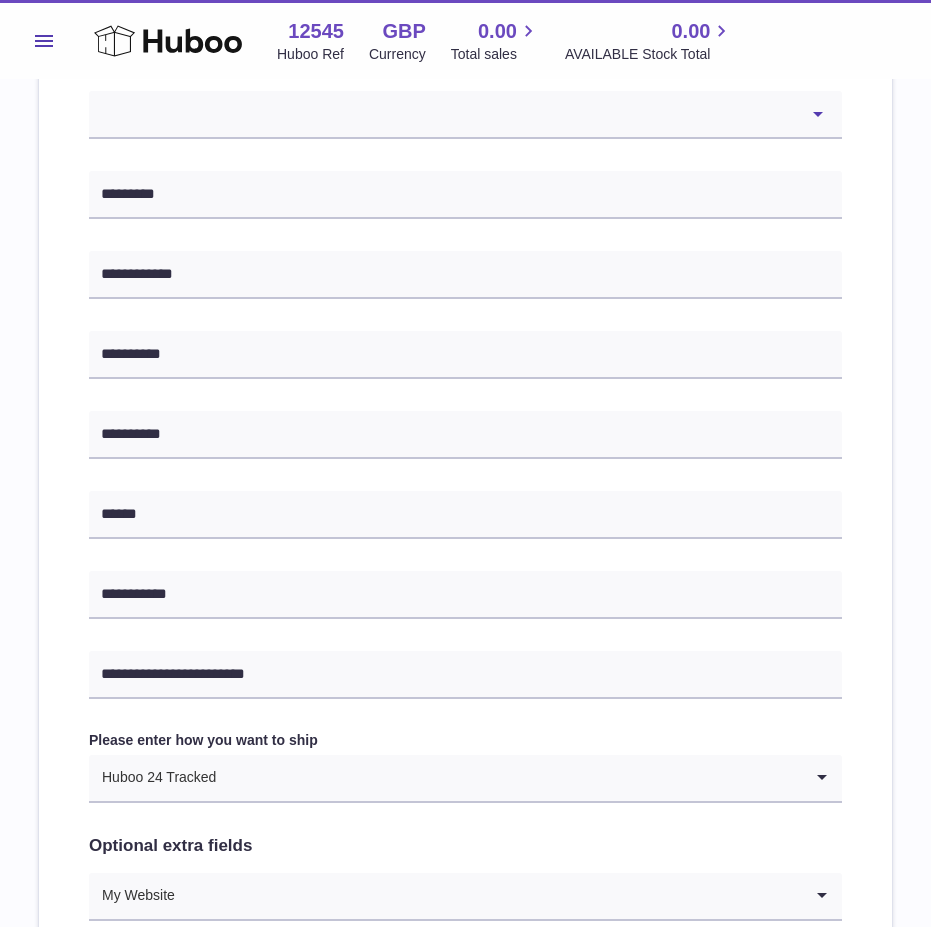 scroll, scrollTop: 700, scrollLeft: 0, axis: vertical 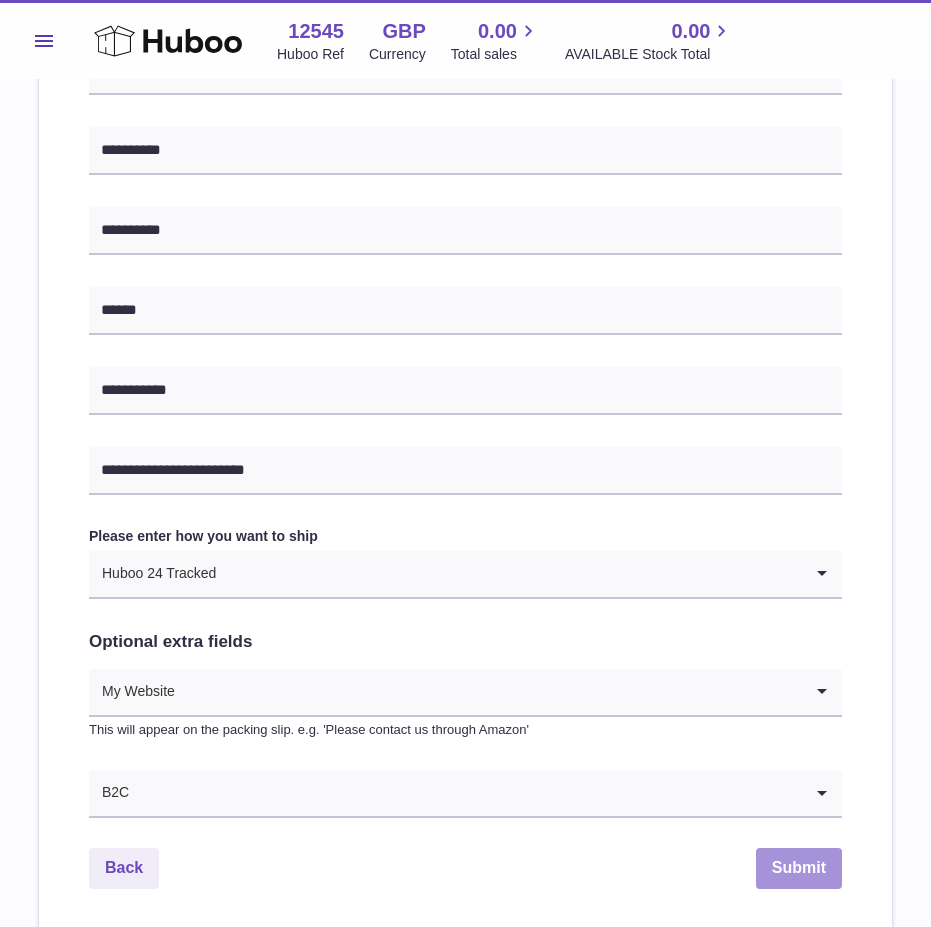 click on "Submit" at bounding box center [799, 868] 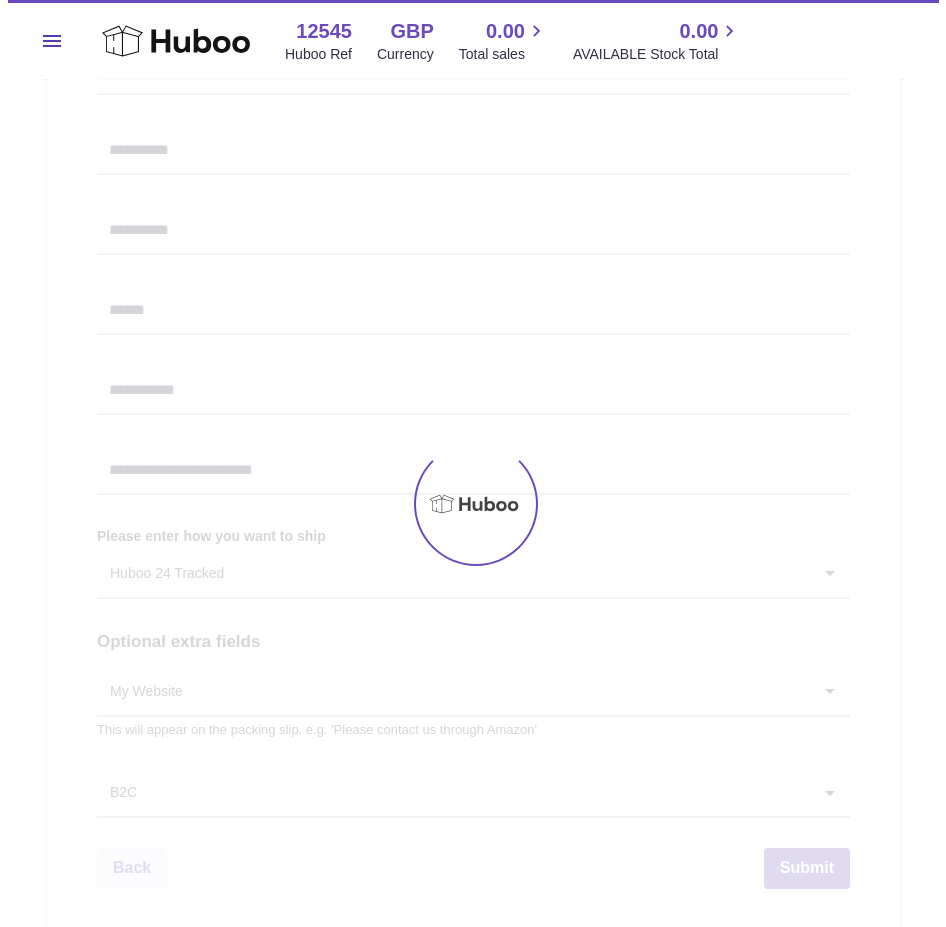 scroll, scrollTop: 0, scrollLeft: 0, axis: both 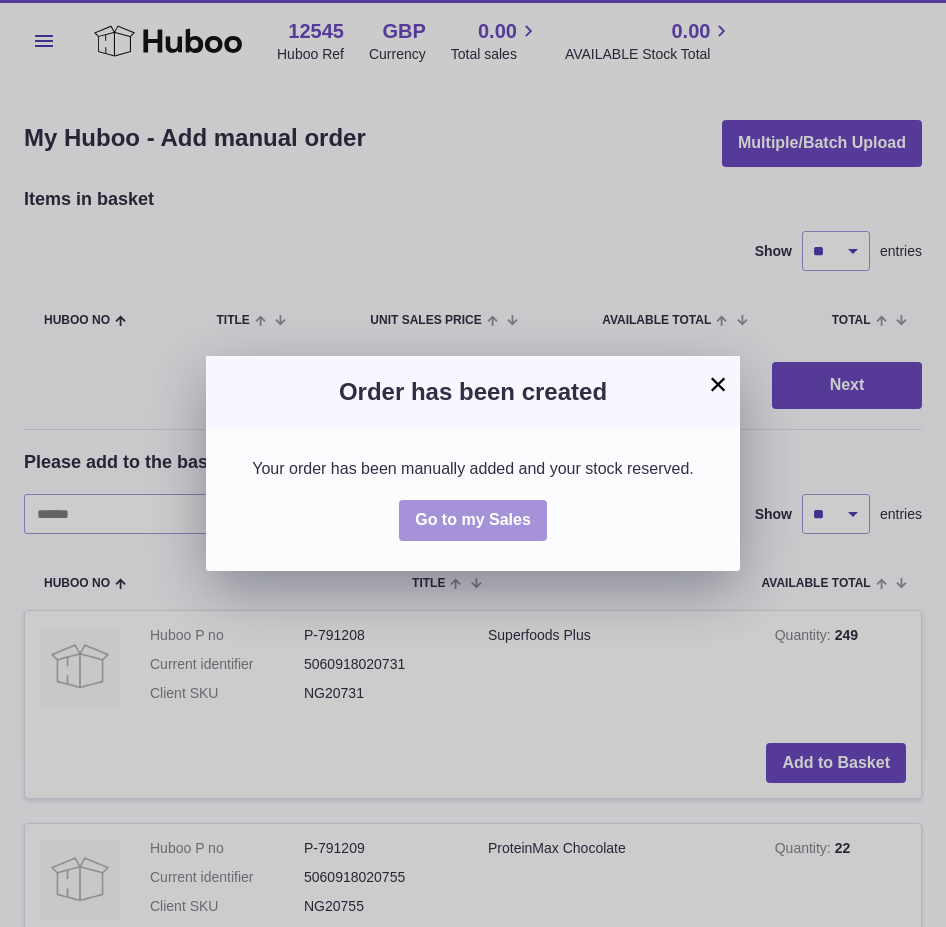 click on "Go to my Sales" at bounding box center [473, 520] 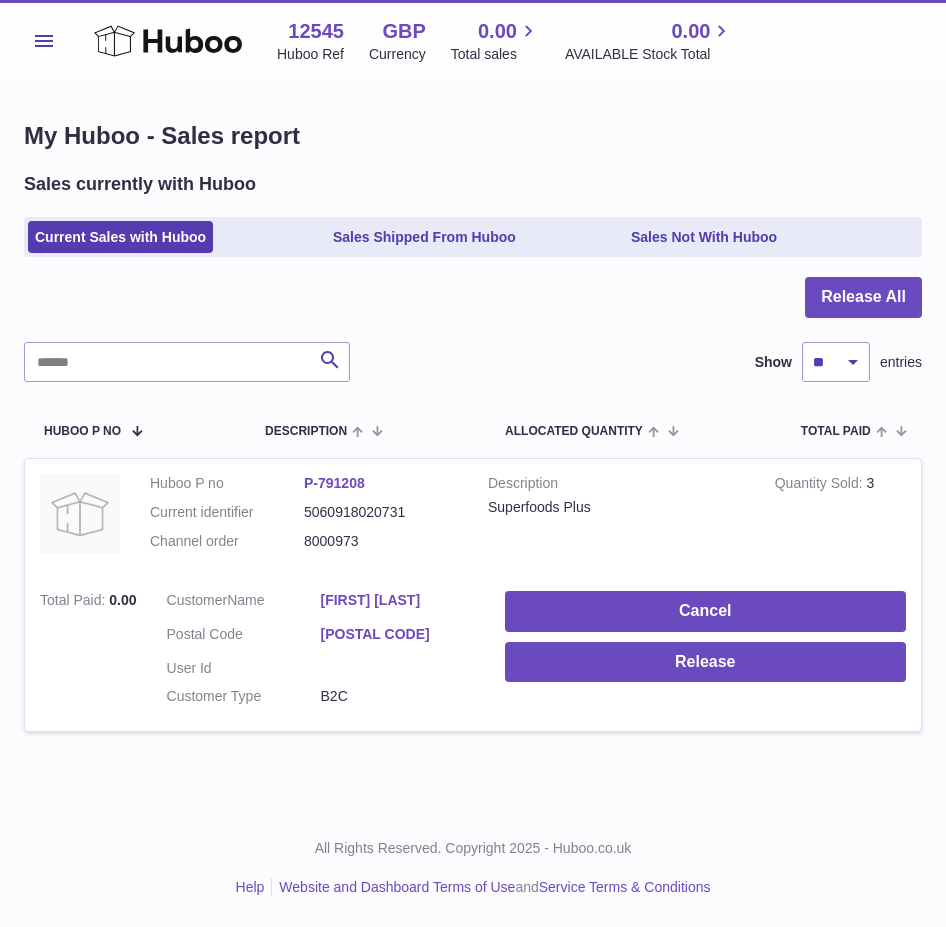 scroll, scrollTop: 0, scrollLeft: 0, axis: both 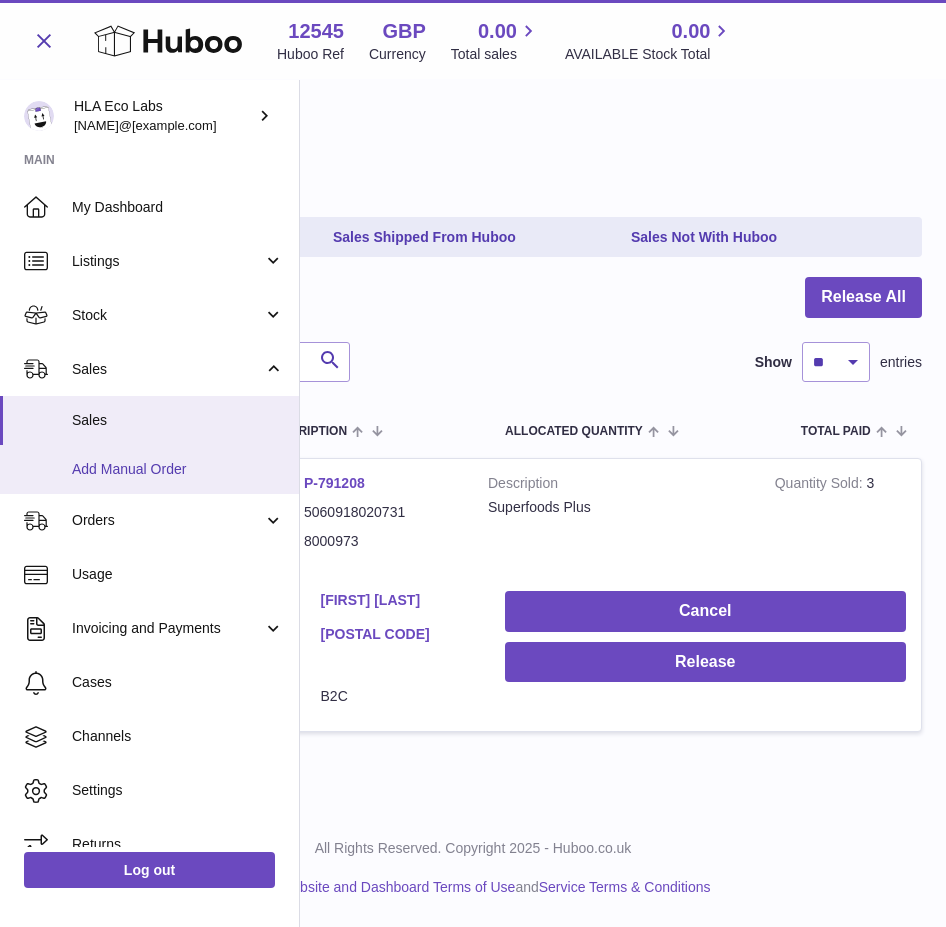click on "Add Manual Order" at bounding box center (178, 469) 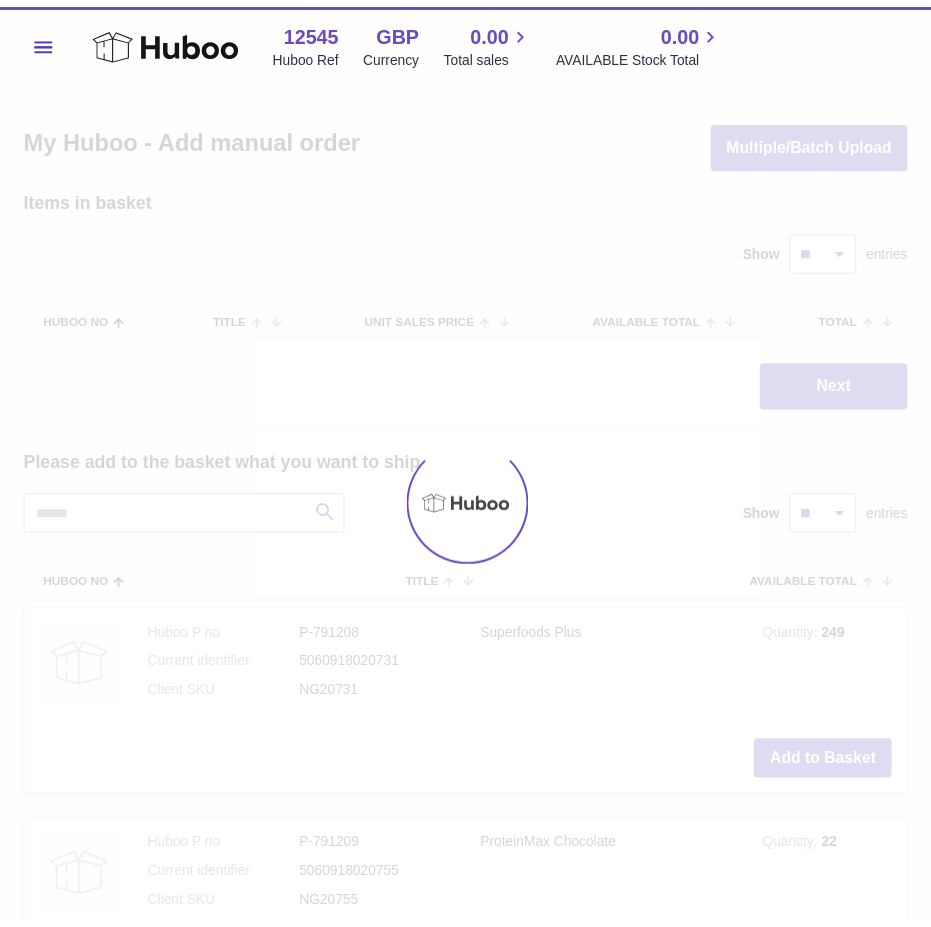 scroll, scrollTop: 0, scrollLeft: 0, axis: both 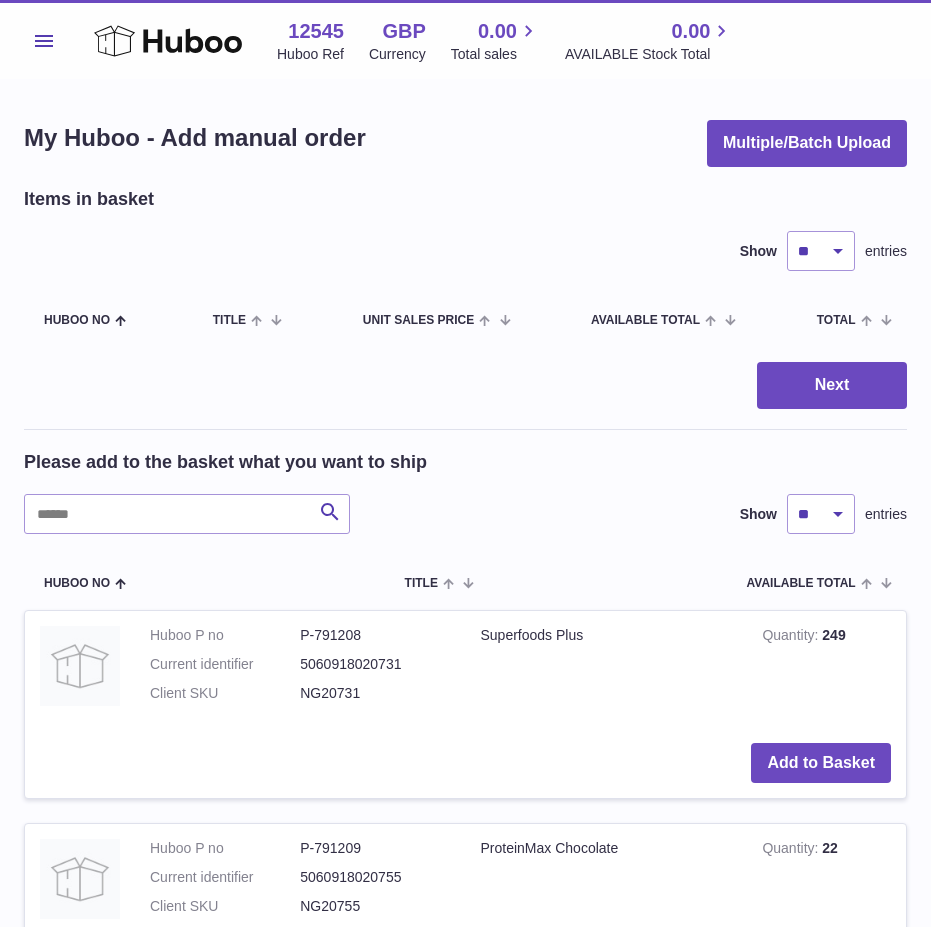 click on "Menu" at bounding box center (44, 41) 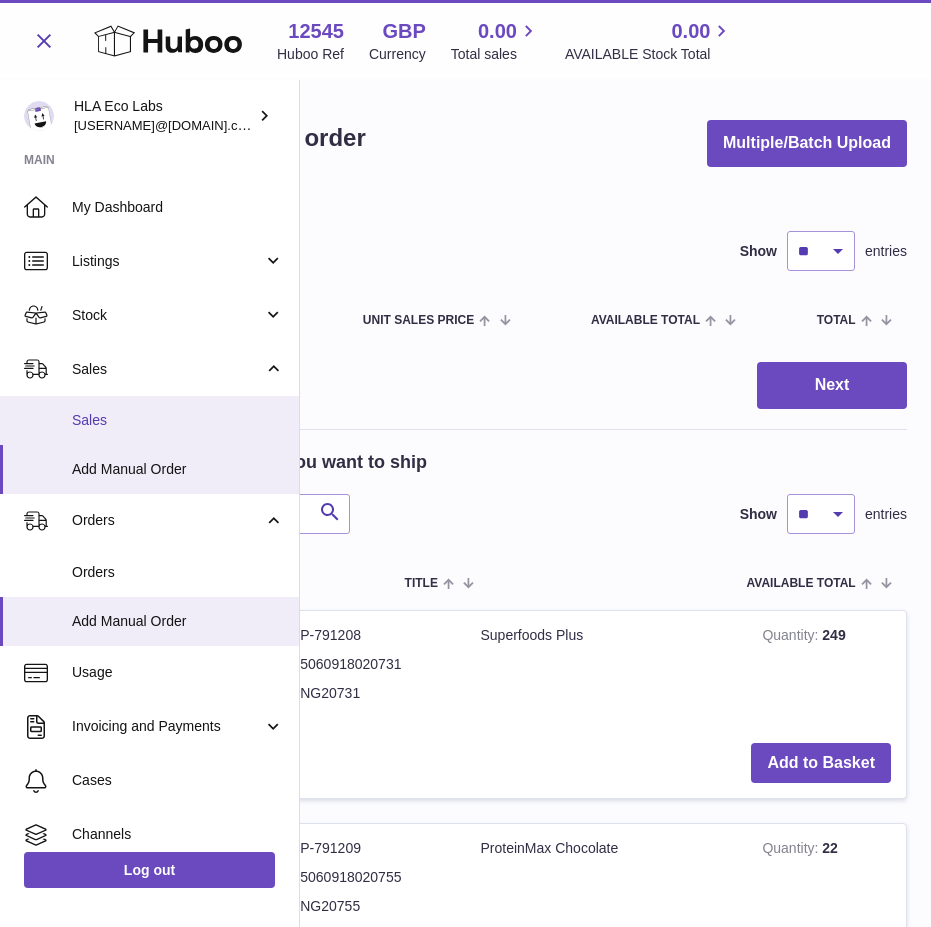 click on "Sales" at bounding box center (178, 420) 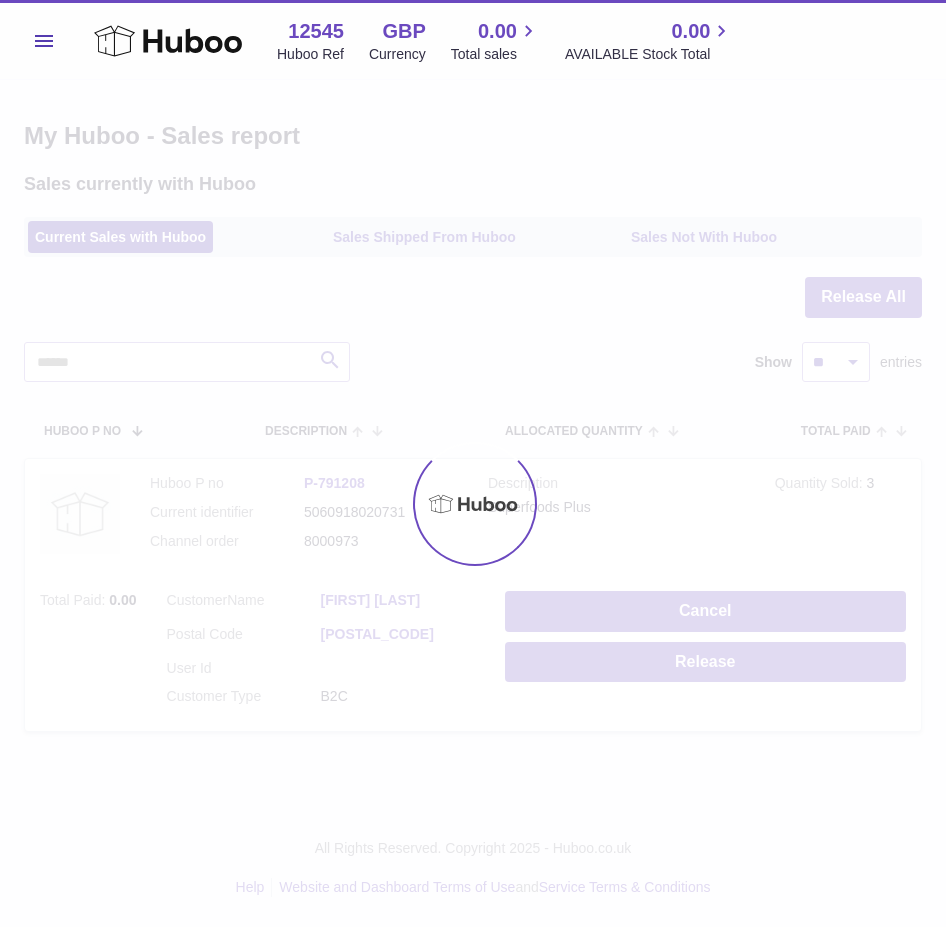 scroll, scrollTop: 0, scrollLeft: 0, axis: both 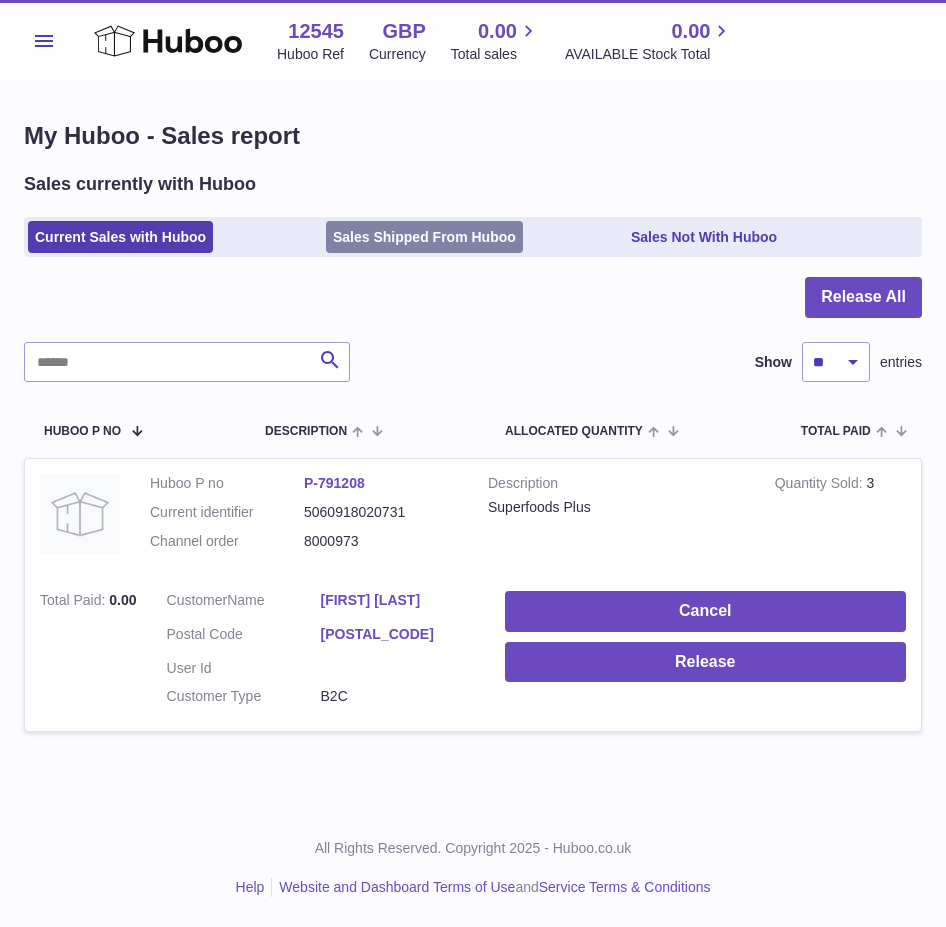 click on "Sales Shipped From Huboo" at bounding box center (424, 237) 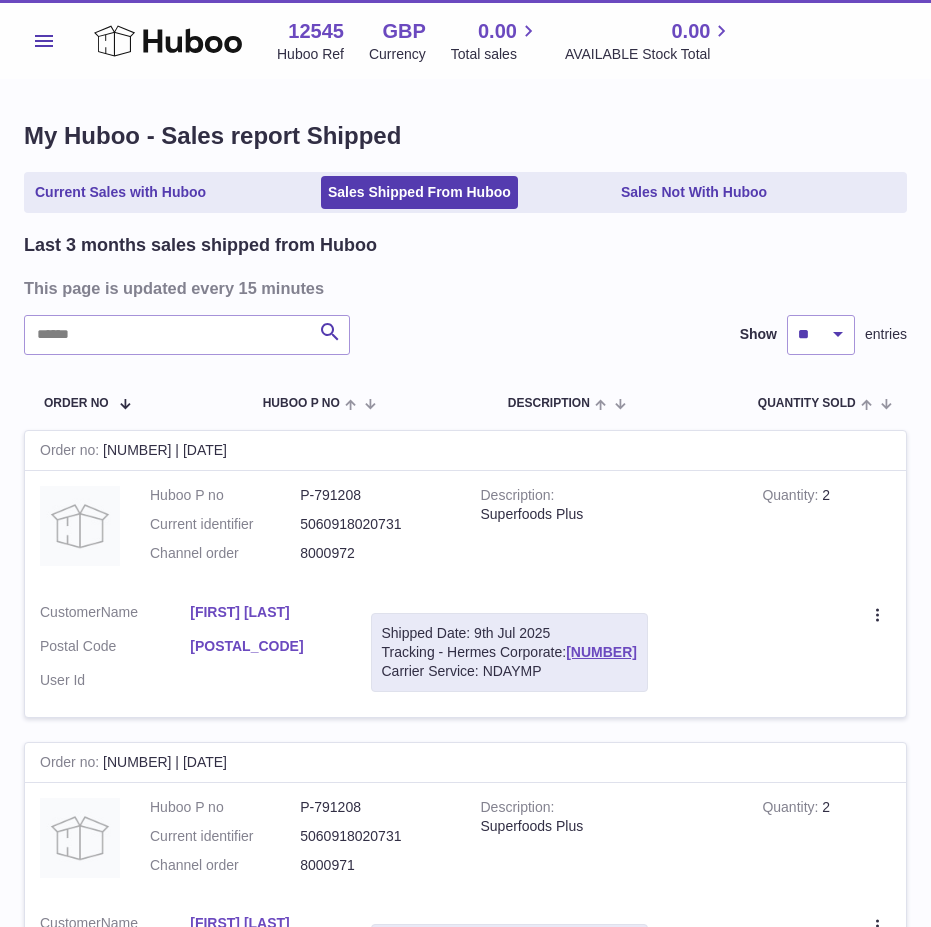 scroll, scrollTop: 0, scrollLeft: 0, axis: both 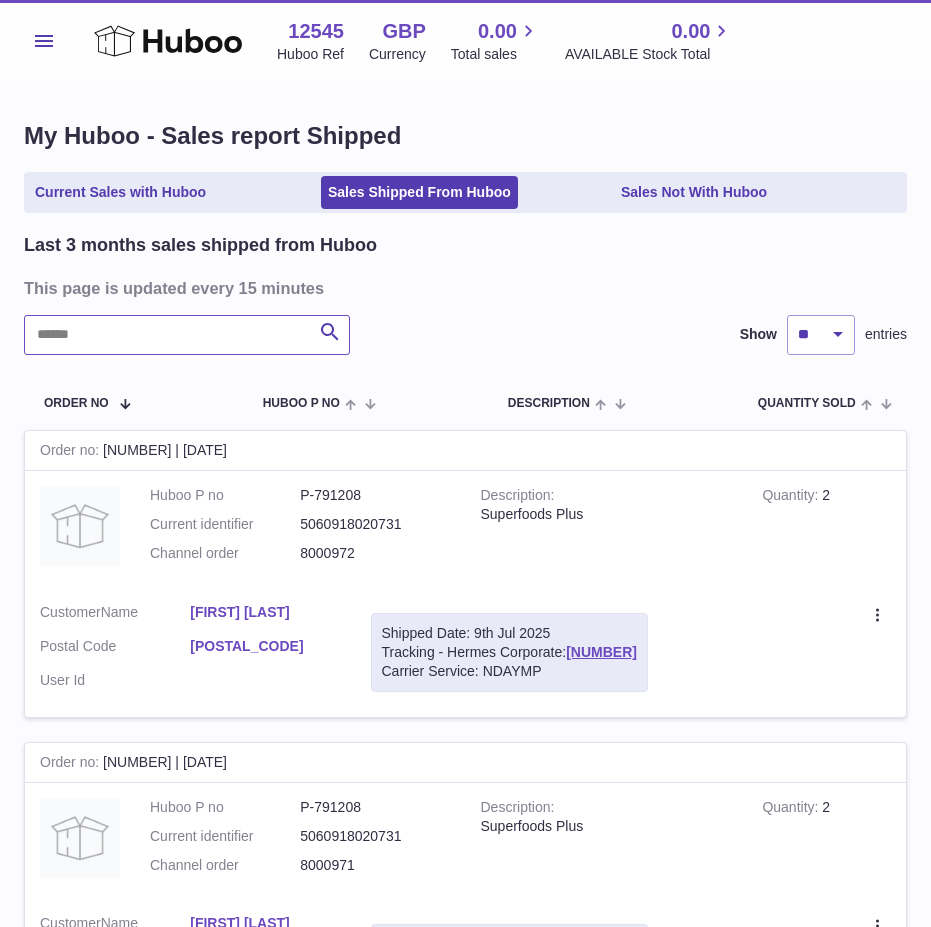 click at bounding box center (187, 335) 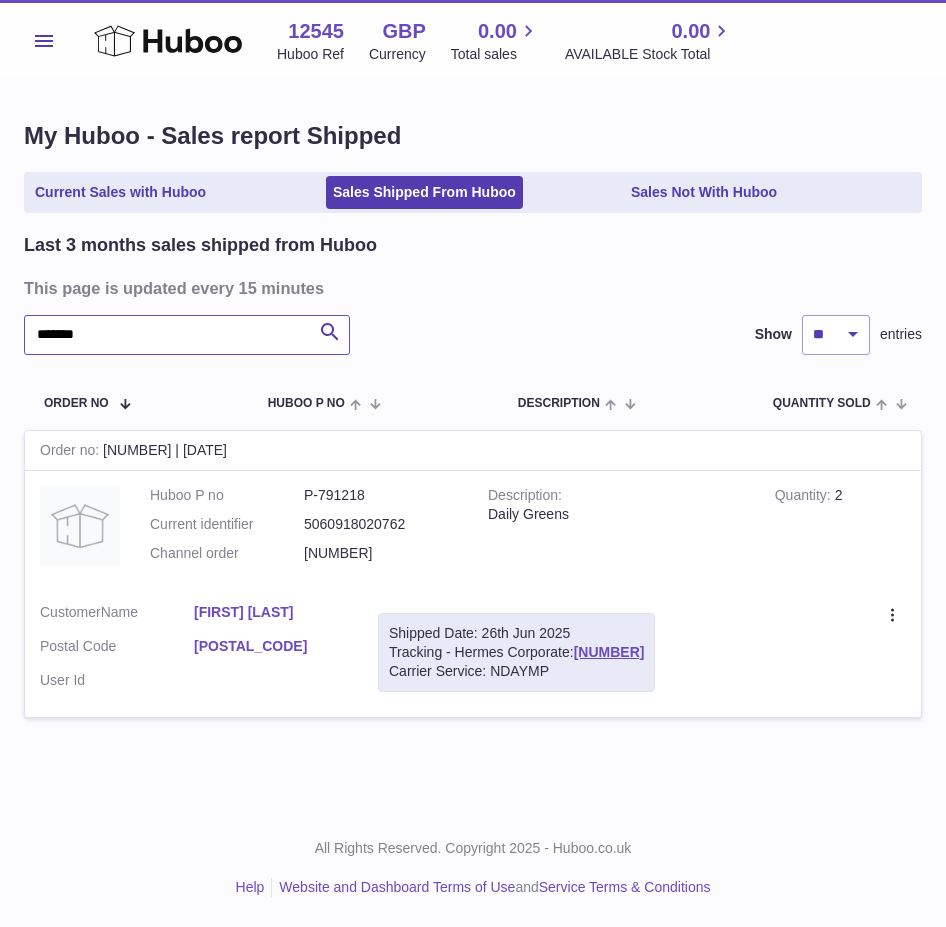 type on "*******" 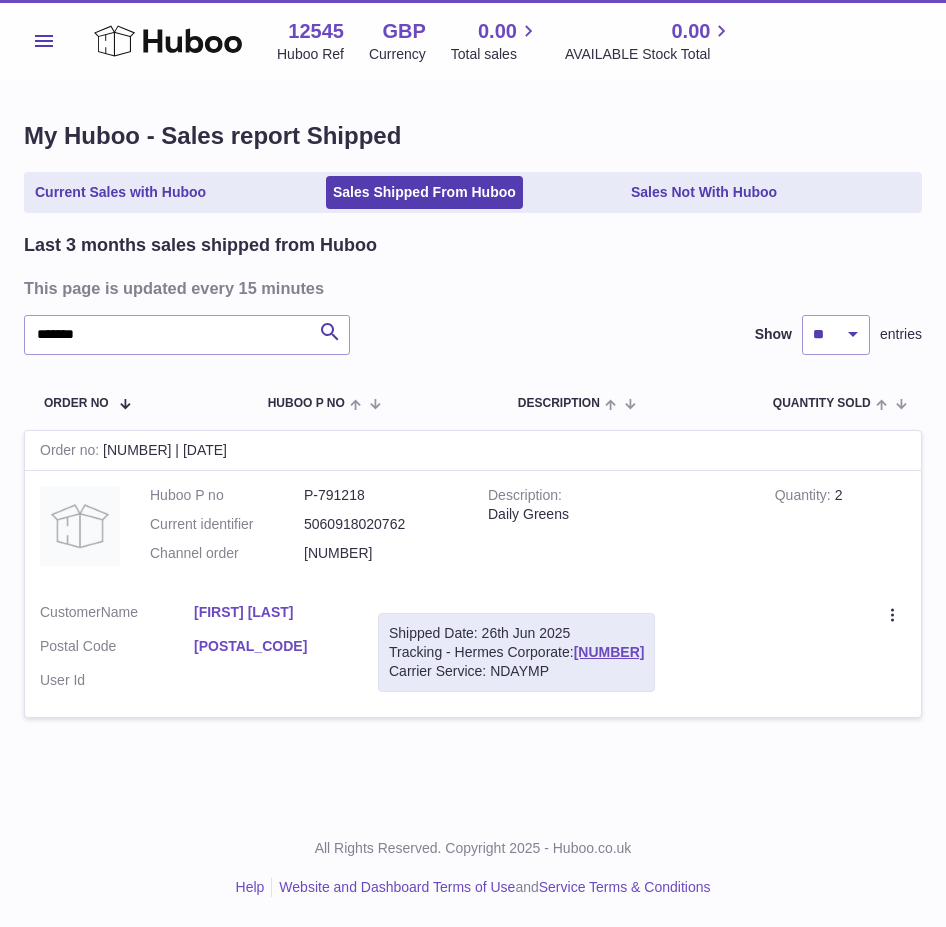 click on "Menu" at bounding box center [44, 41] 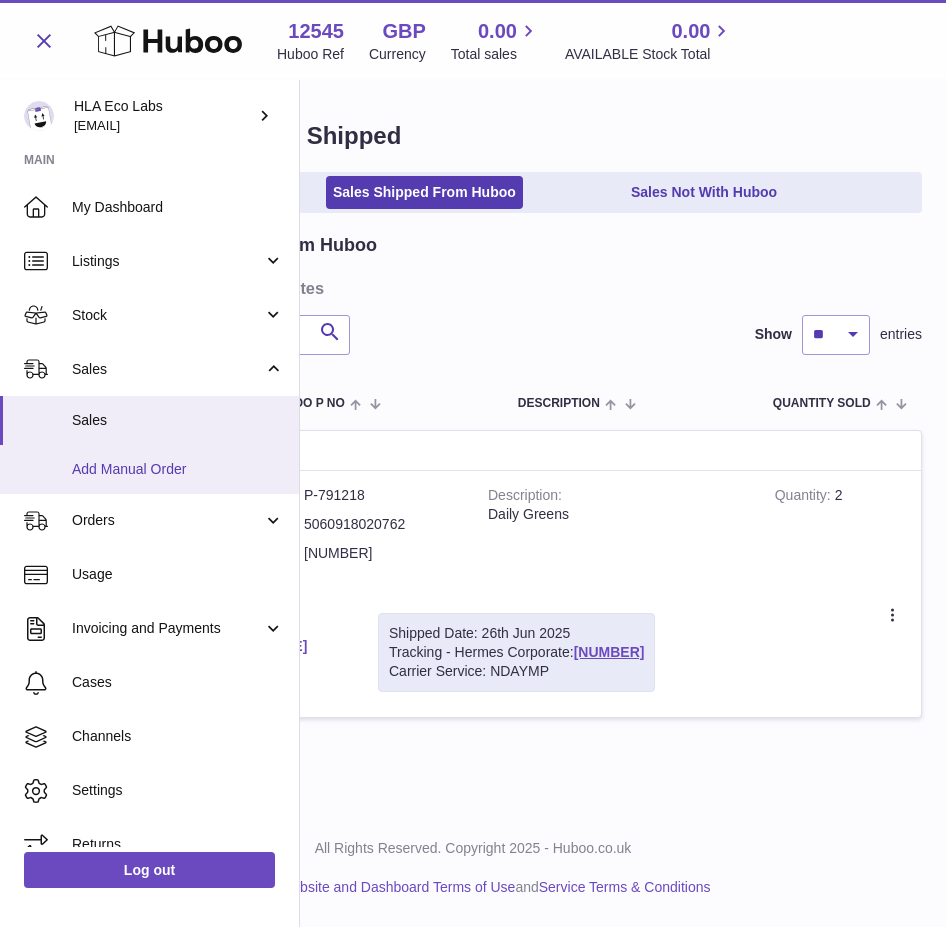 click on "Add Manual Order" at bounding box center (149, 469) 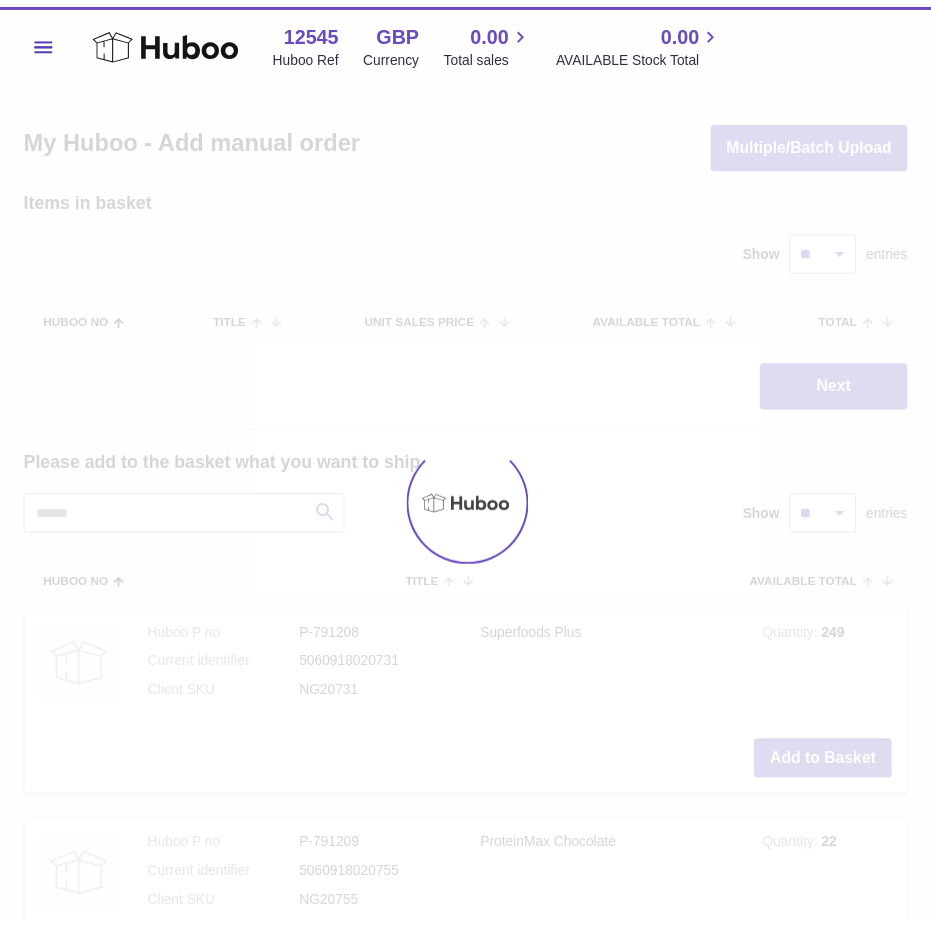 scroll, scrollTop: 0, scrollLeft: 0, axis: both 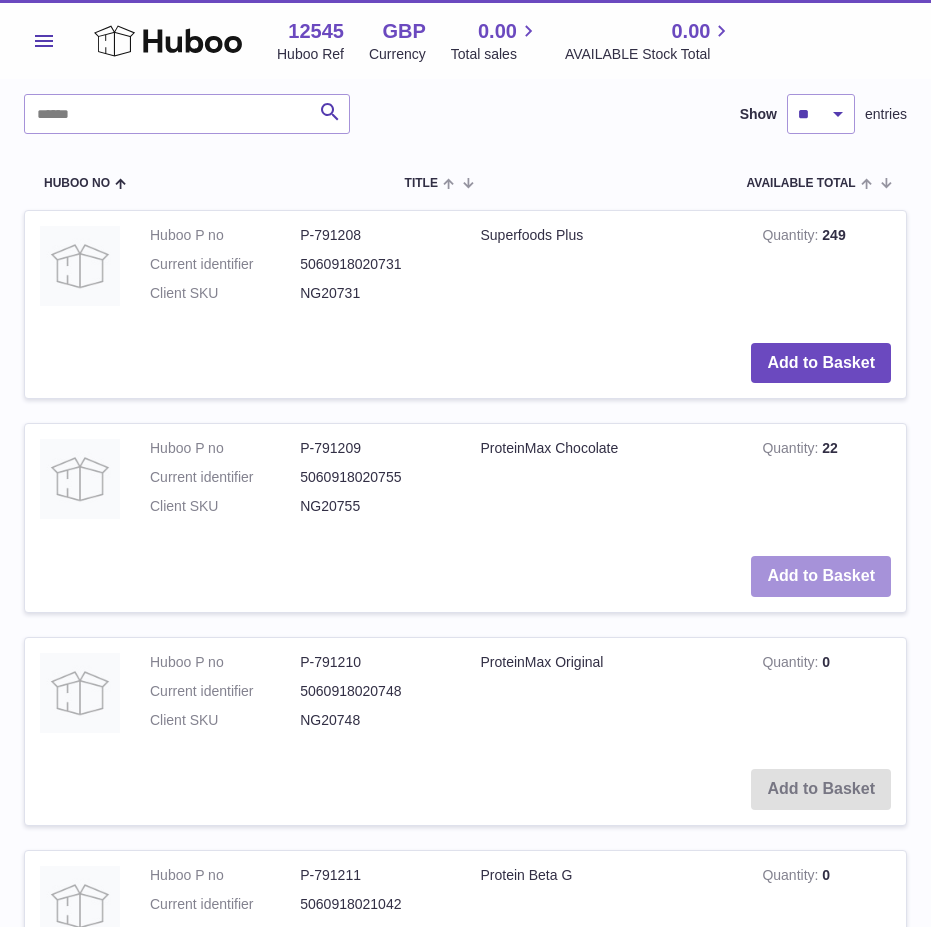 click on "Add to Basket" at bounding box center [821, 576] 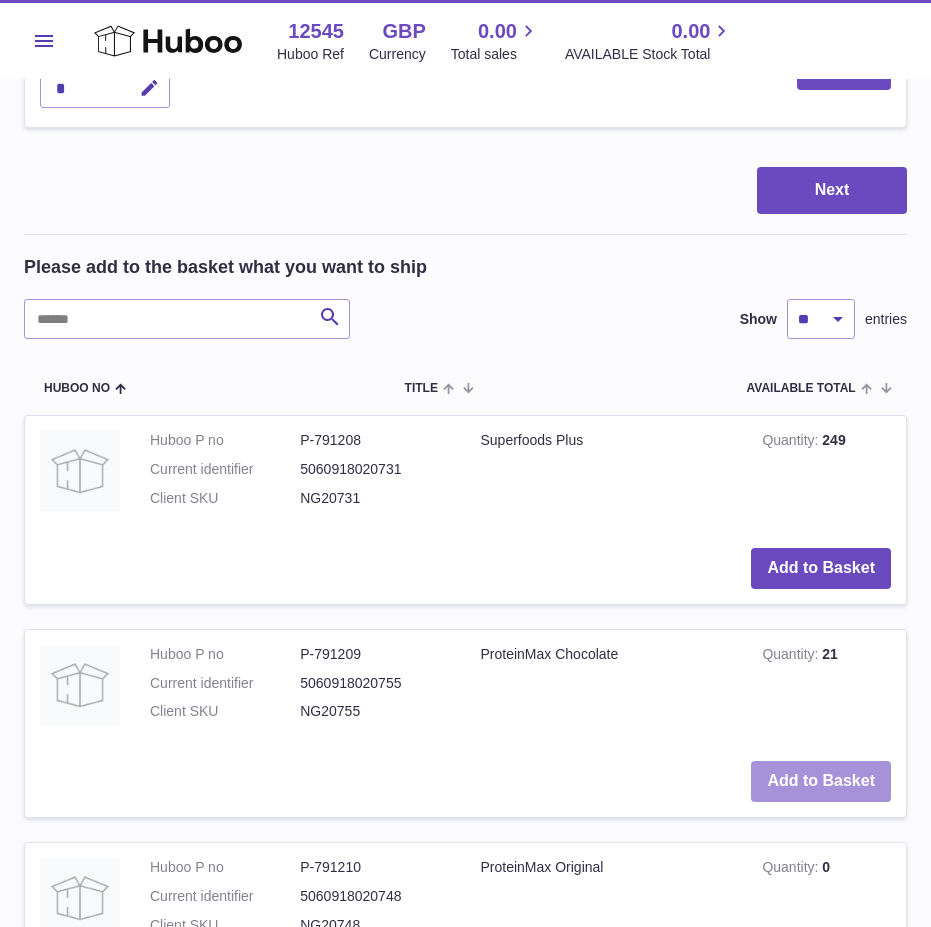 scroll, scrollTop: 43, scrollLeft: 0, axis: vertical 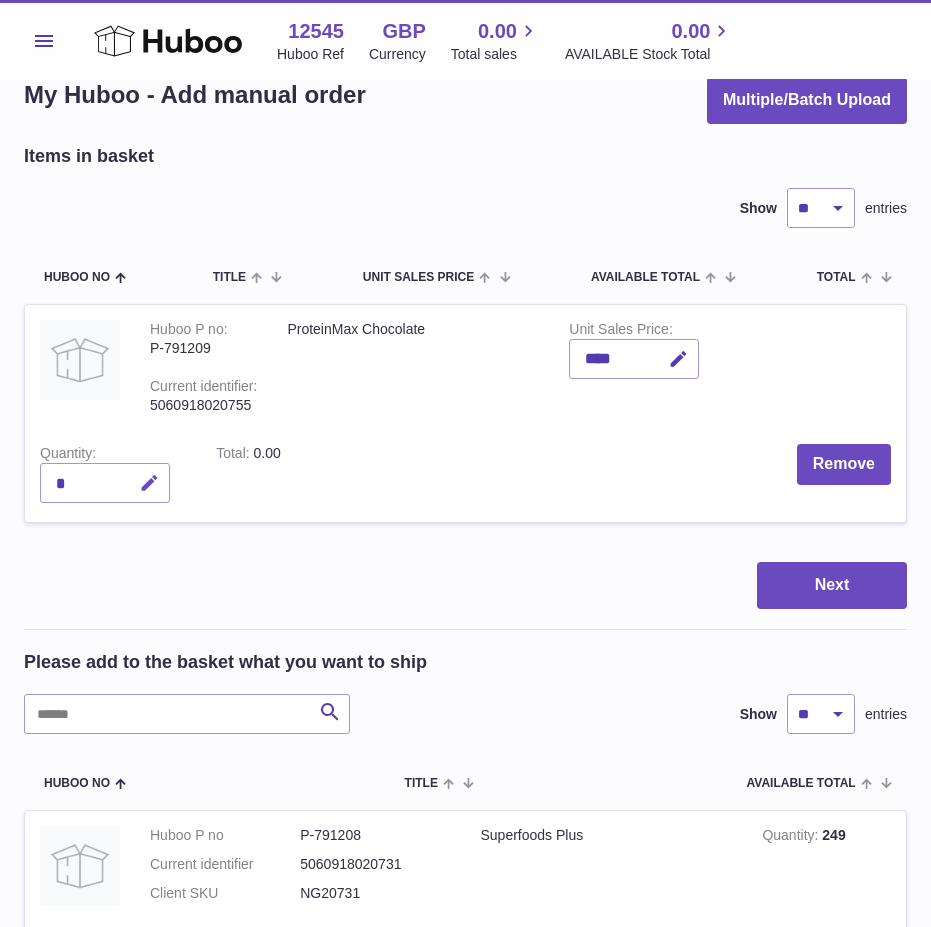 click at bounding box center [146, 483] 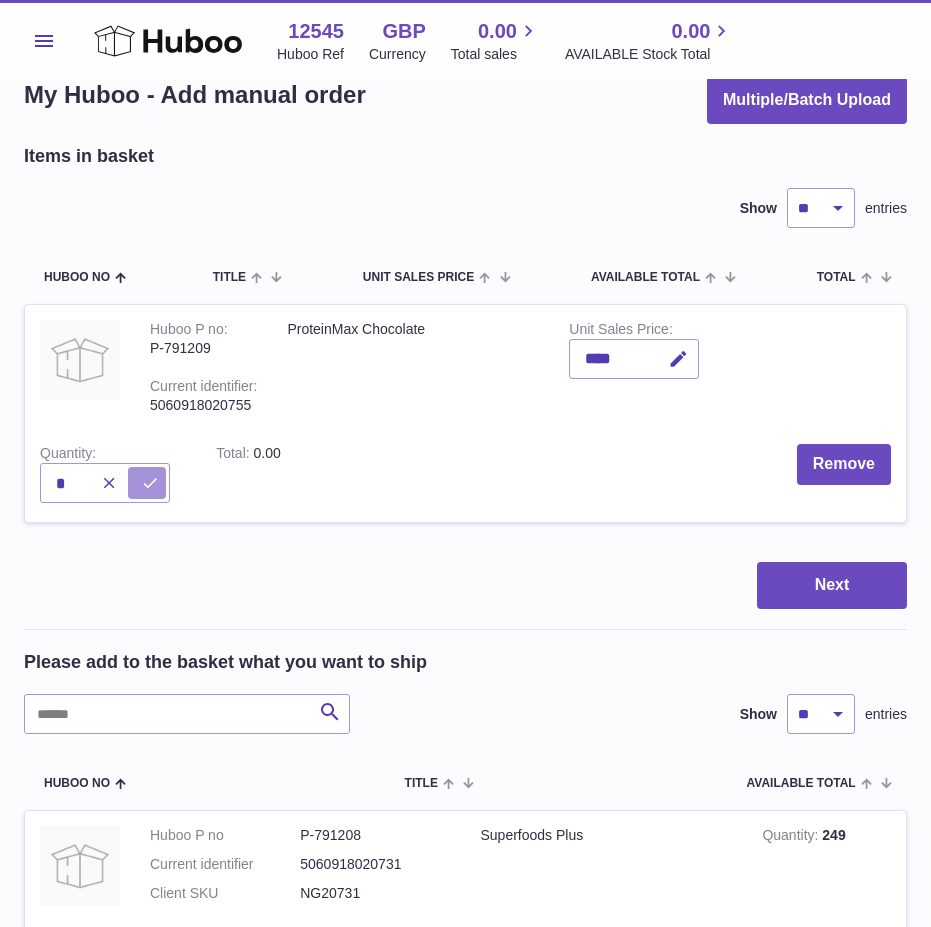 click at bounding box center (150, 483) 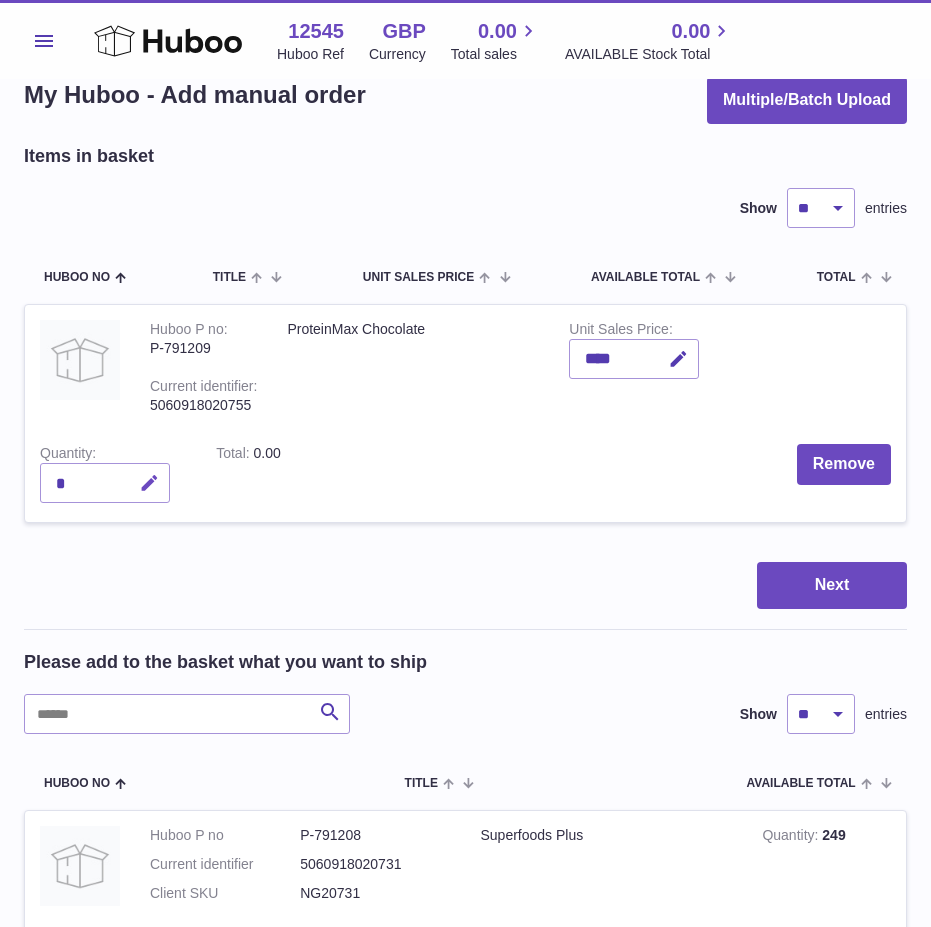 click at bounding box center [149, 483] 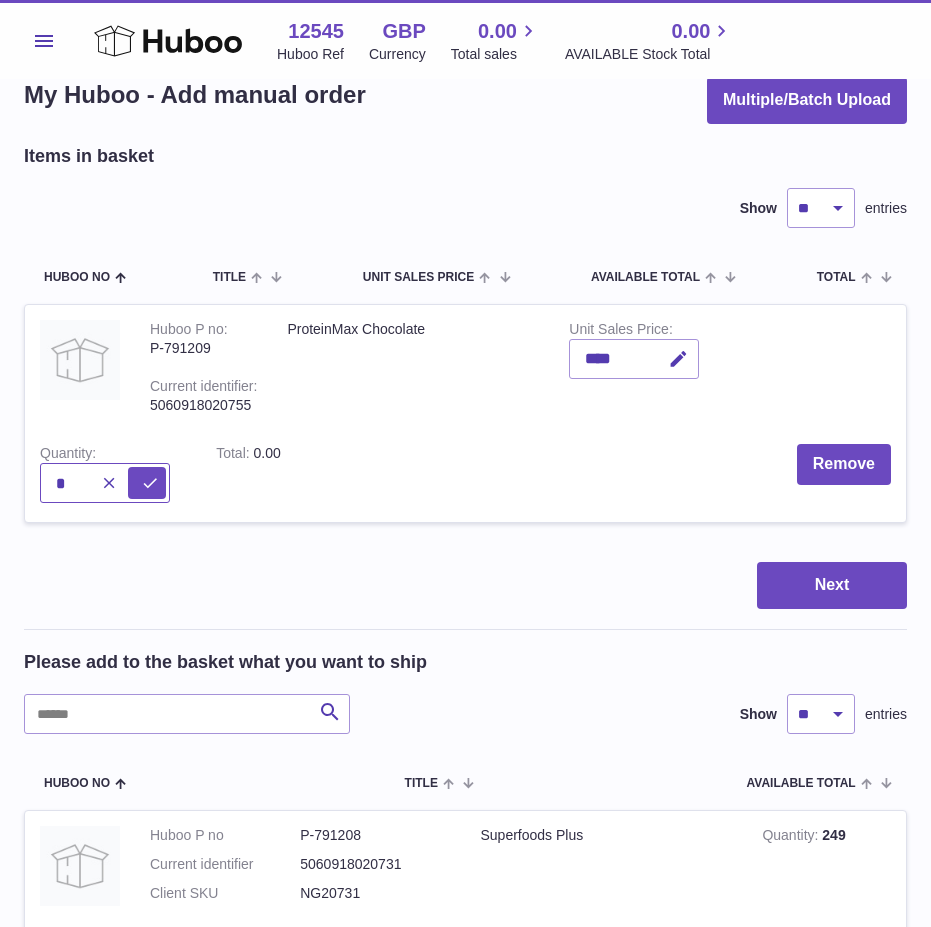 type on "*" 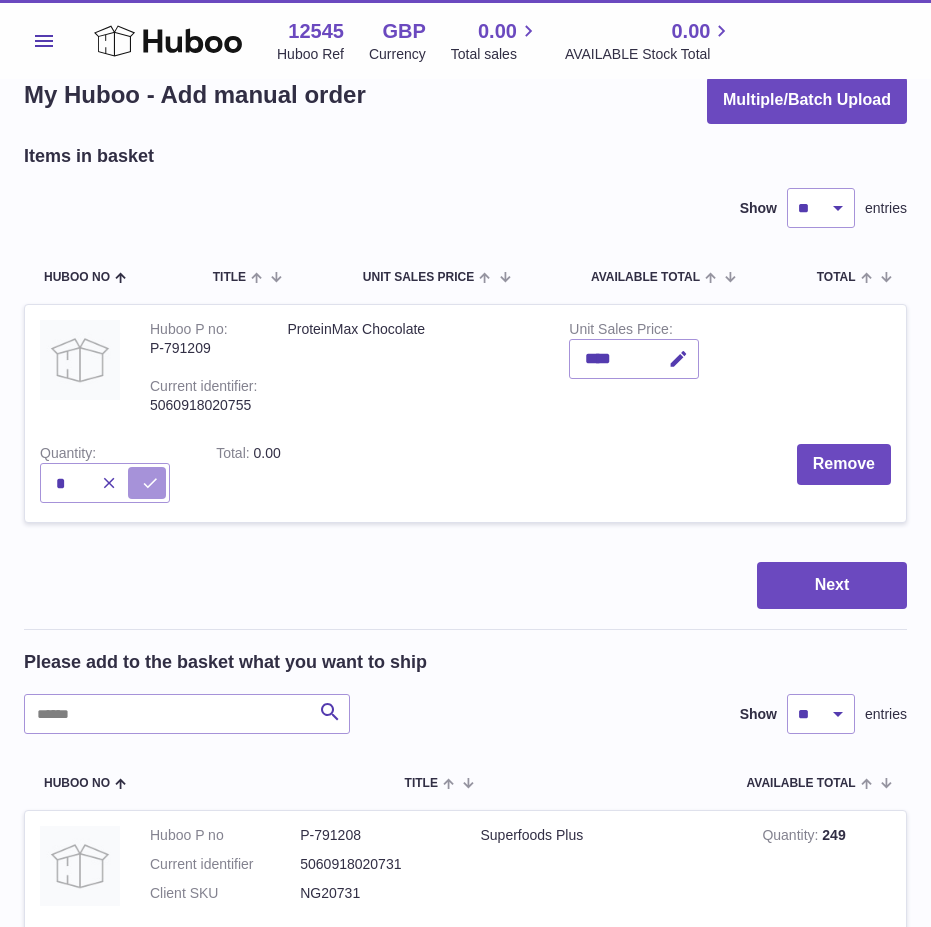 click at bounding box center (150, 483) 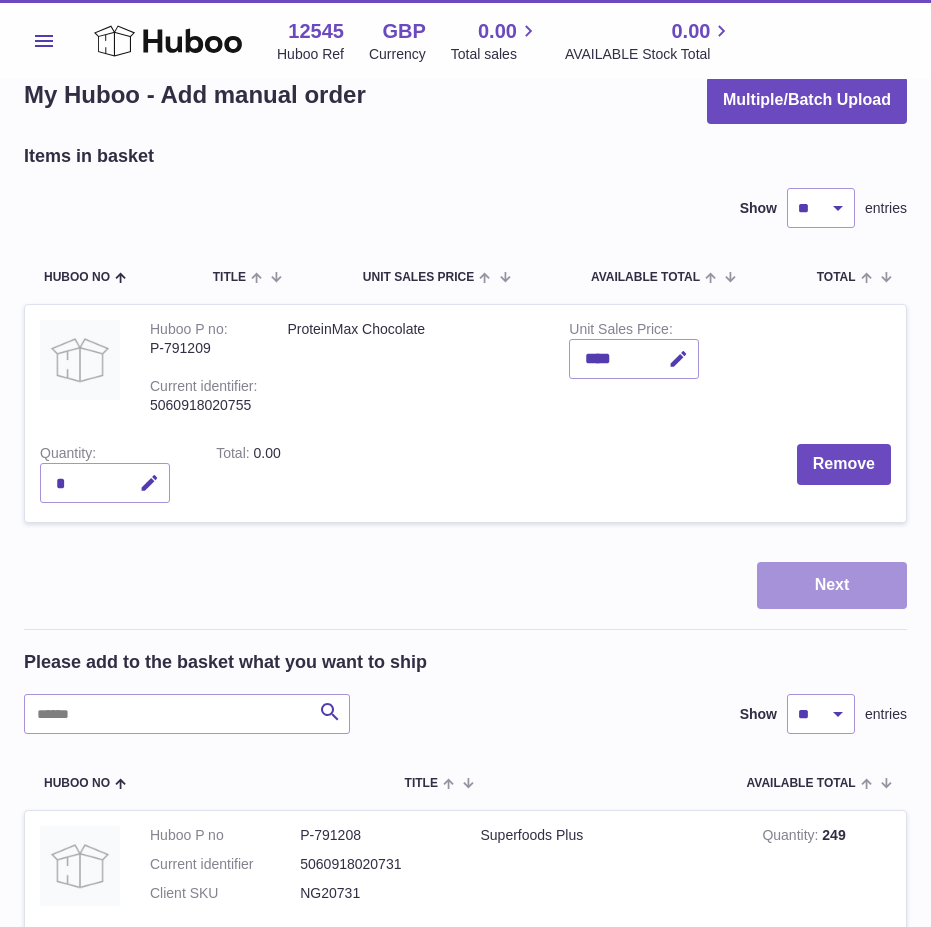 click on "Next" at bounding box center [832, 585] 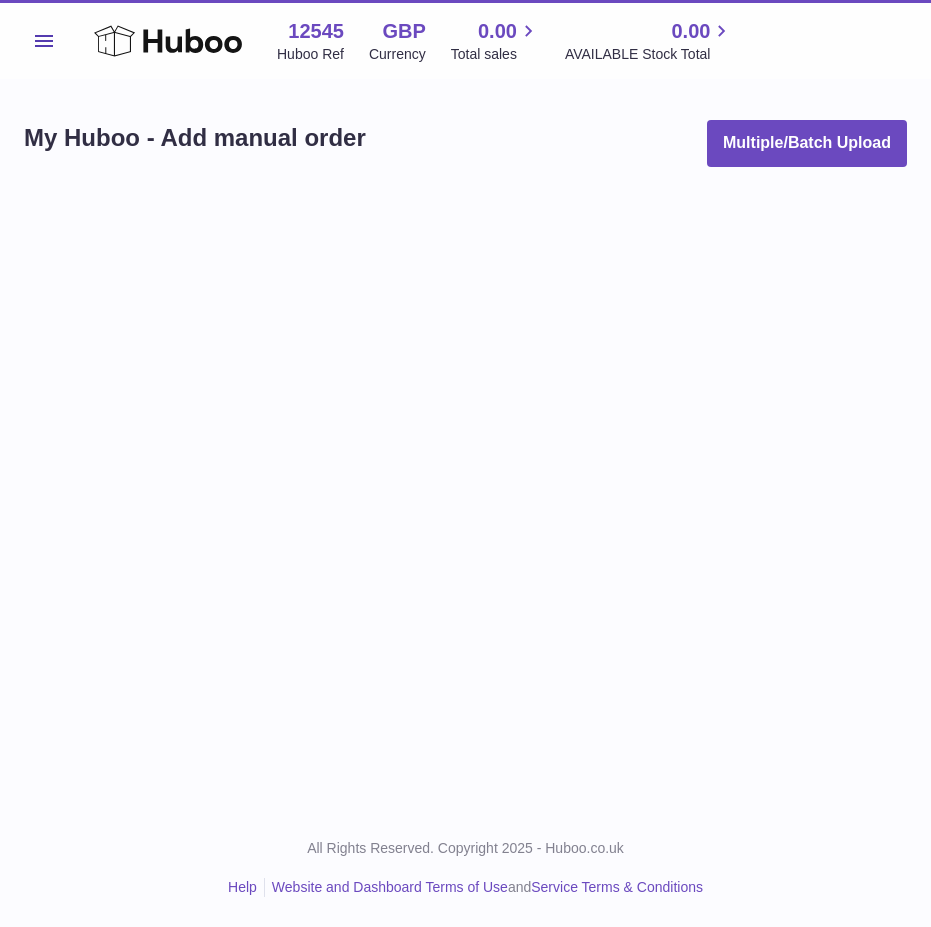 scroll, scrollTop: 0, scrollLeft: 0, axis: both 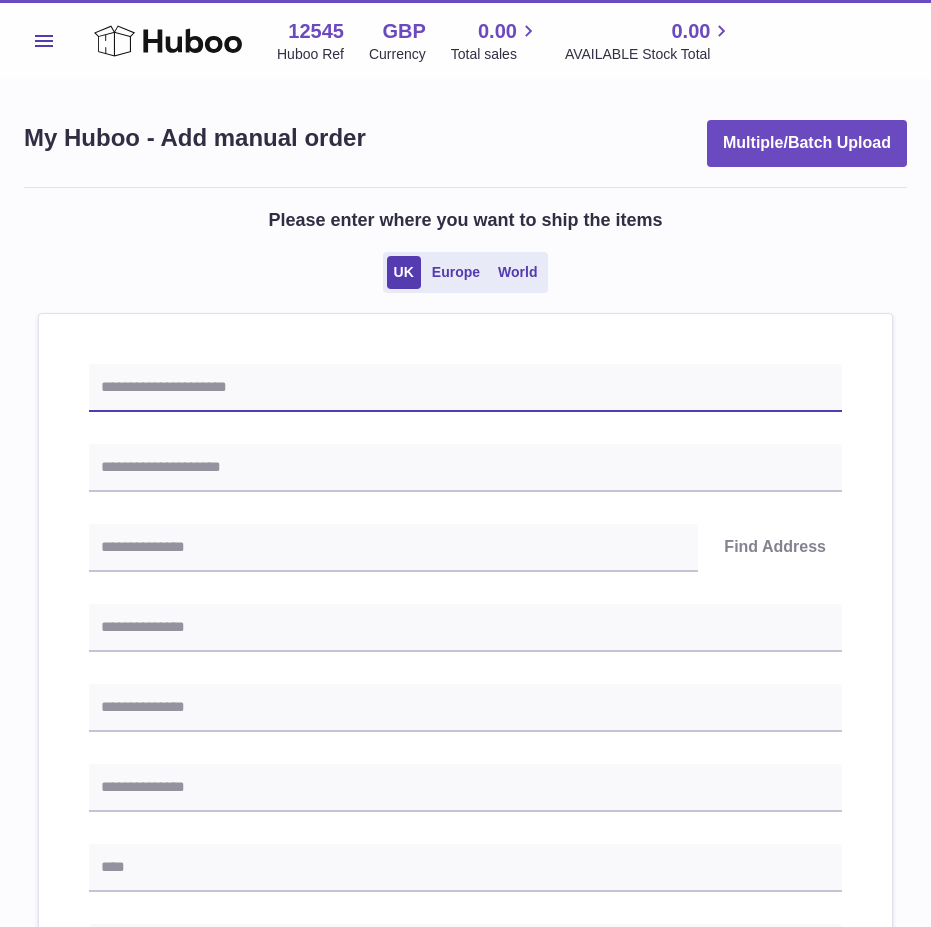 click at bounding box center [465, 388] 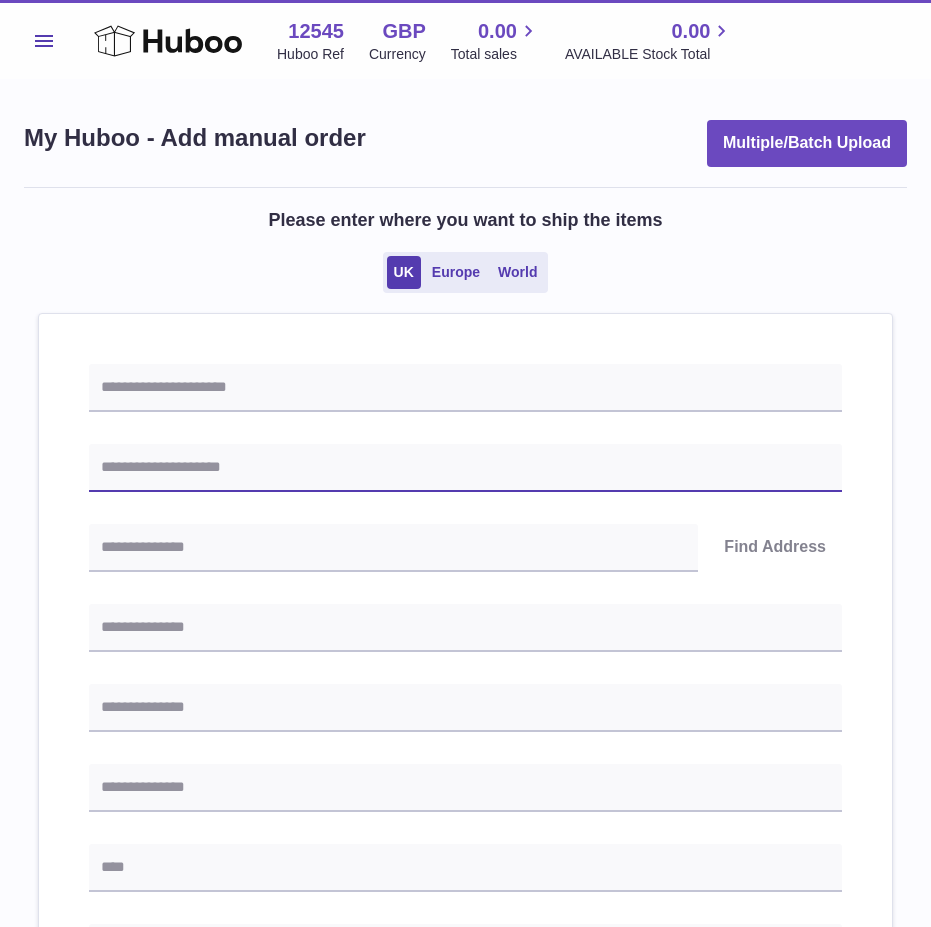 drag, startPoint x: 388, startPoint y: 443, endPoint x: 370, endPoint y: 440, distance: 18.248287 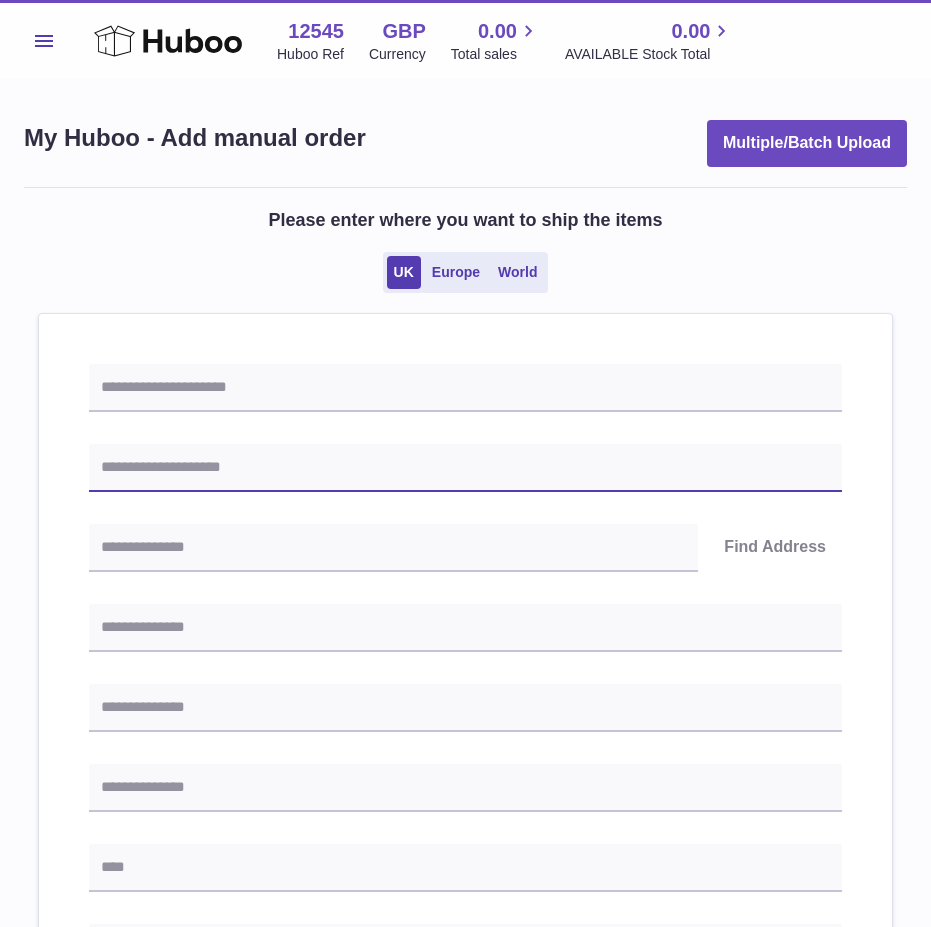 click at bounding box center [465, 468] 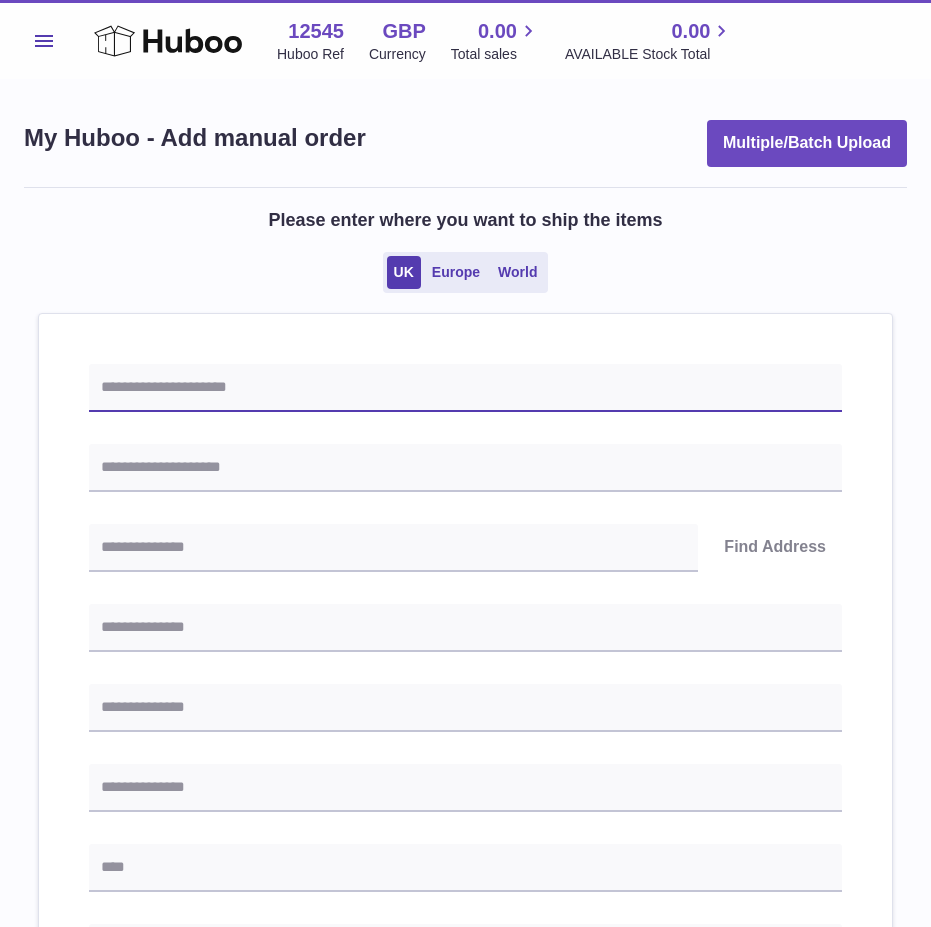 click at bounding box center (465, 388) 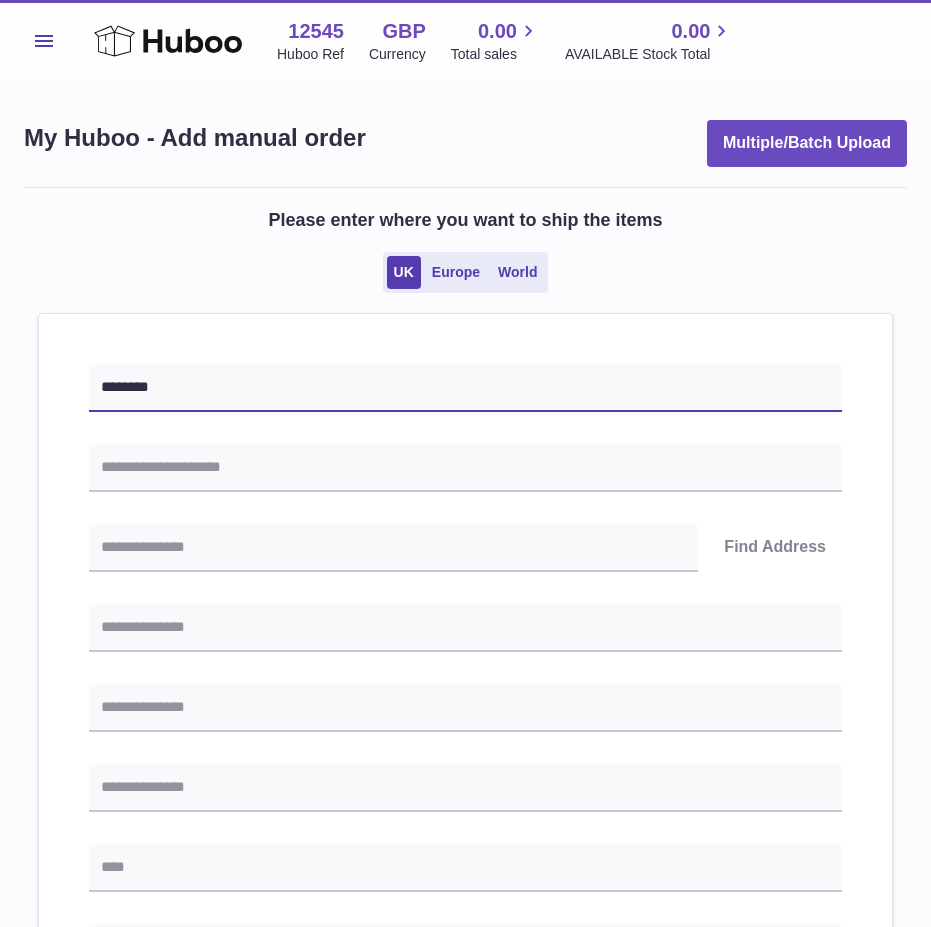 type on "********" 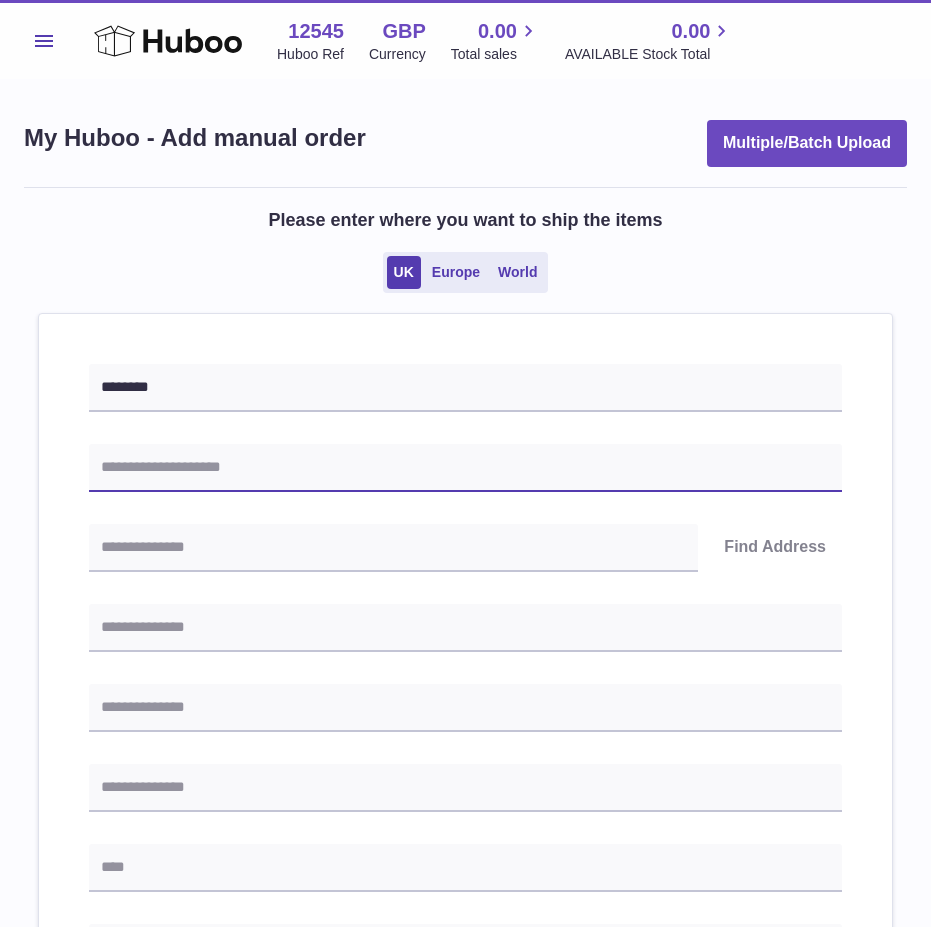 click at bounding box center (465, 468) 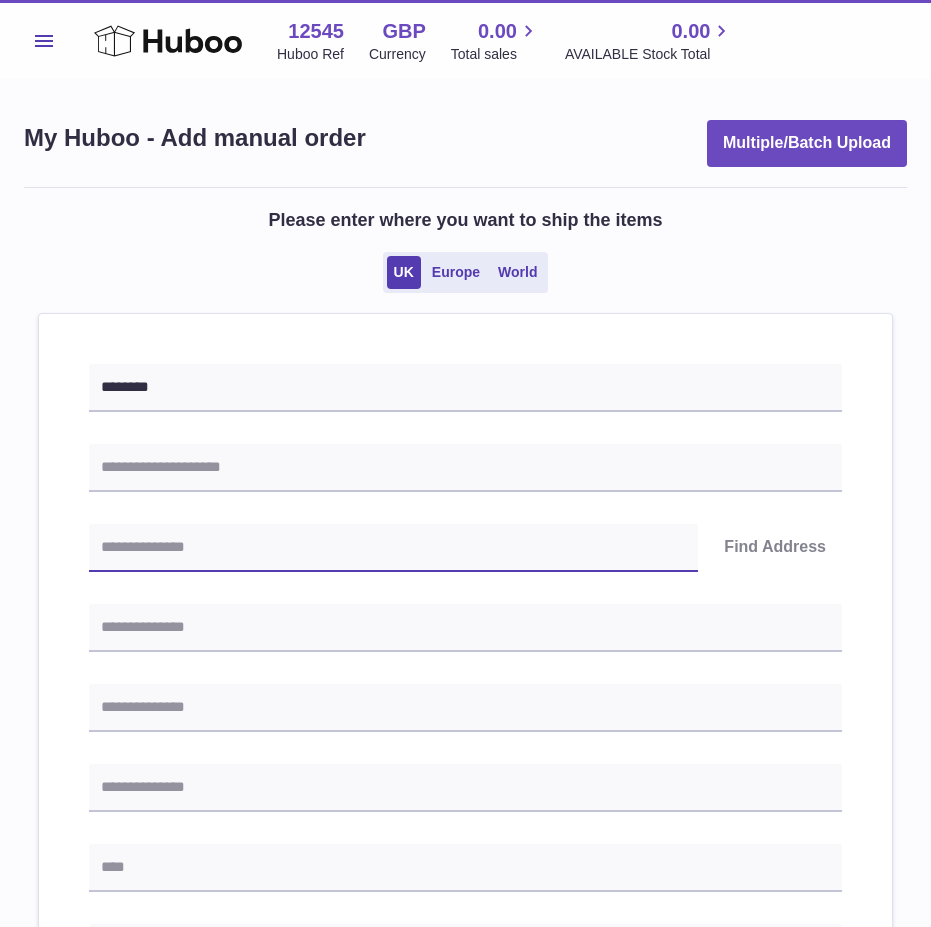 drag, startPoint x: 465, startPoint y: 565, endPoint x: 125, endPoint y: 451, distance: 358.60284 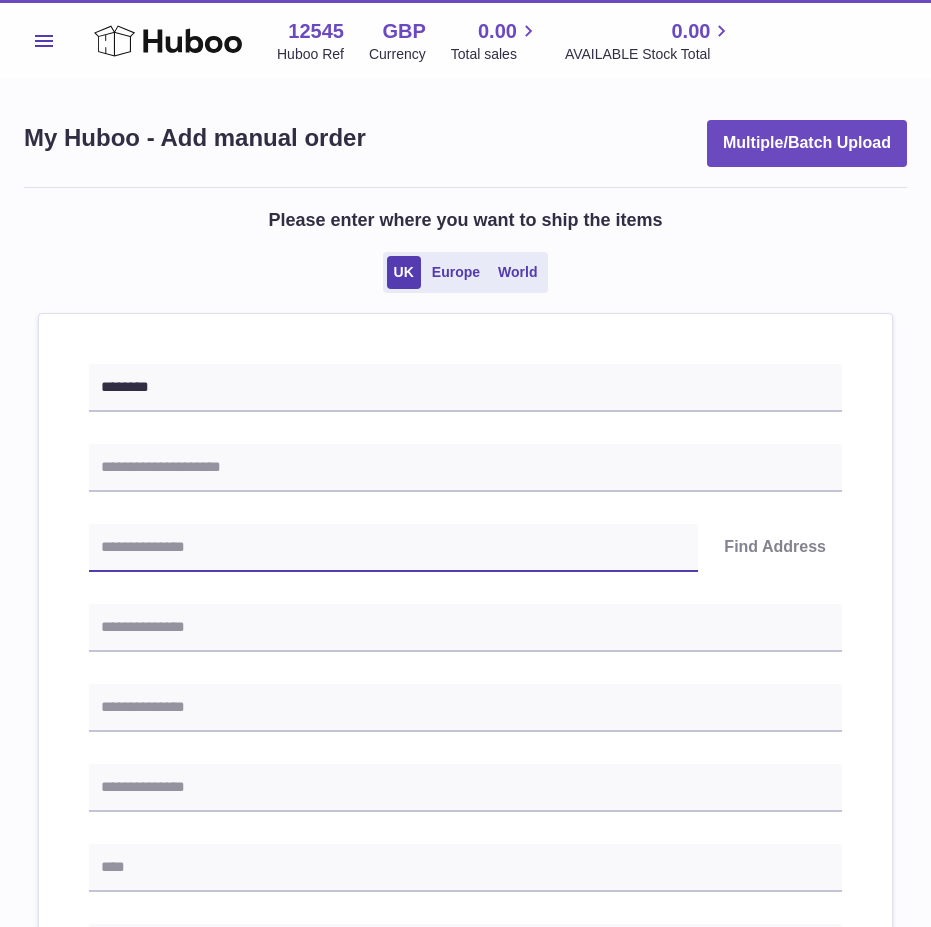 click at bounding box center [393, 548] 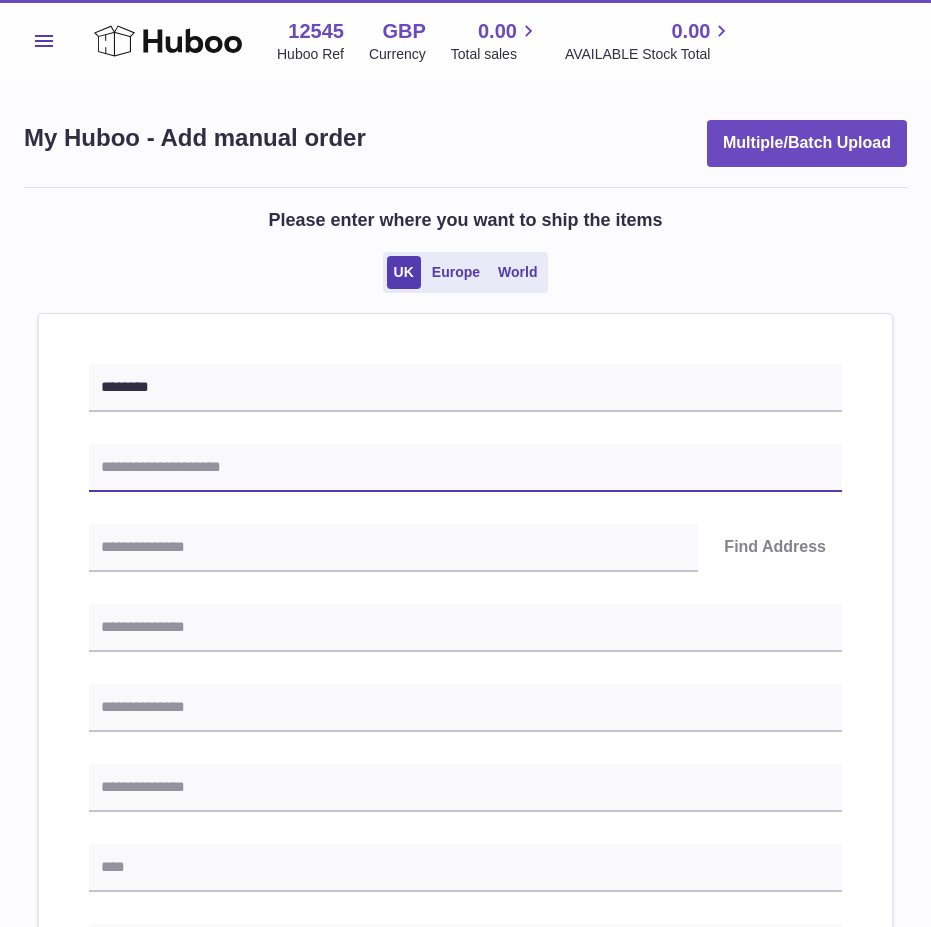 click at bounding box center (465, 468) 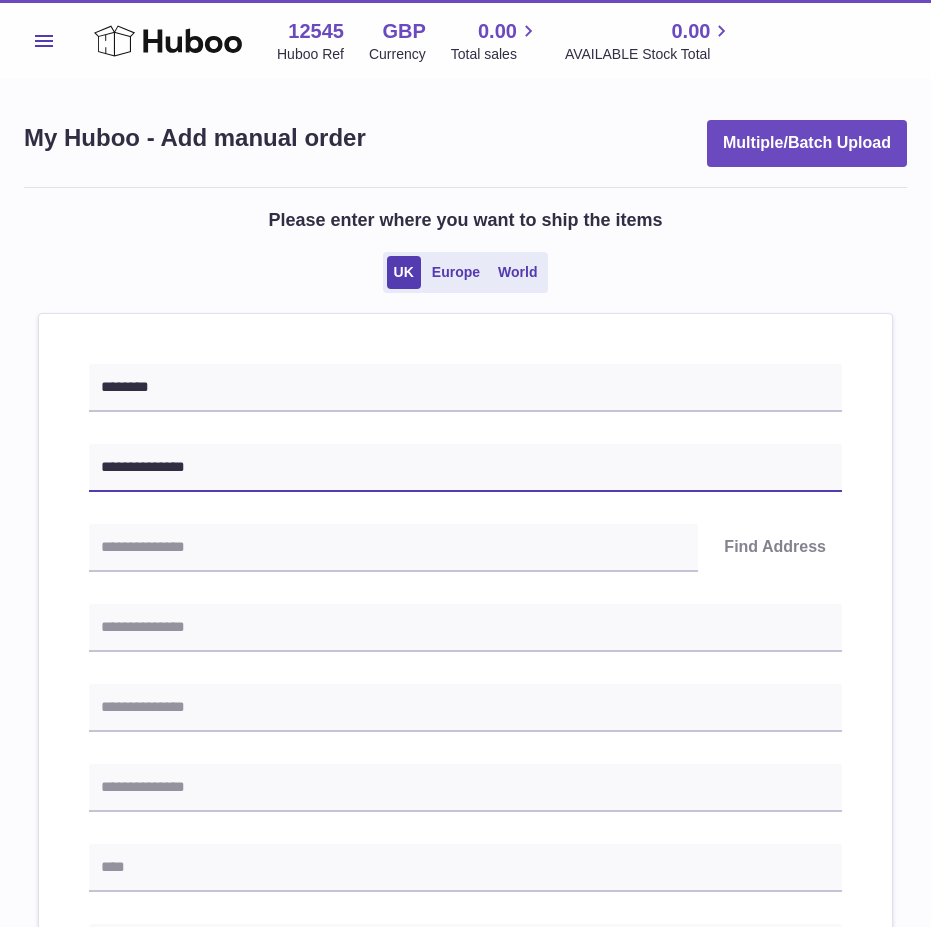 type on "**********" 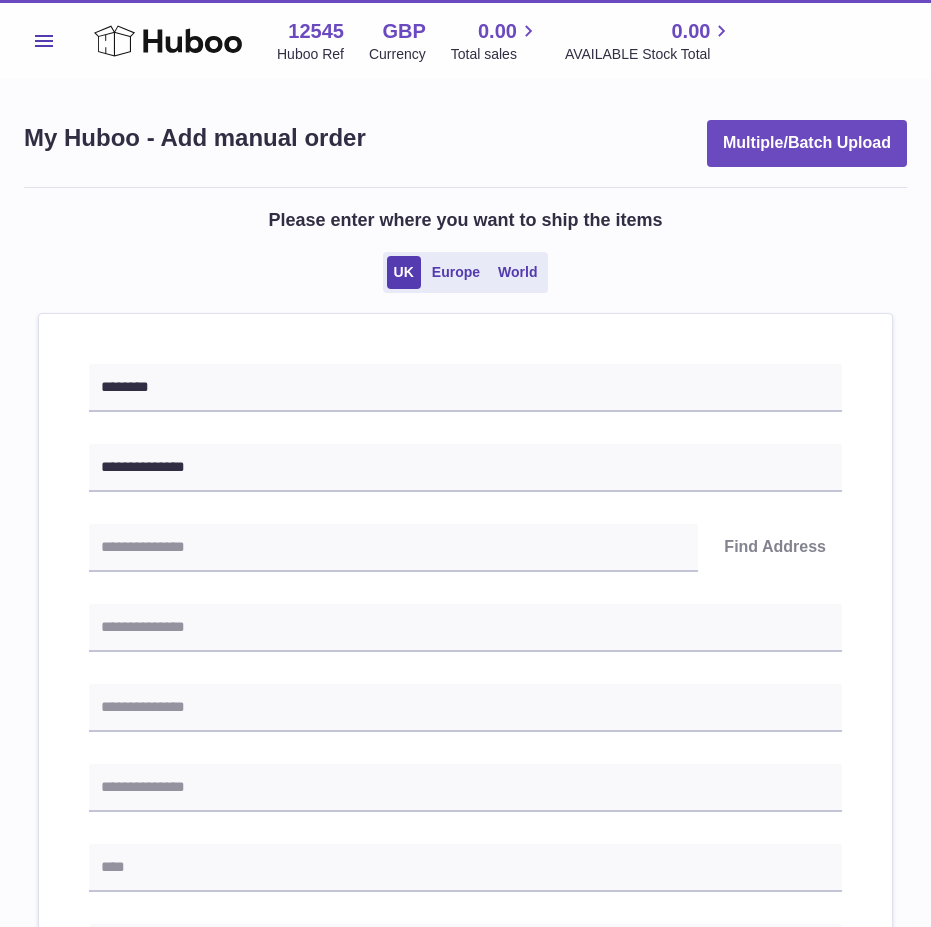 click on "**********" at bounding box center (465, 909) 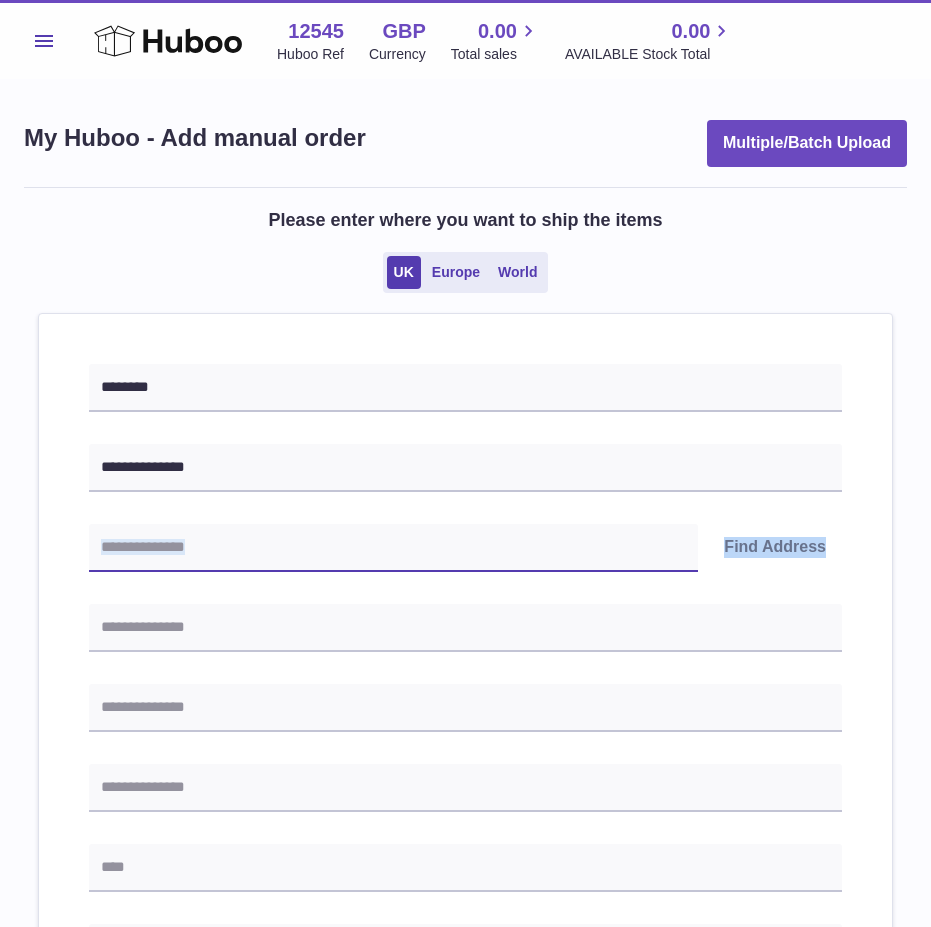 click at bounding box center (393, 548) 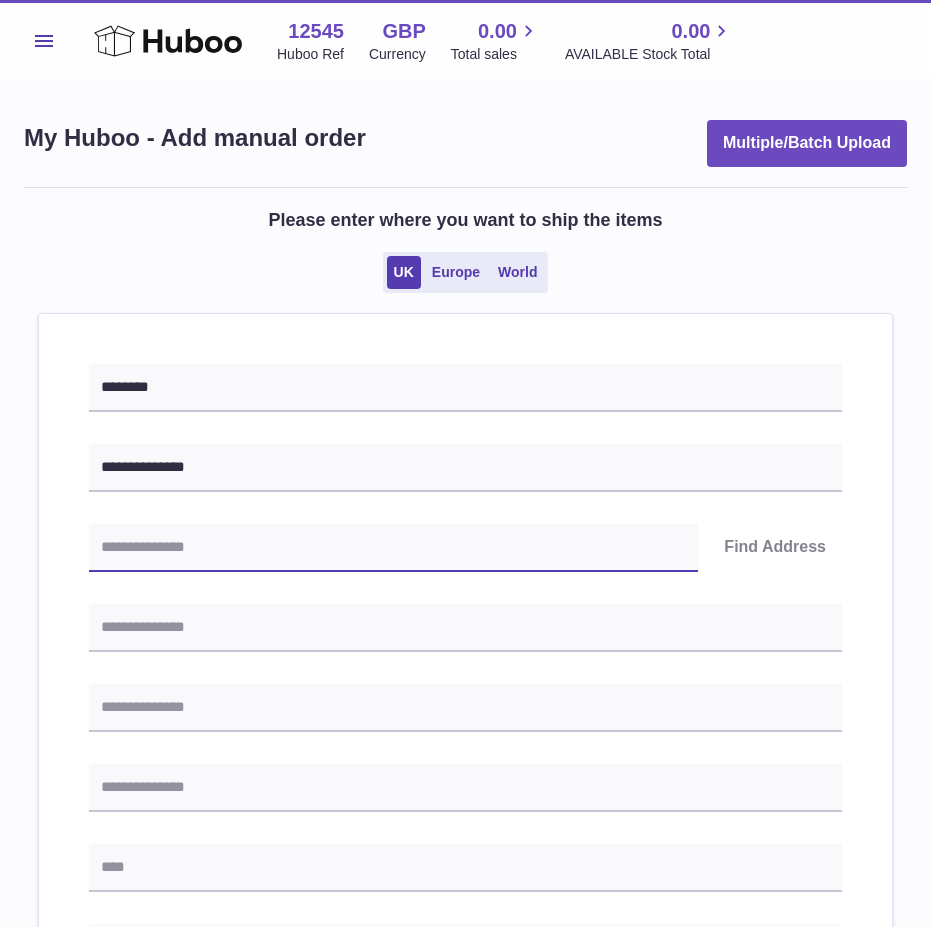 click at bounding box center [393, 548] 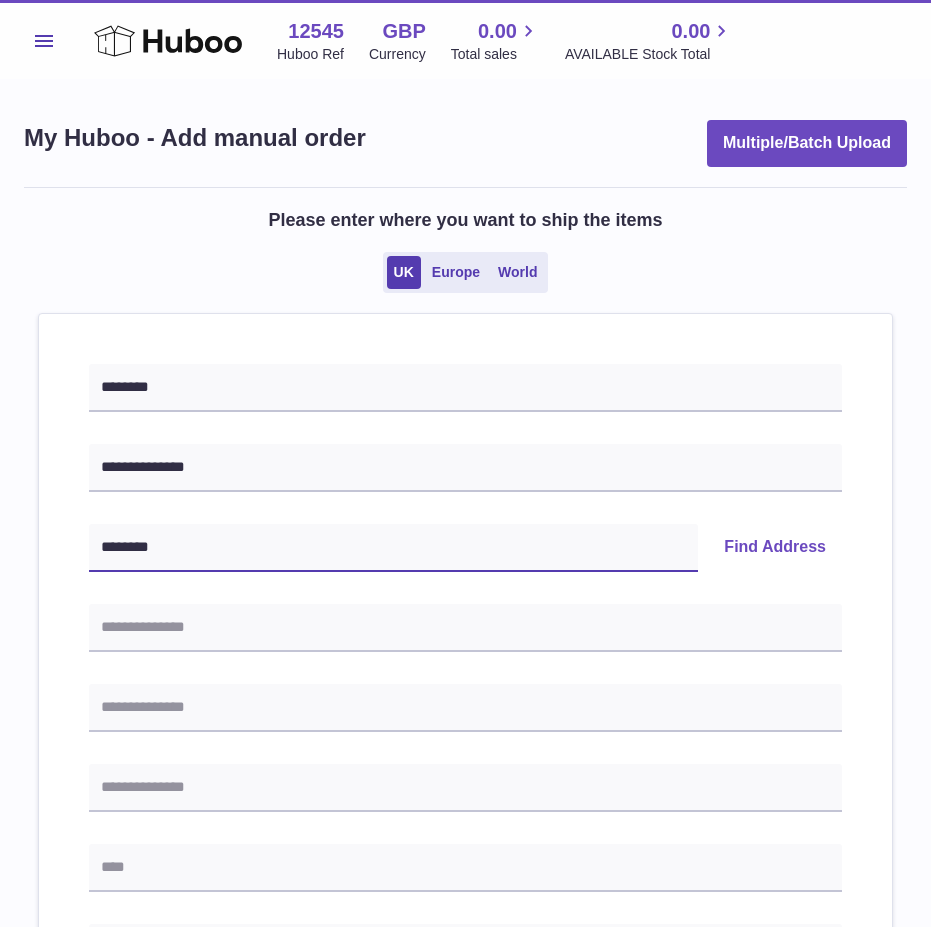 drag, startPoint x: 141, startPoint y: 540, endPoint x: 124, endPoint y: 536, distance: 17.464249 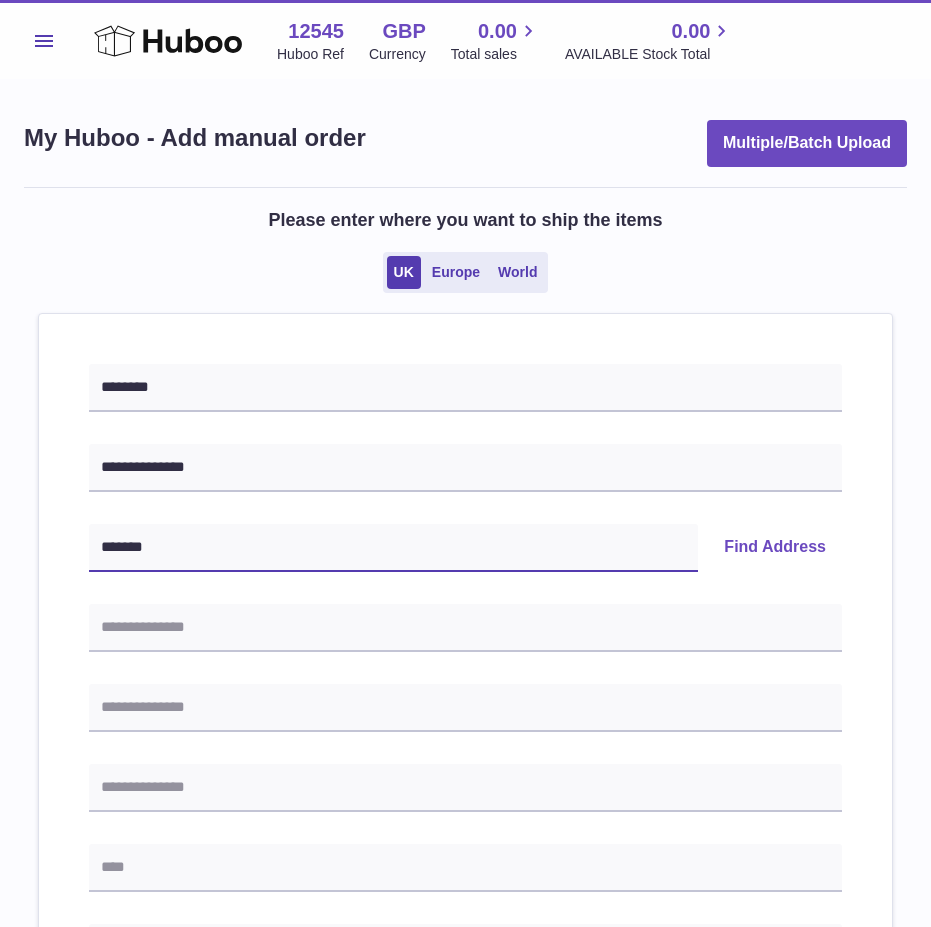 type on "*******" 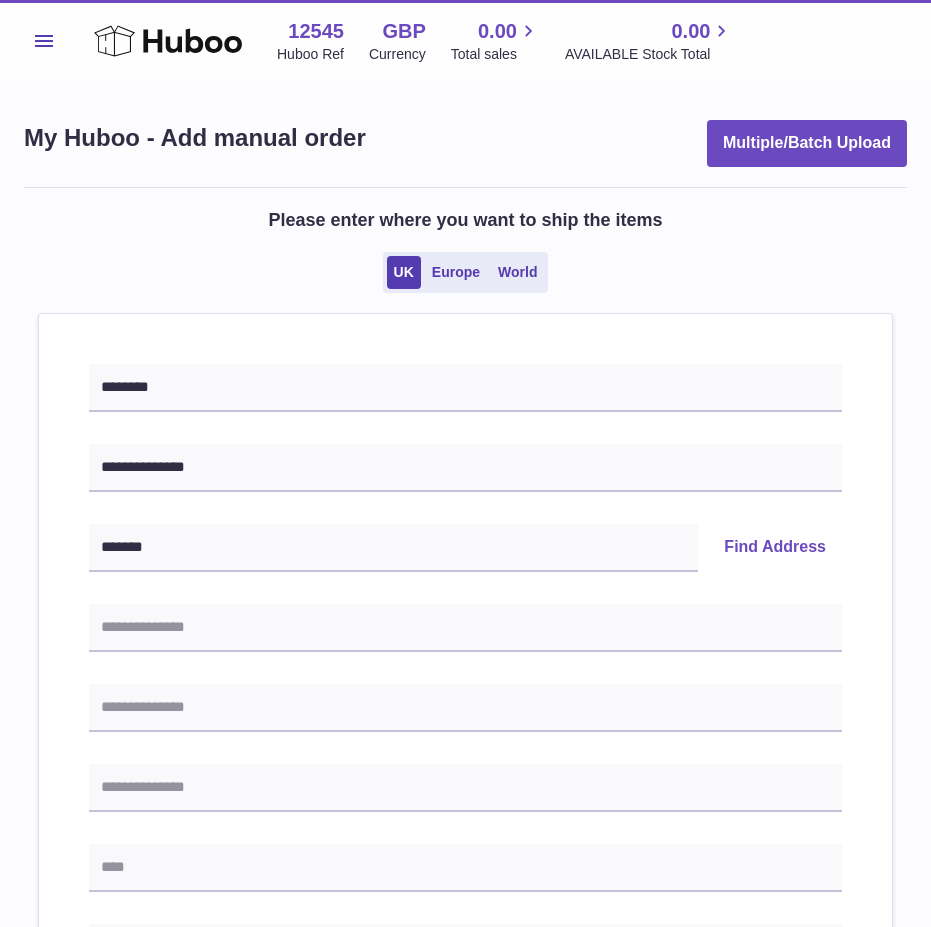 click on "Find Address" at bounding box center [775, 548] 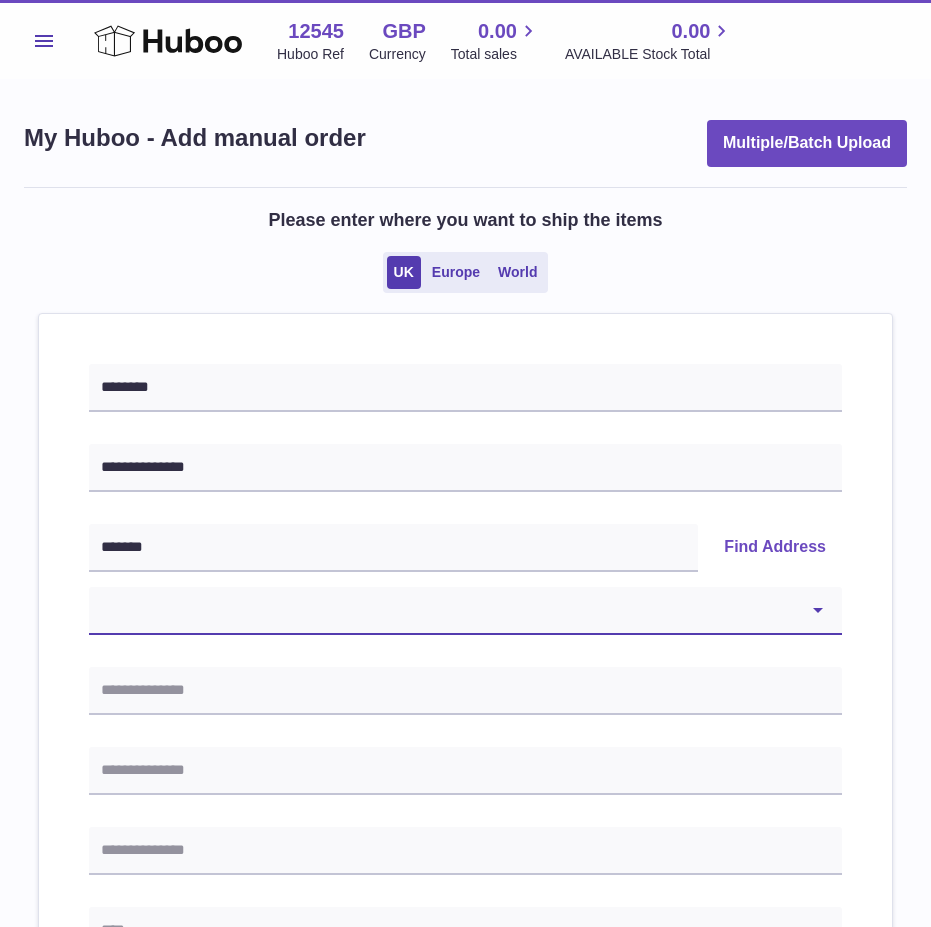click on "**********" at bounding box center [465, 611] 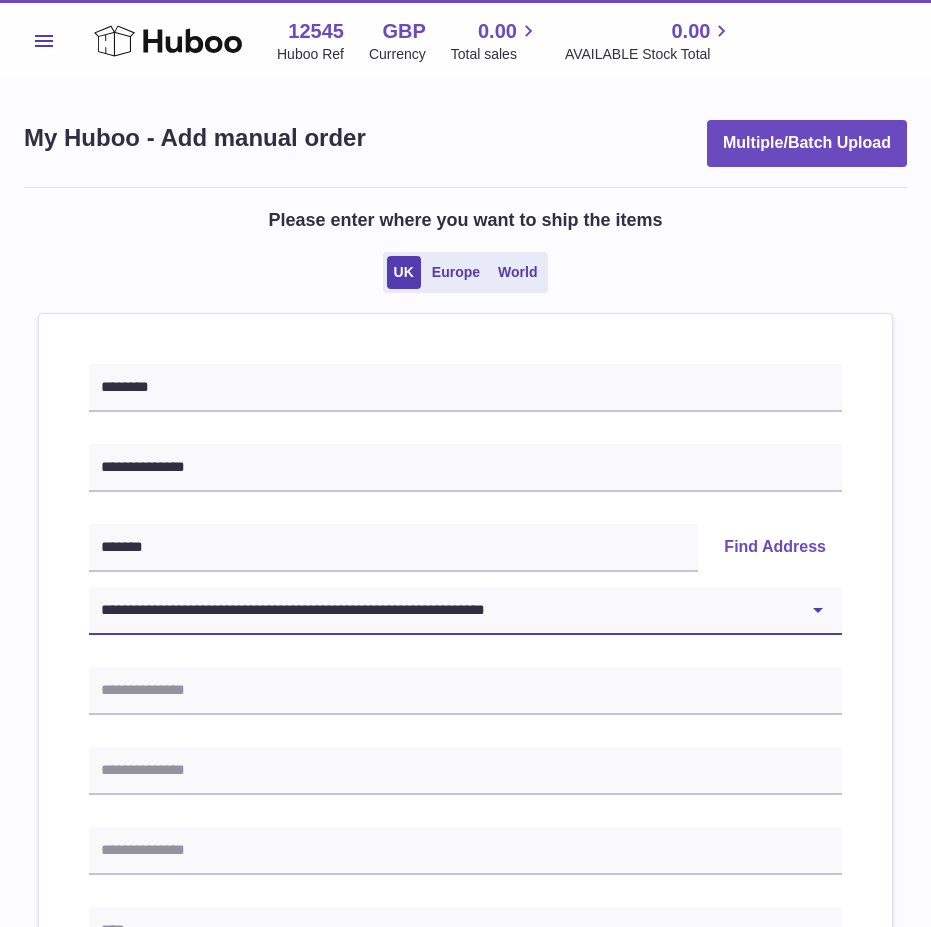 click on "**********" at bounding box center (465, 611) 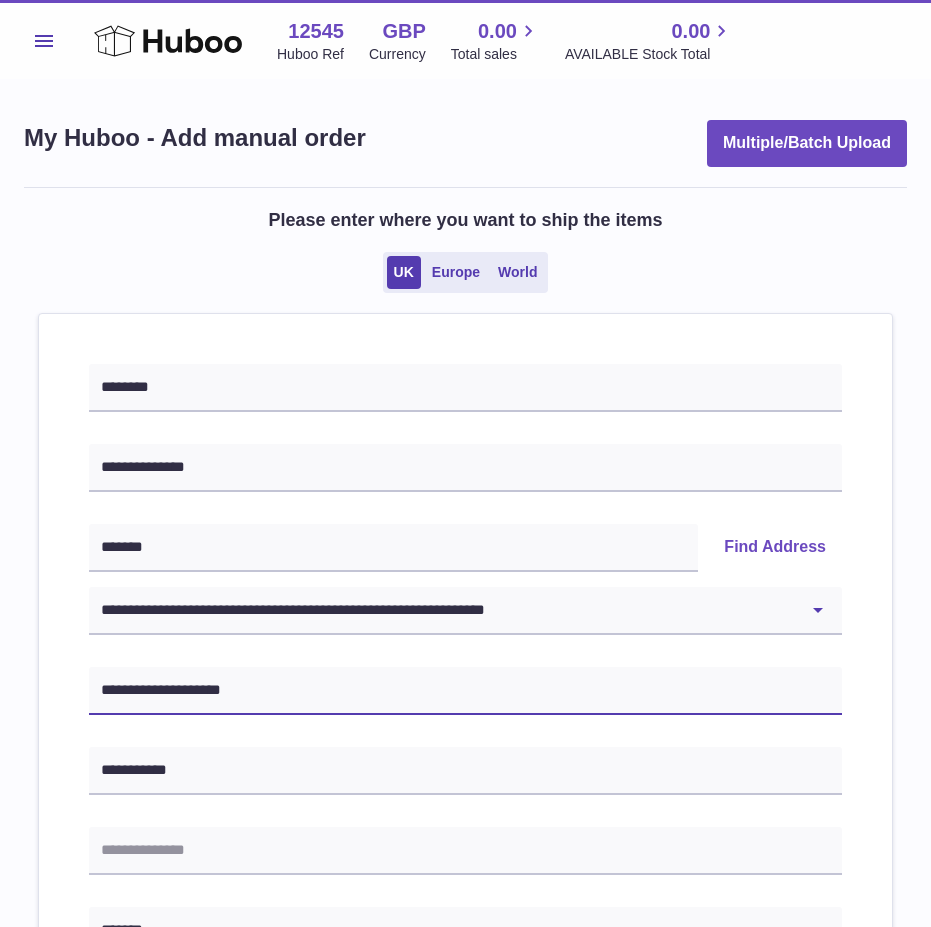 click on "**********" at bounding box center (465, 691) 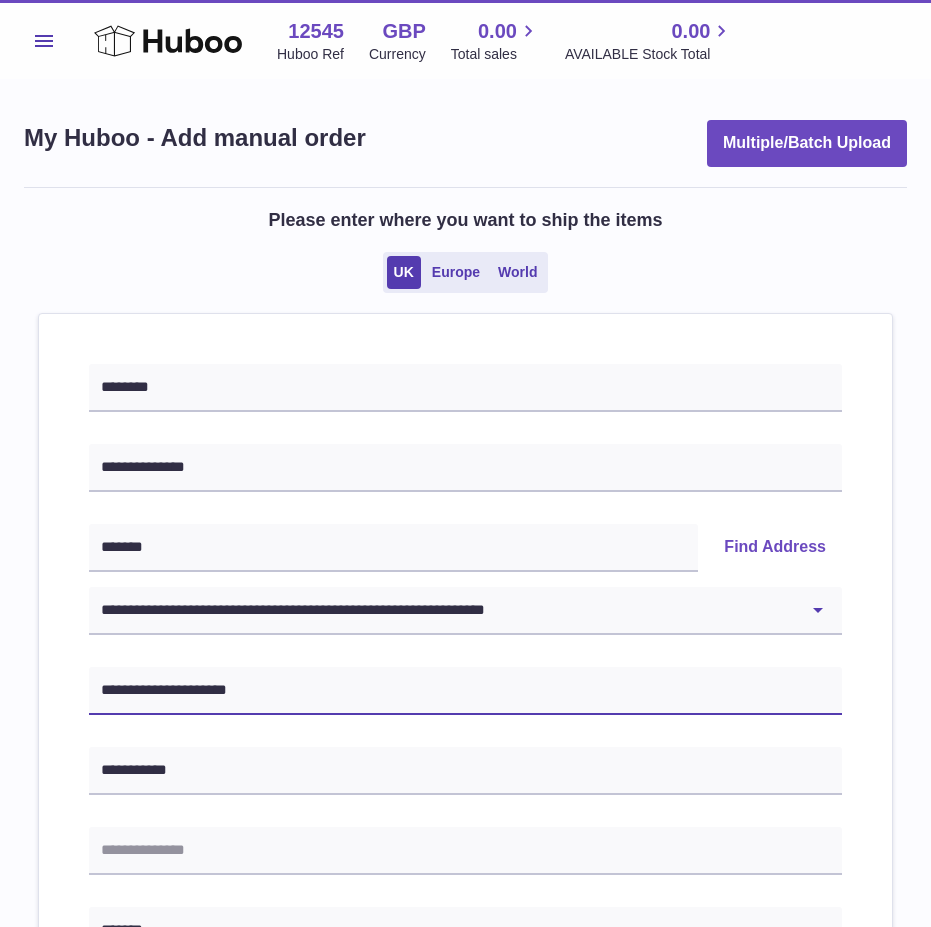 type on "**********" 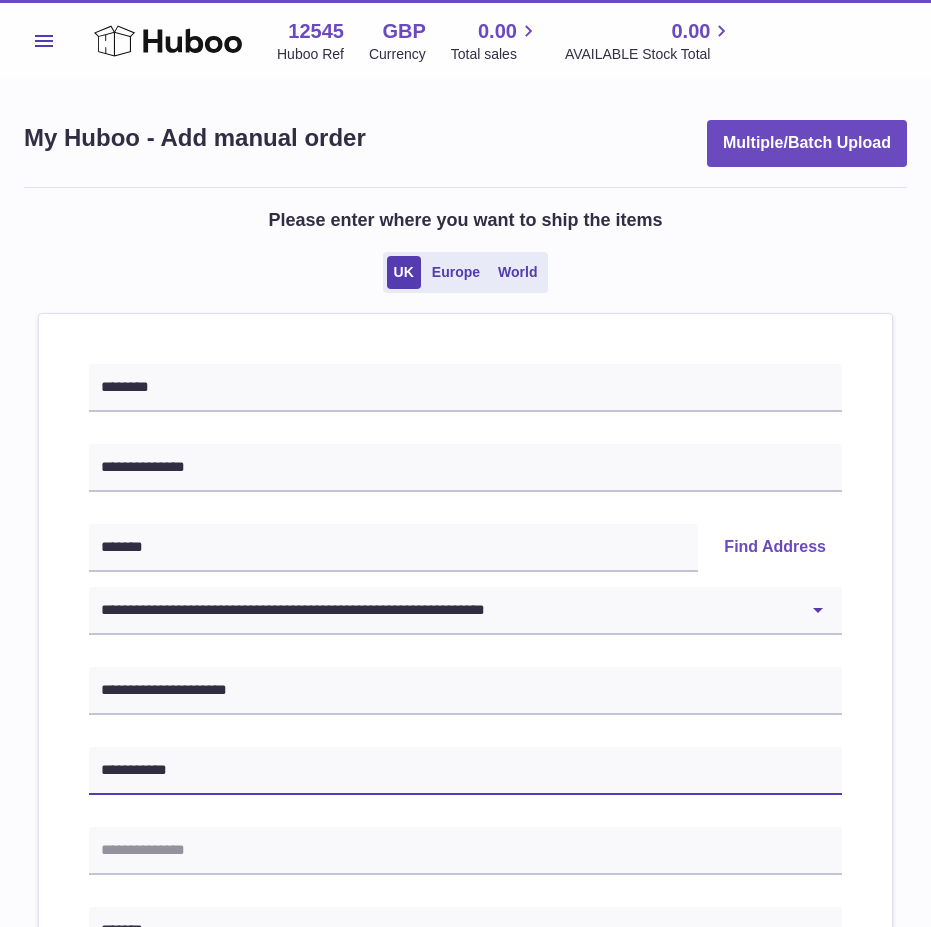 click on "**********" at bounding box center (465, 771) 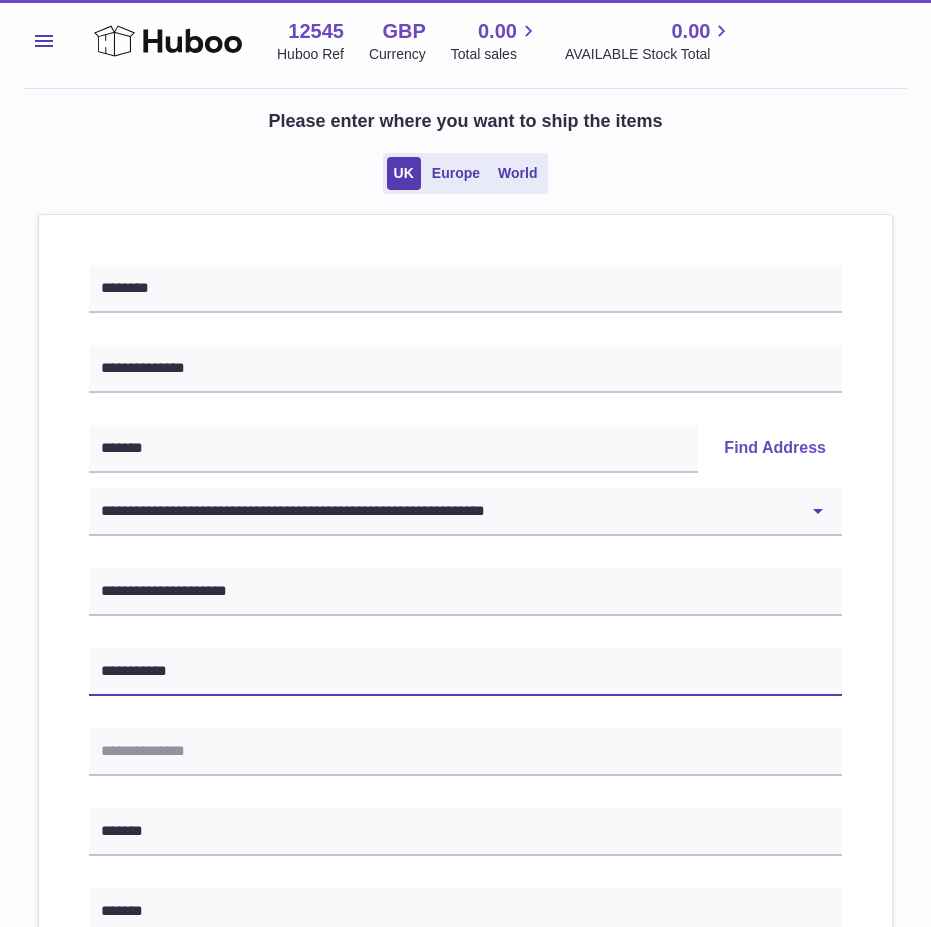 scroll, scrollTop: 200, scrollLeft: 0, axis: vertical 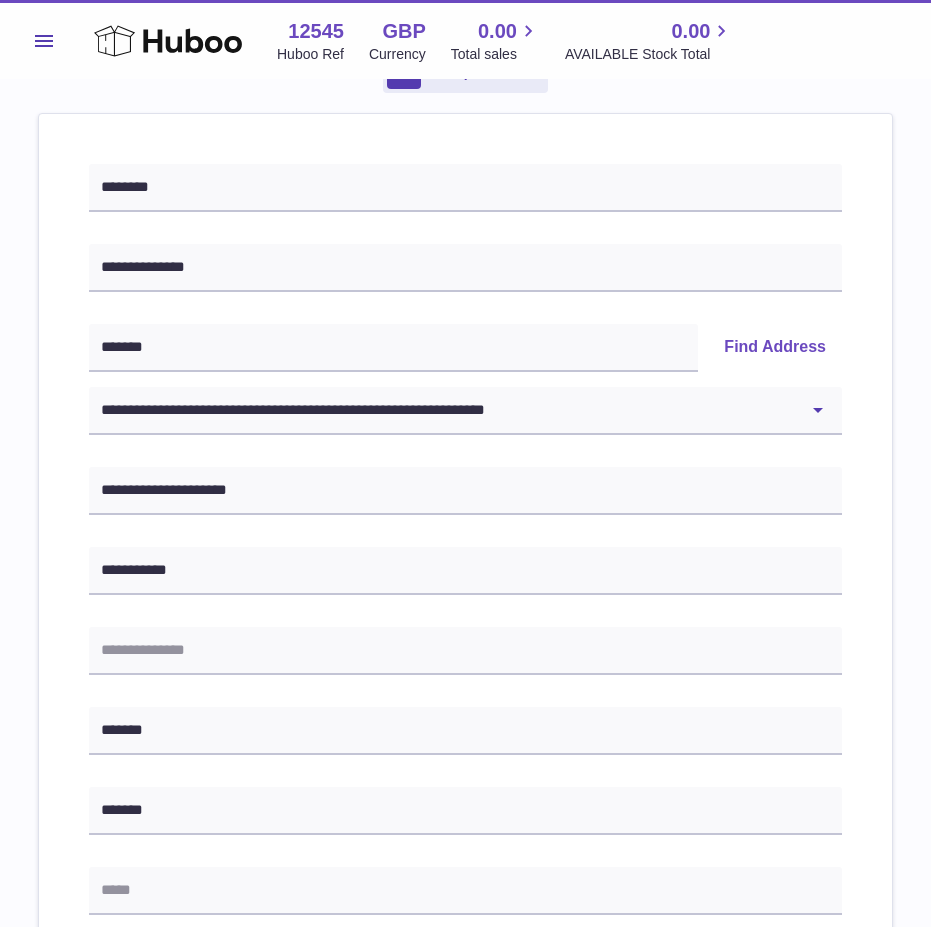 drag, startPoint x: 575, startPoint y: 688, endPoint x: 563, endPoint y: 688, distance: 12 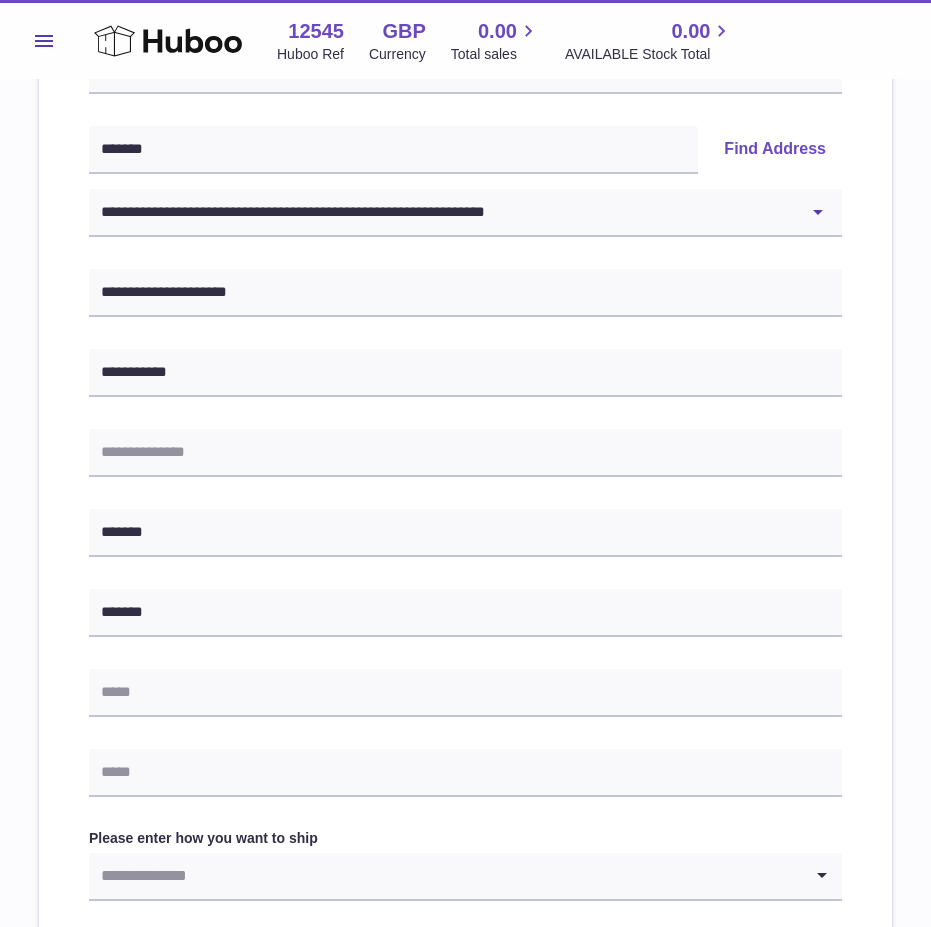 scroll, scrollTop: 400, scrollLeft: 0, axis: vertical 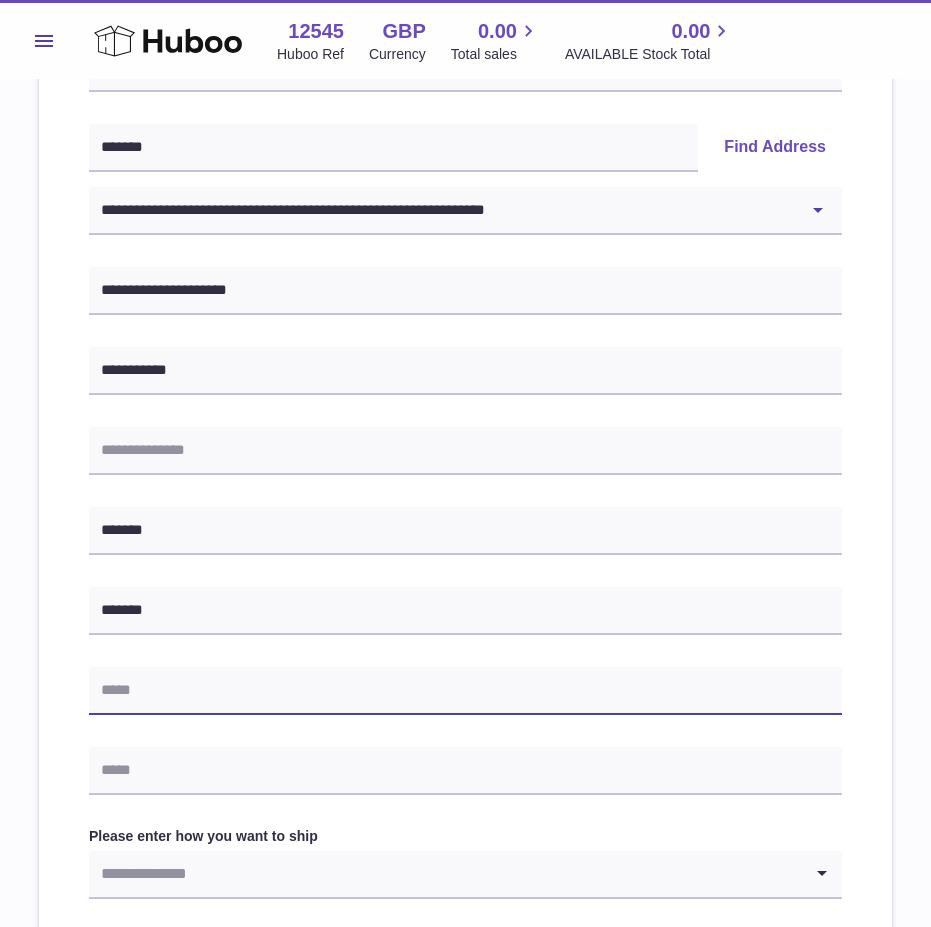 drag, startPoint x: 463, startPoint y: 682, endPoint x: 399, endPoint y: 675, distance: 64.381676 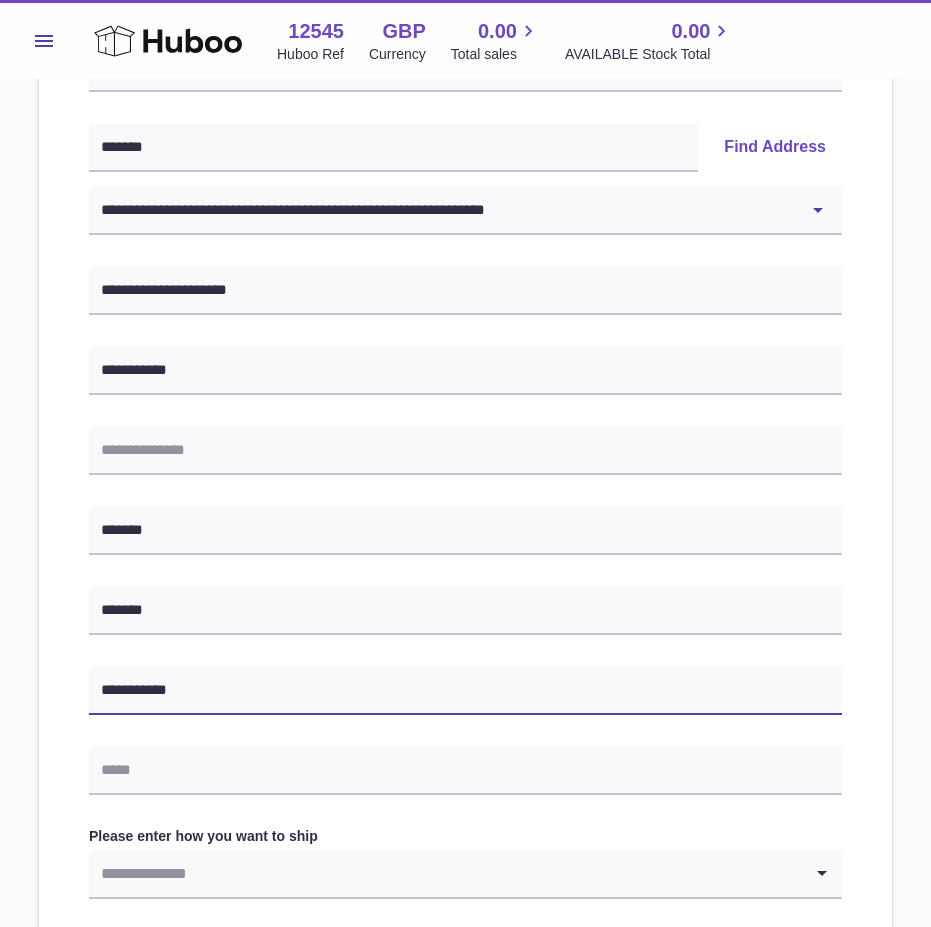 type on "**********" 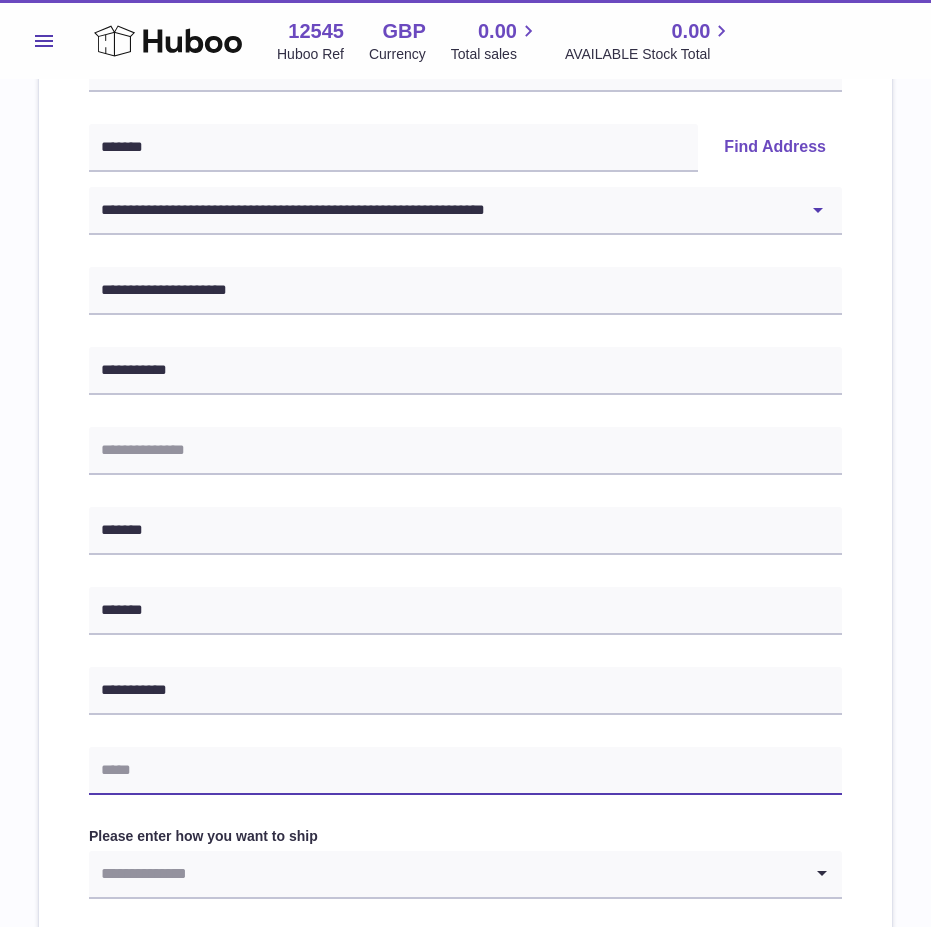 click at bounding box center (465, 771) 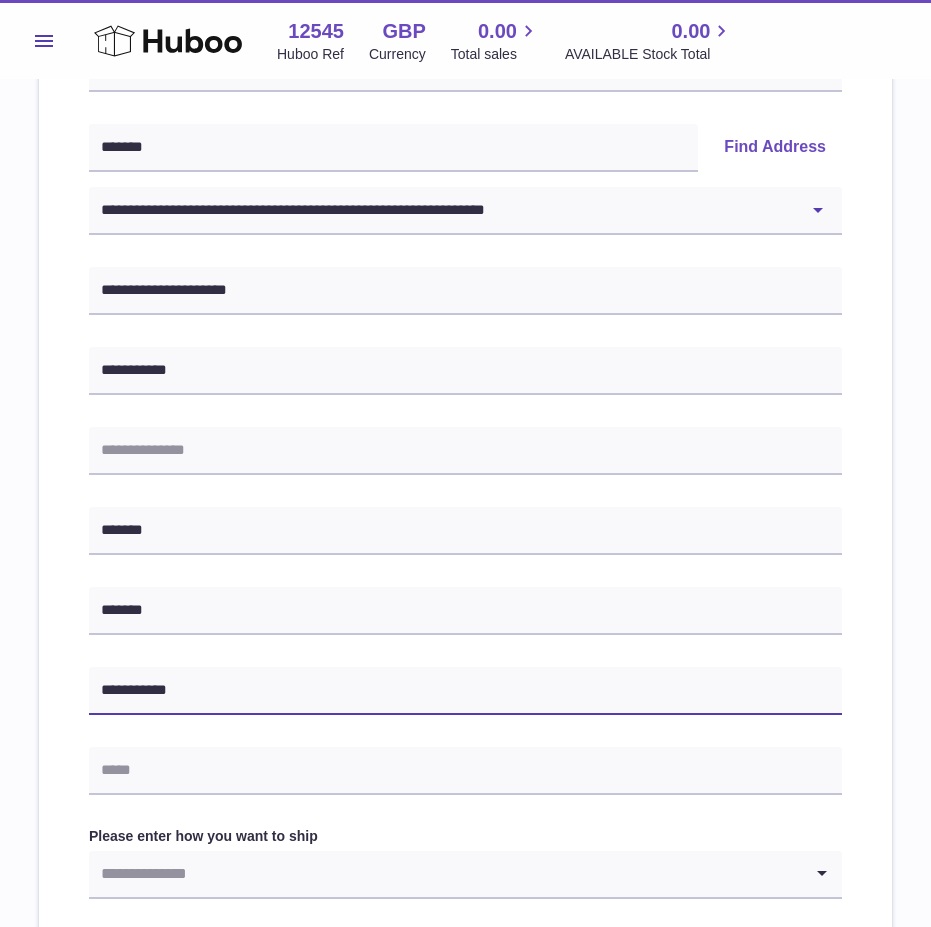 drag, startPoint x: 523, startPoint y: 702, endPoint x: 371, endPoint y: 740, distance: 156.67801 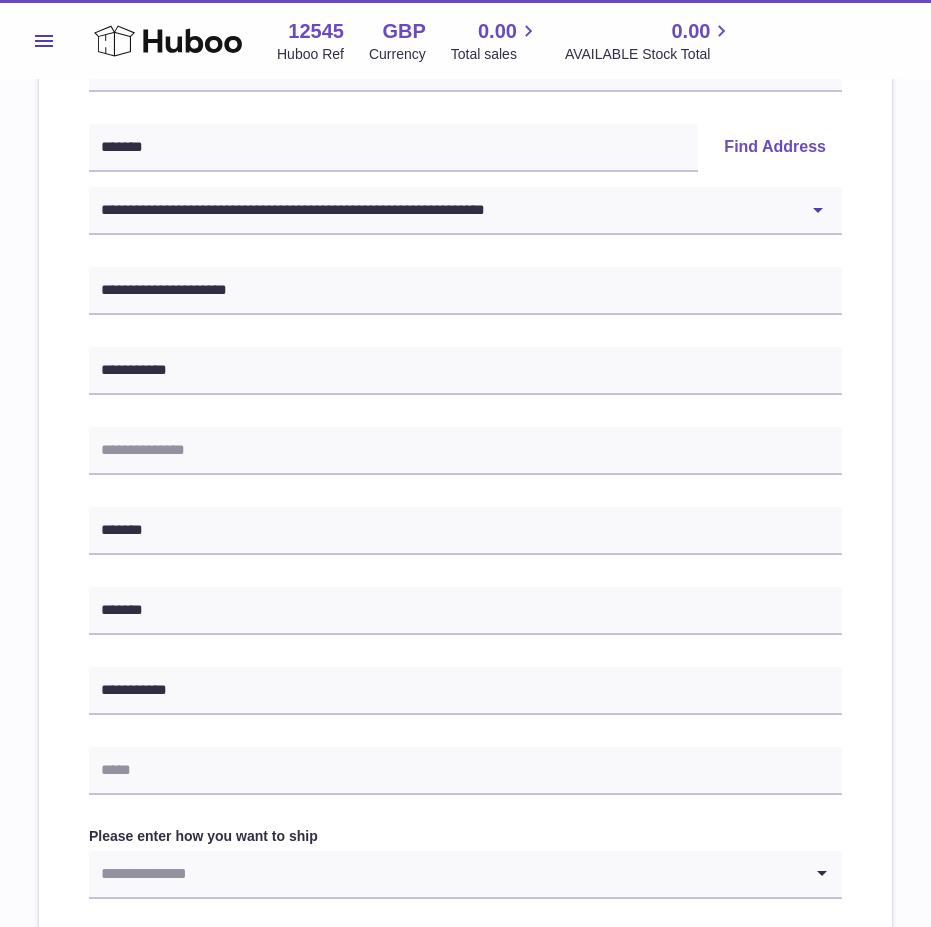 click on "**********" at bounding box center [465, 541] 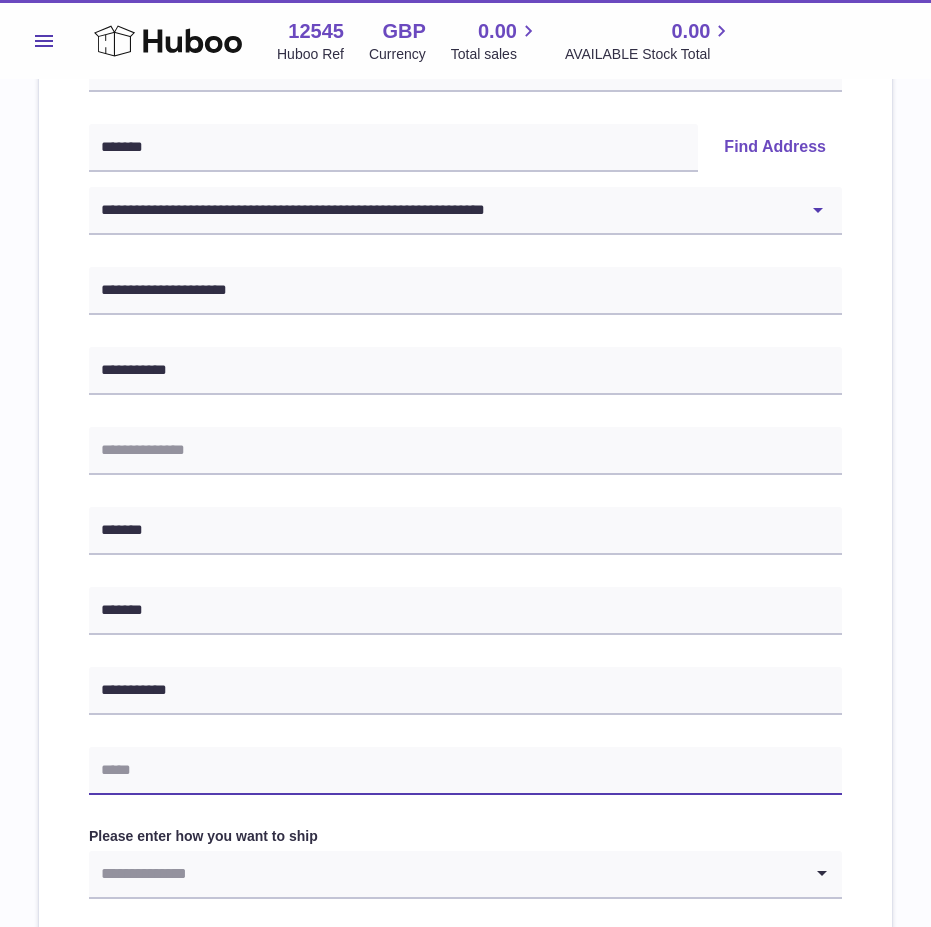 click at bounding box center (465, 771) 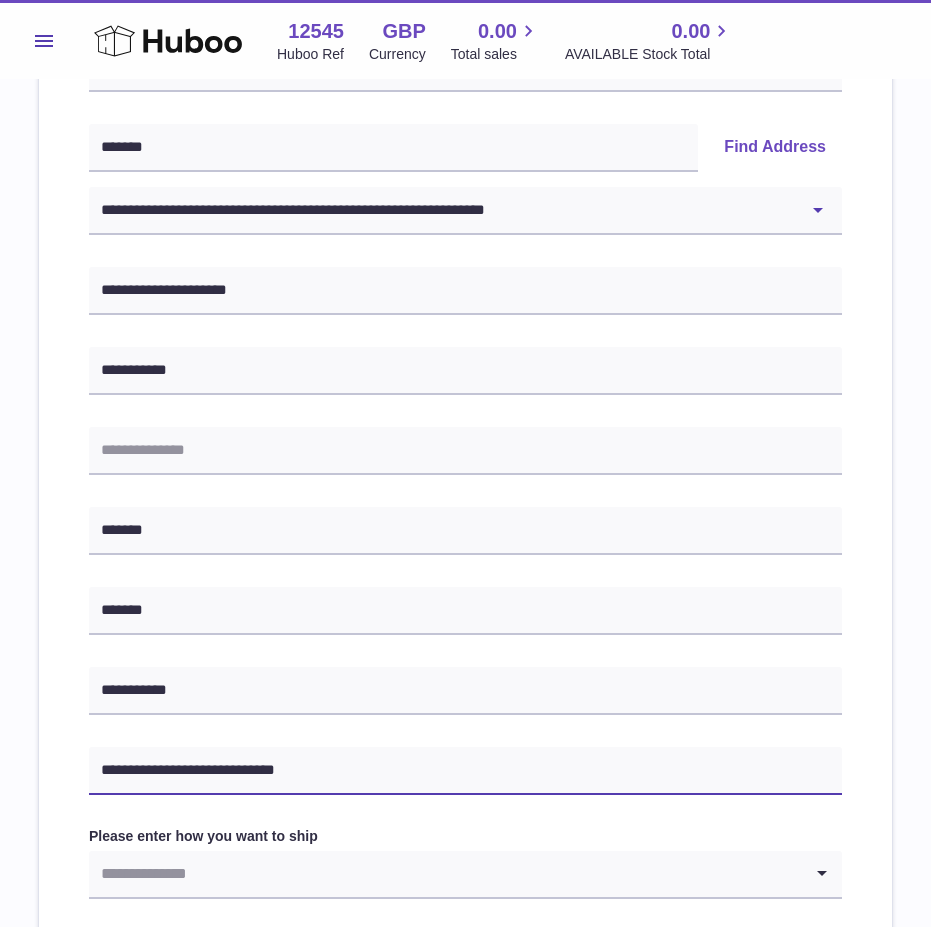 drag, startPoint x: 126, startPoint y: 774, endPoint x: -16, endPoint y: 773, distance: 142.00352 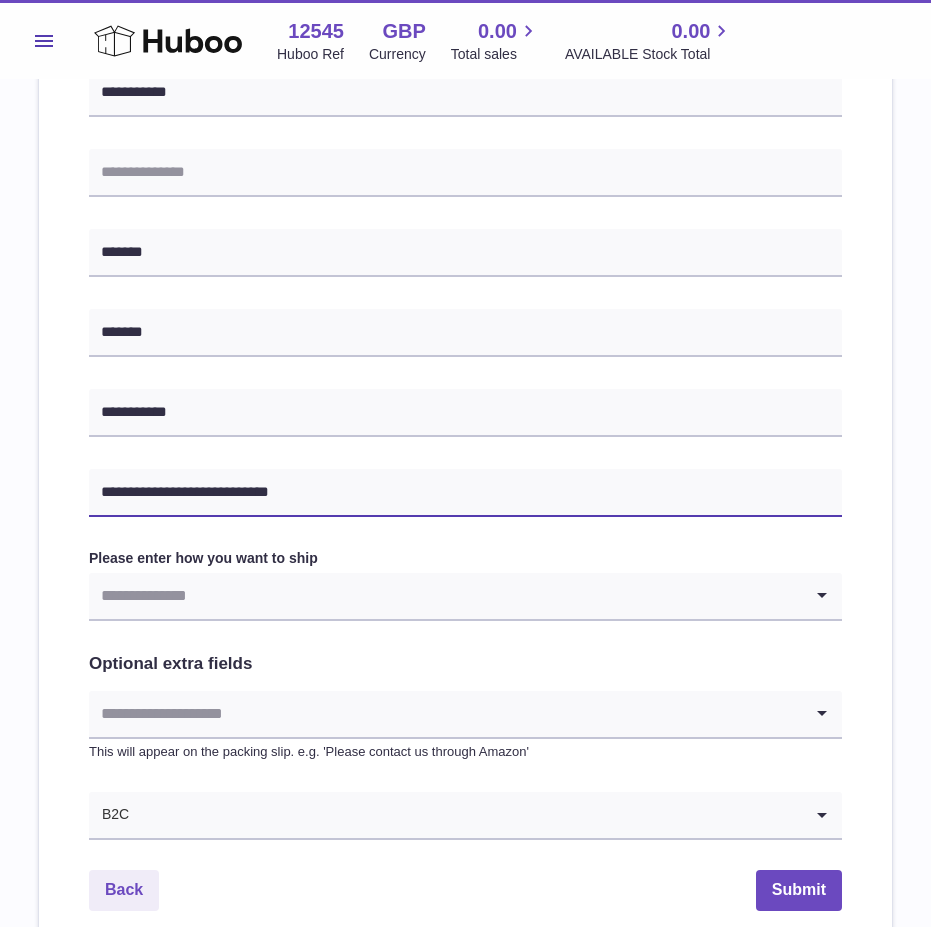 scroll, scrollTop: 700, scrollLeft: 0, axis: vertical 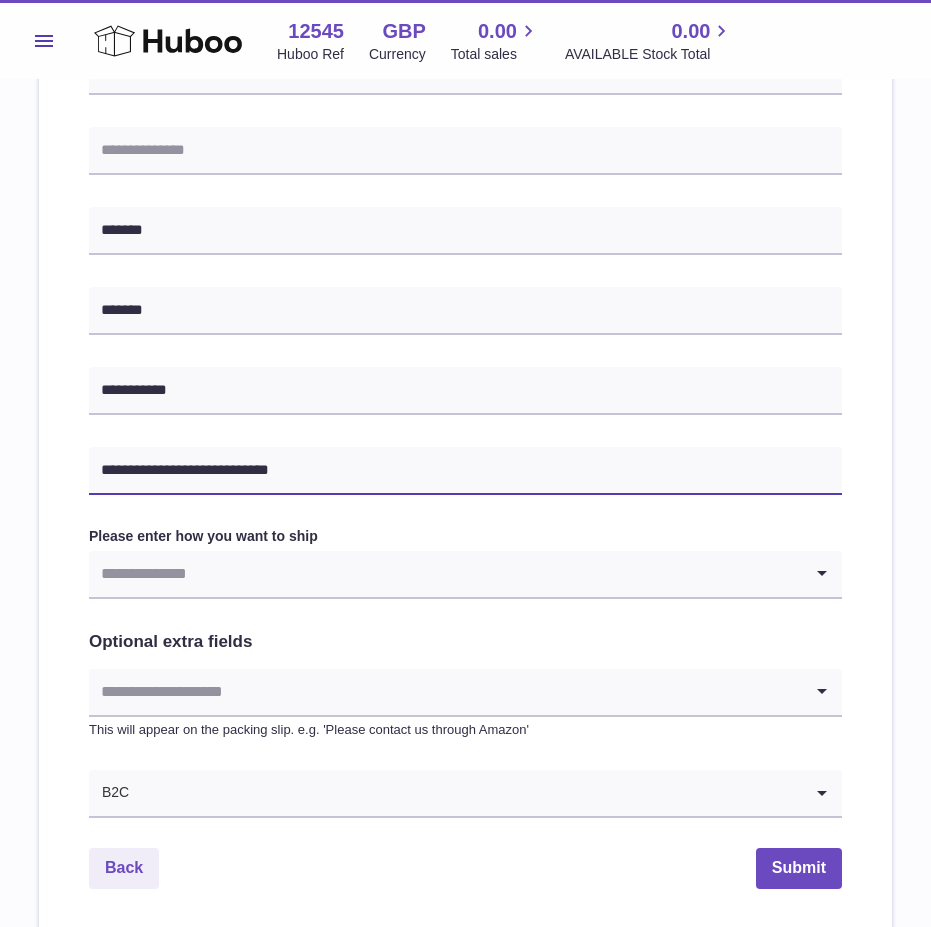 type on "**********" 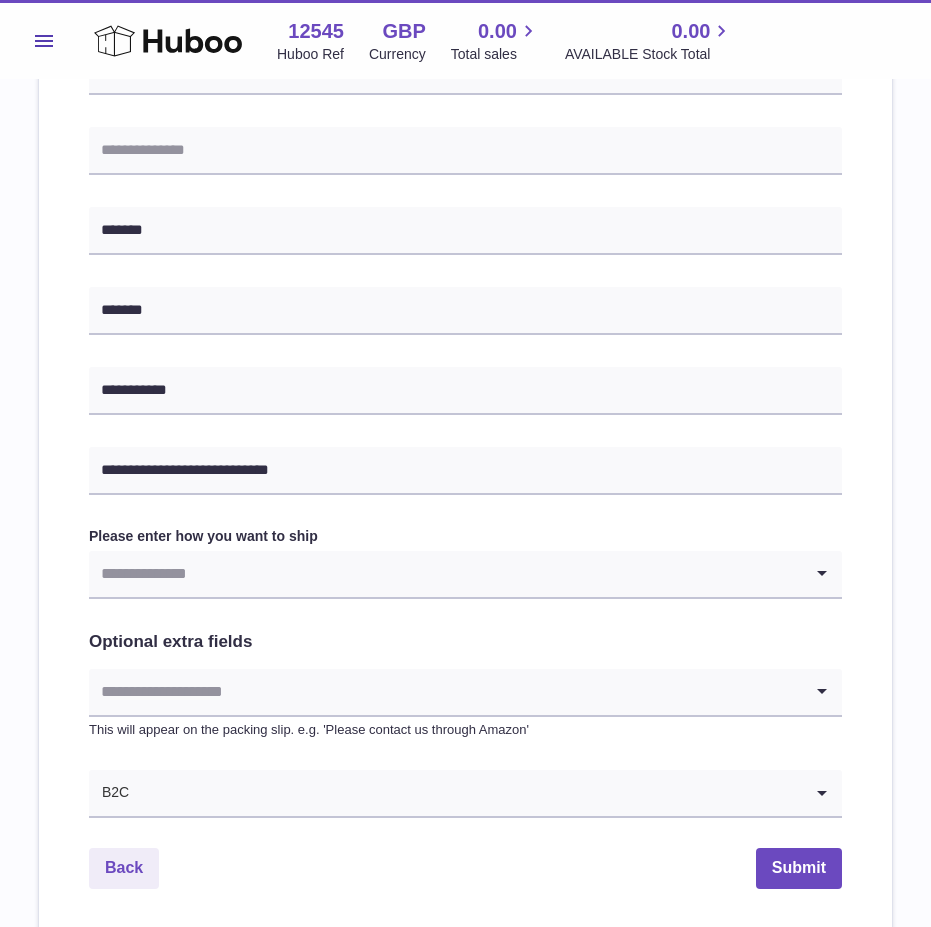 click at bounding box center (445, 574) 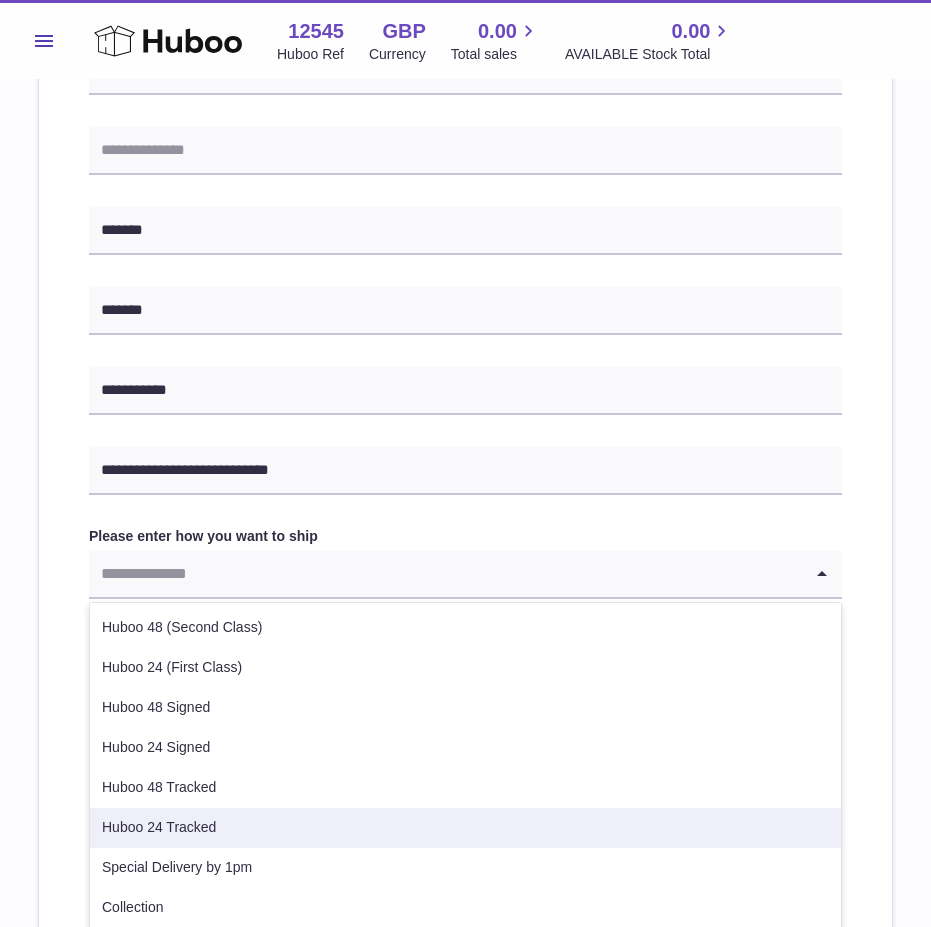 click on "Huboo 24 Tracked" at bounding box center (465, 828) 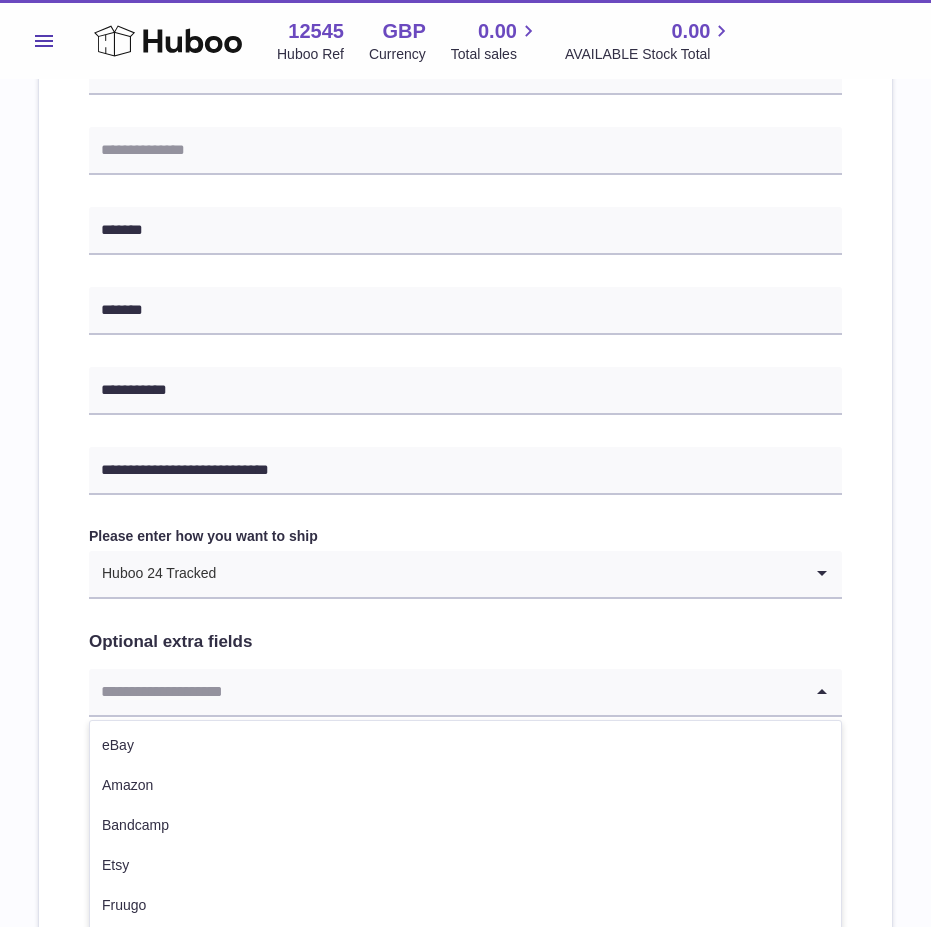 click at bounding box center (445, 692) 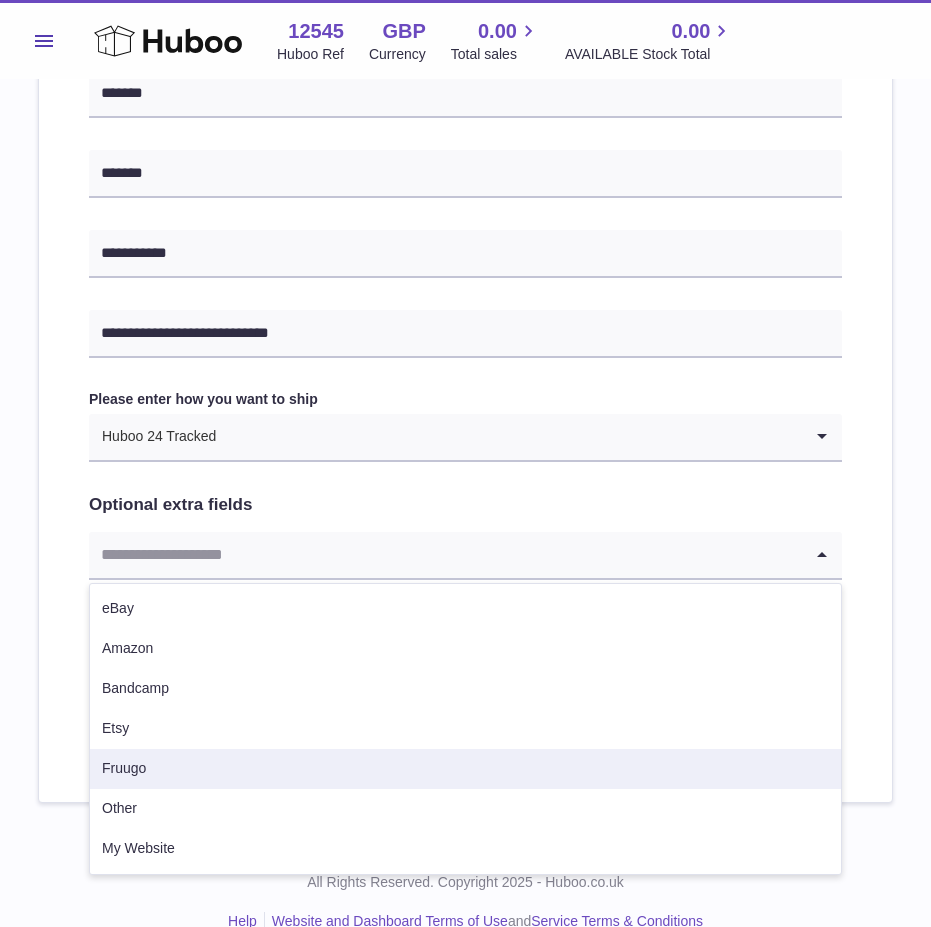 scroll, scrollTop: 871, scrollLeft: 0, axis: vertical 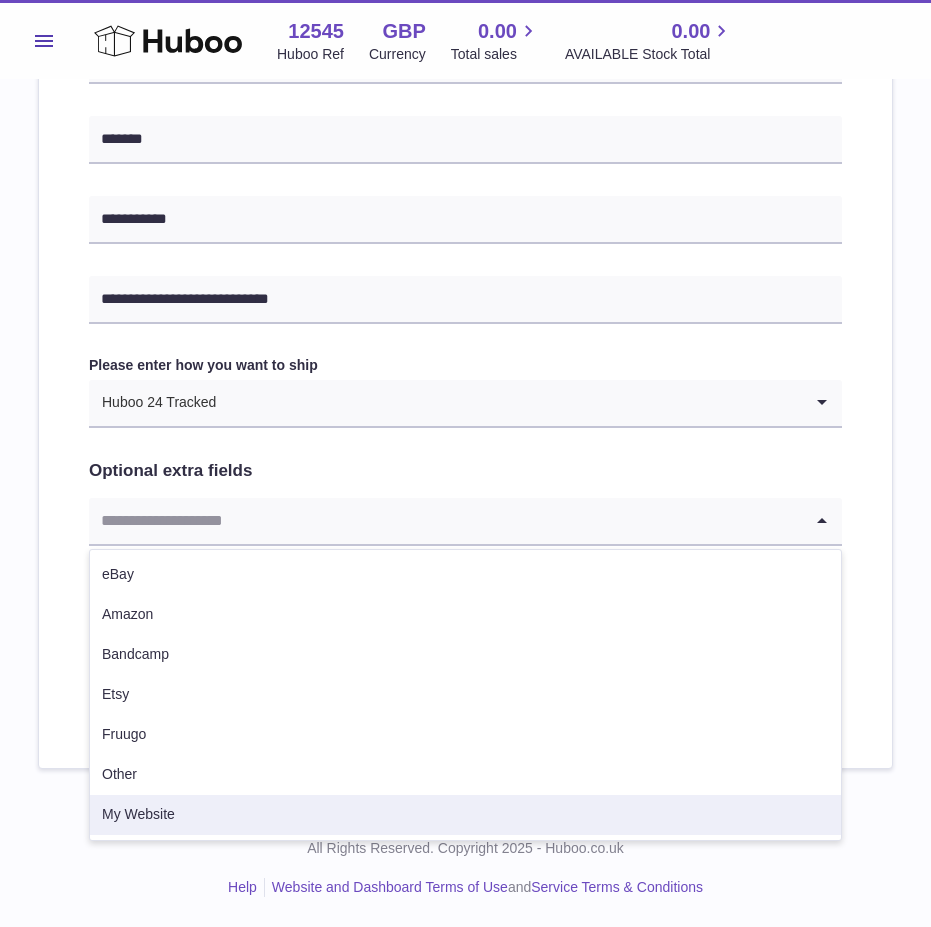 click on "My Website" at bounding box center (465, 815) 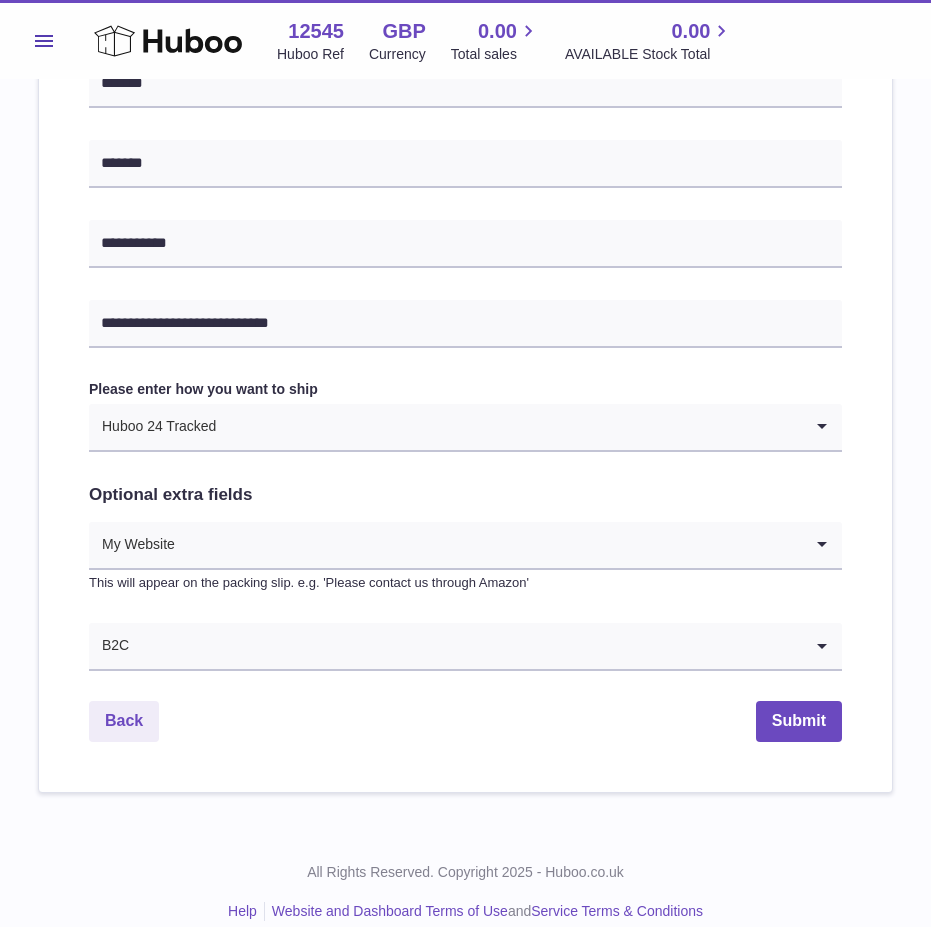 scroll, scrollTop: 871, scrollLeft: 0, axis: vertical 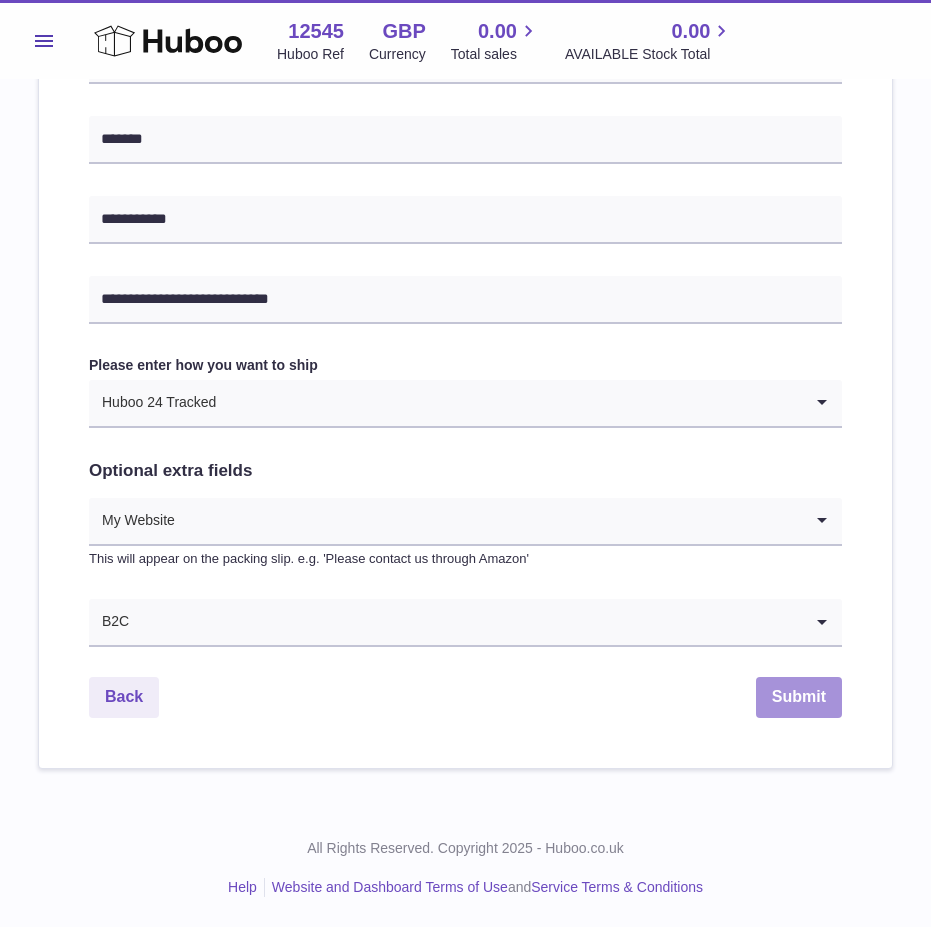 click on "Submit" at bounding box center [799, 697] 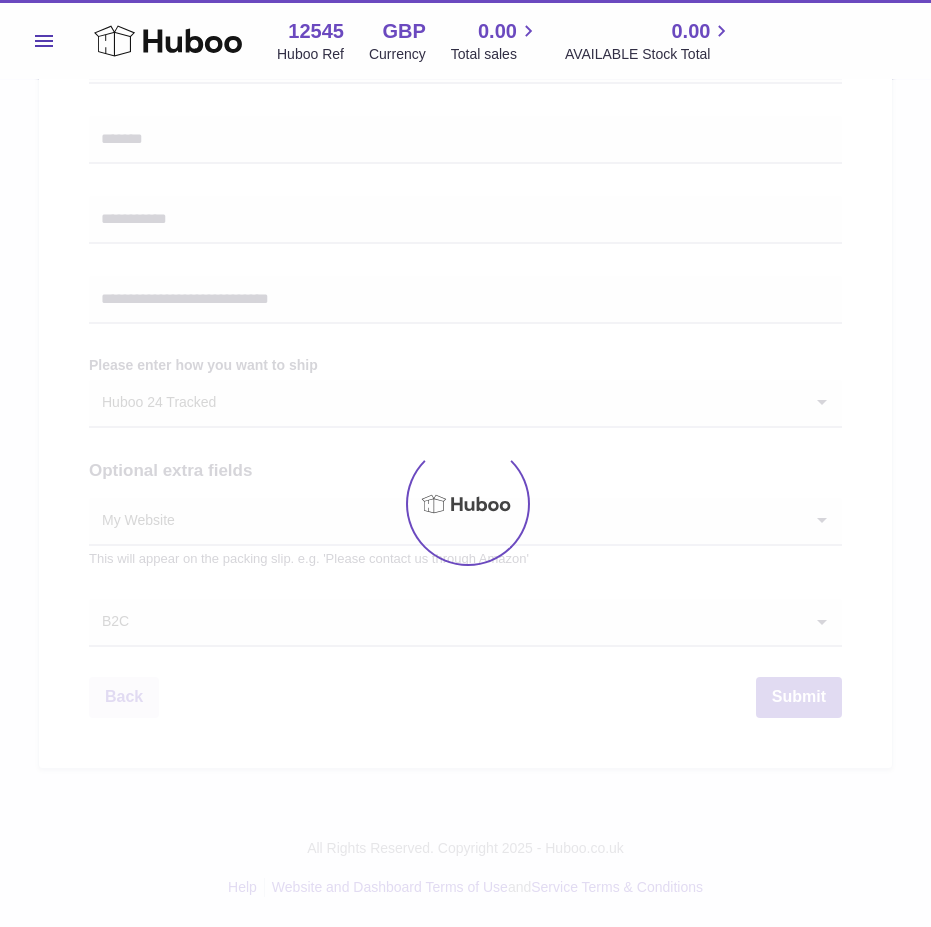 scroll, scrollTop: 0, scrollLeft: 0, axis: both 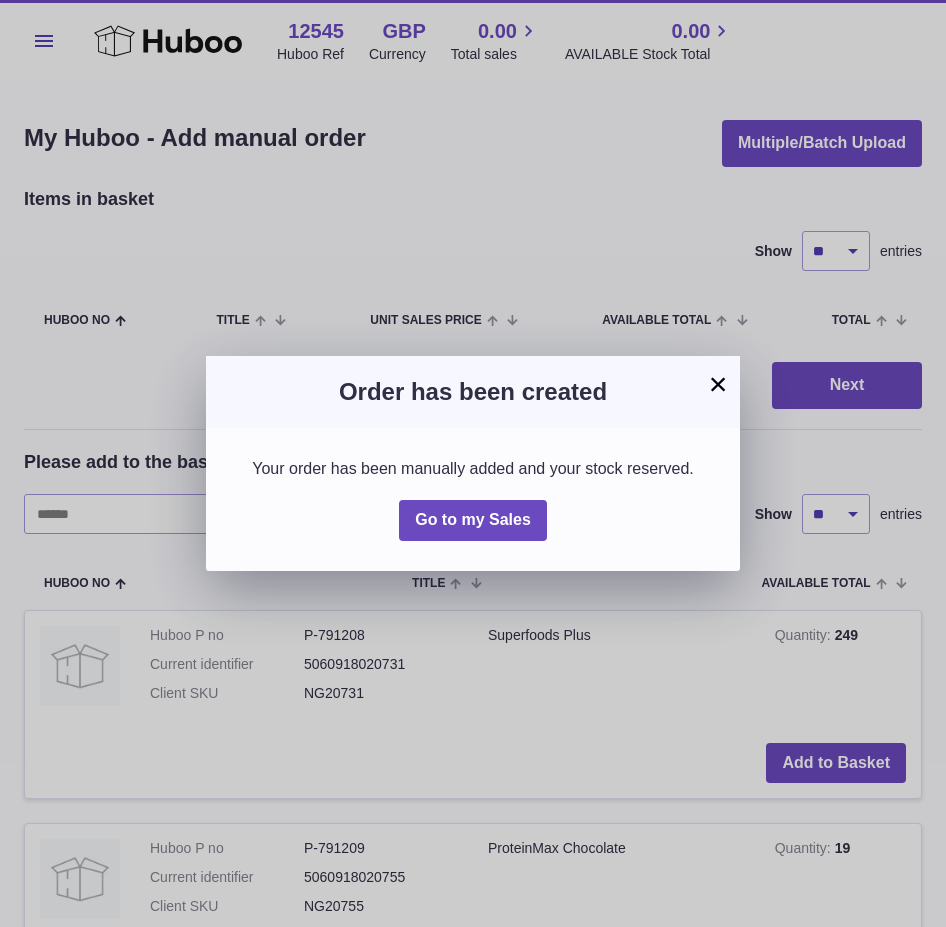 click on "×" at bounding box center [718, 384] 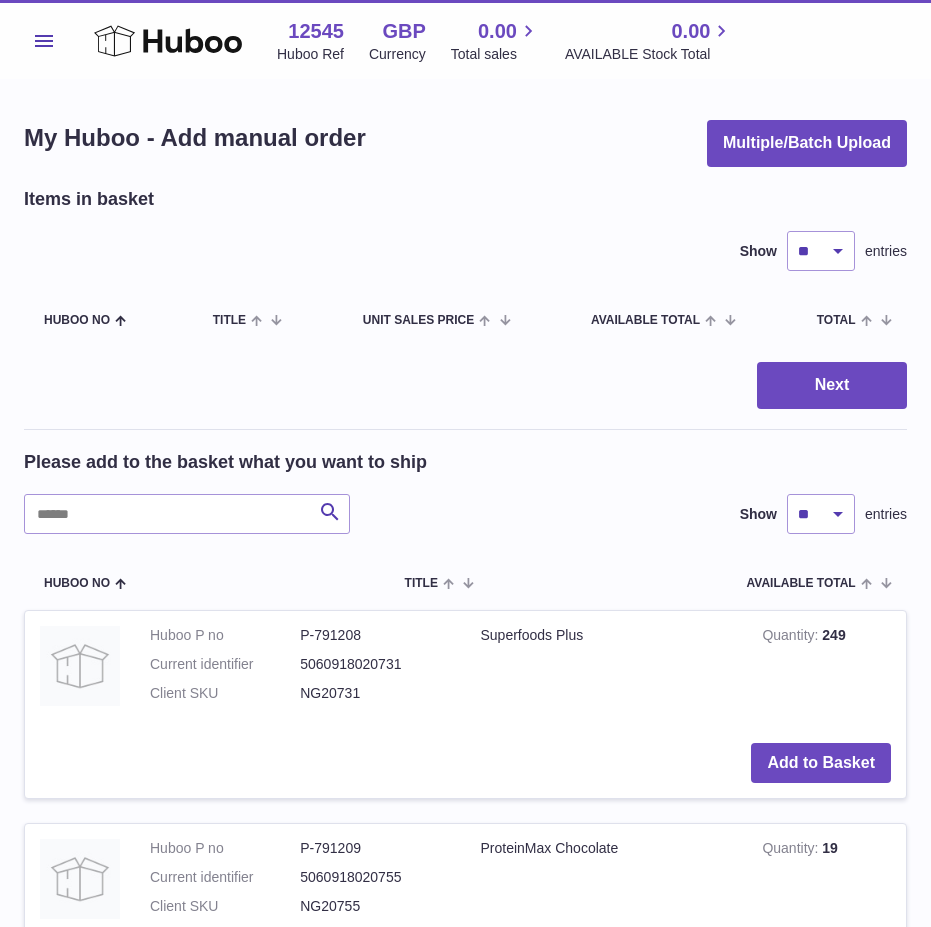click on "Menu" at bounding box center (44, 41) 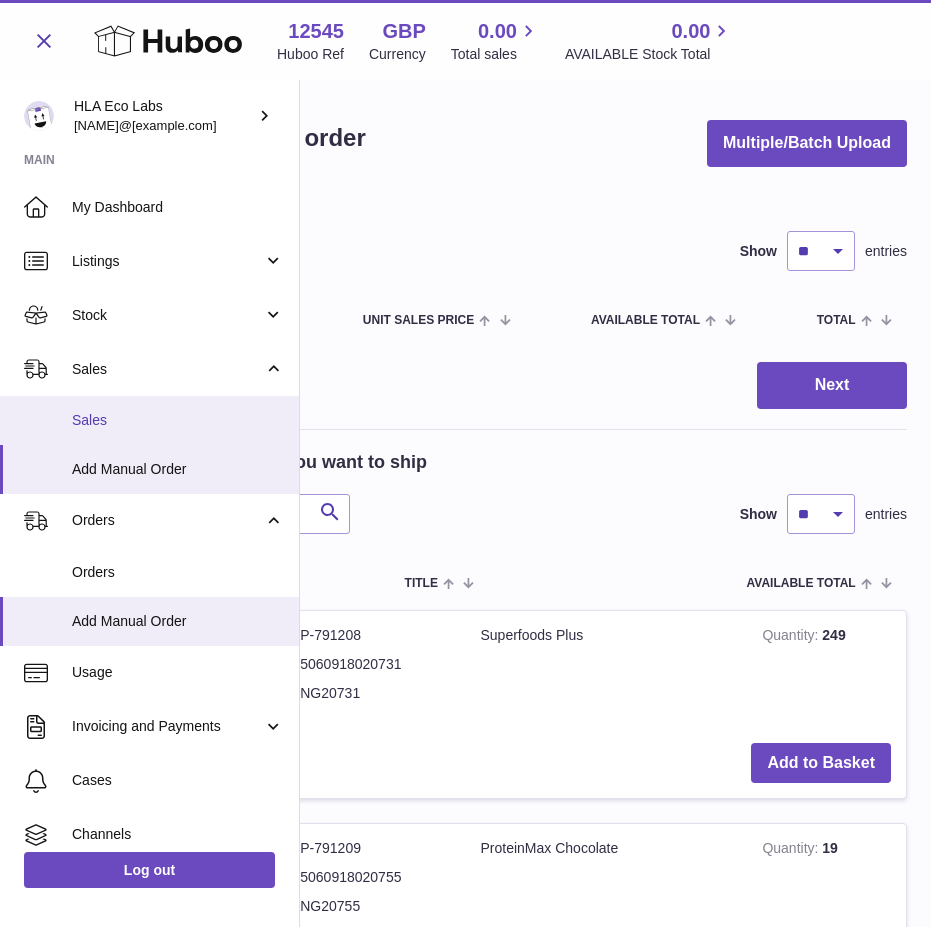 click on "Sales" at bounding box center (178, 420) 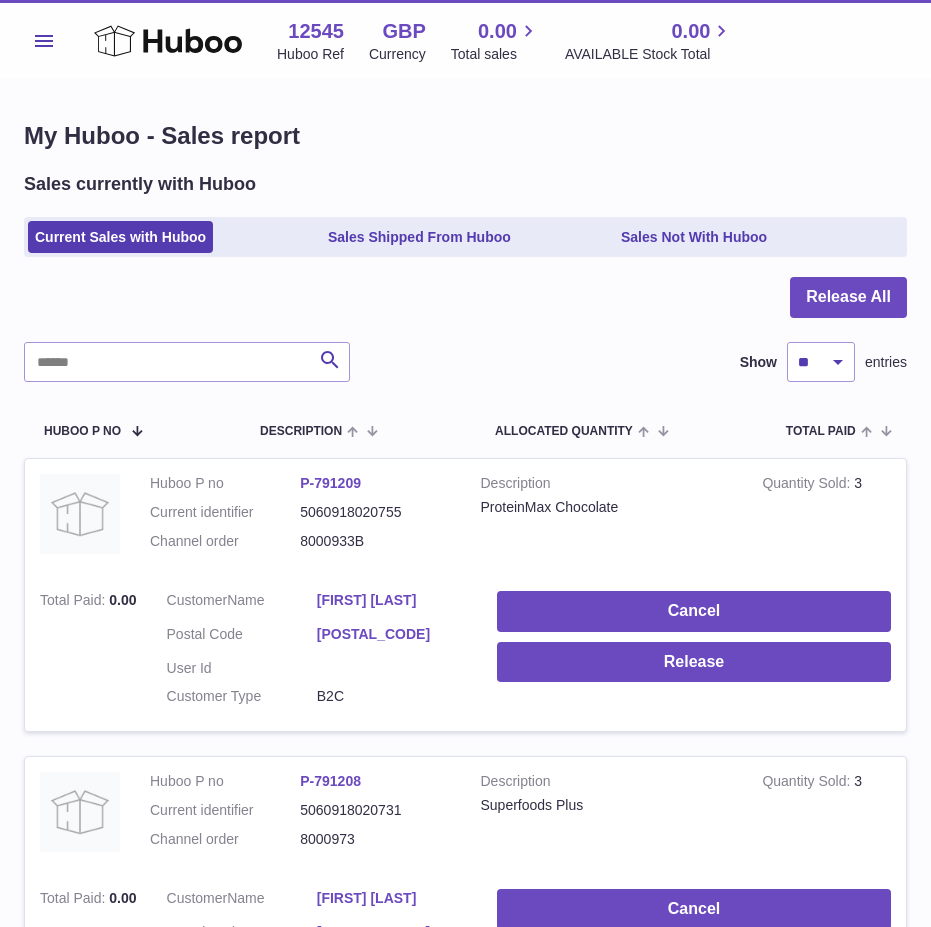 scroll, scrollTop: 0, scrollLeft: 0, axis: both 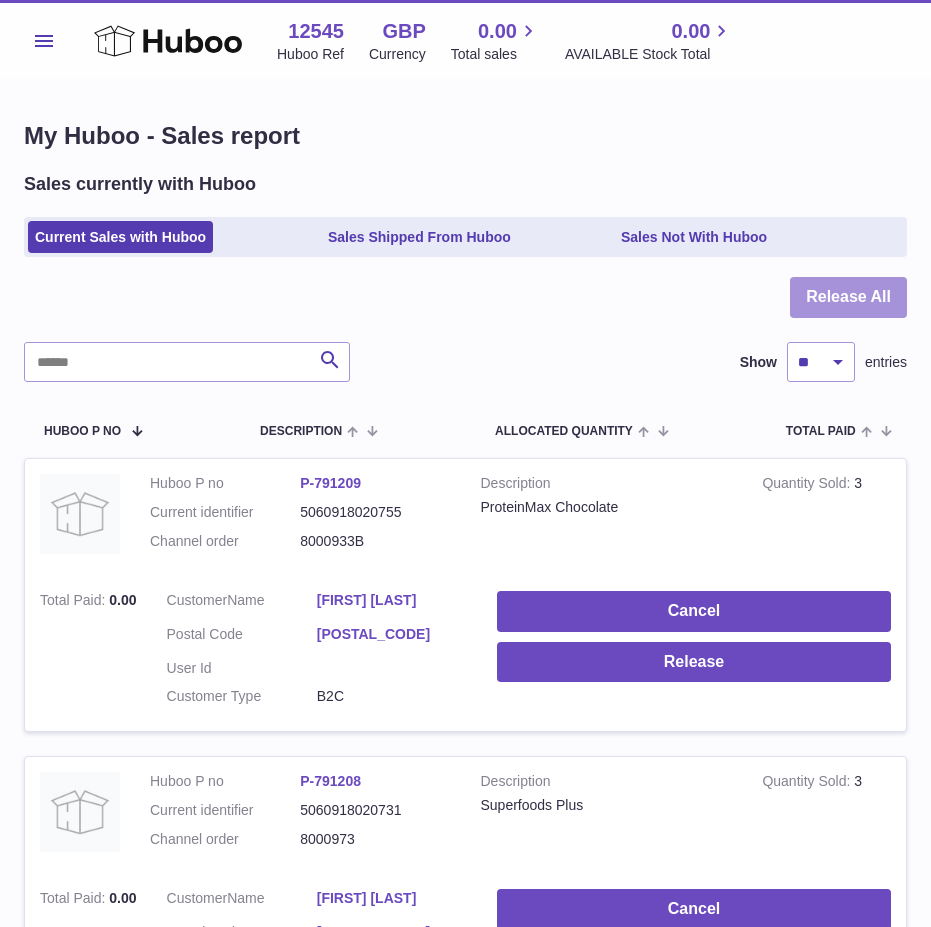 click on "Release All" at bounding box center (848, 297) 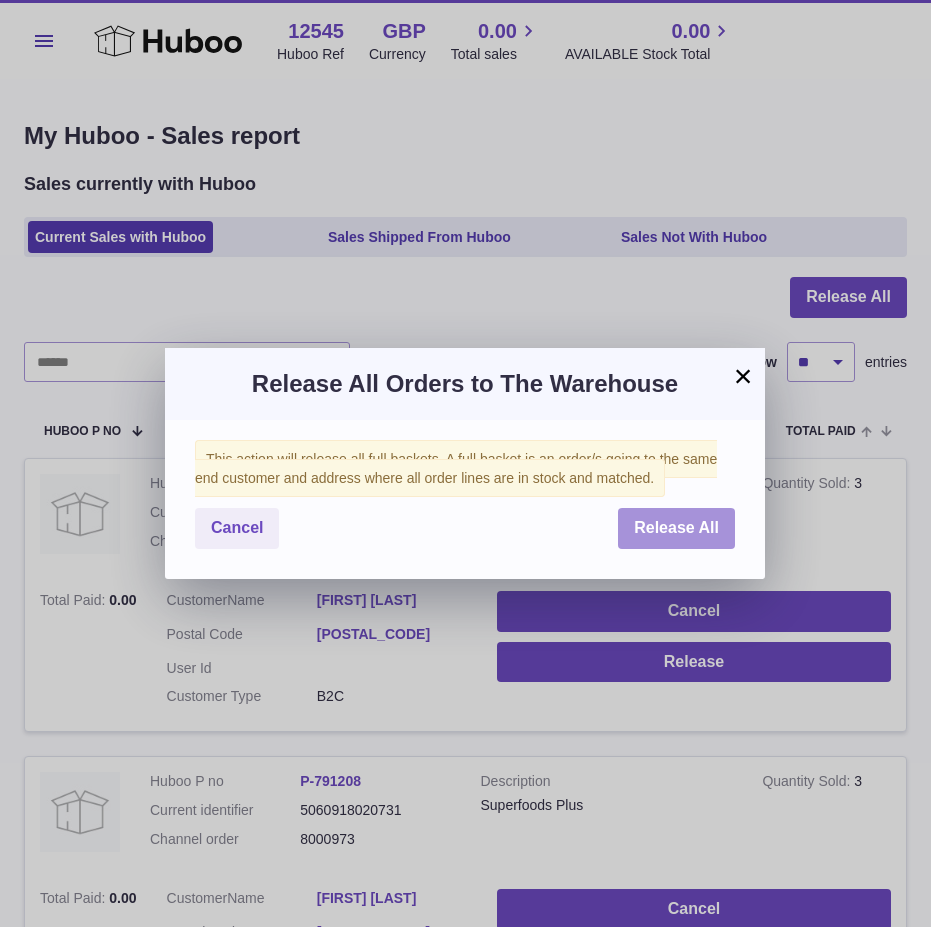 click on "Release All" at bounding box center (676, 527) 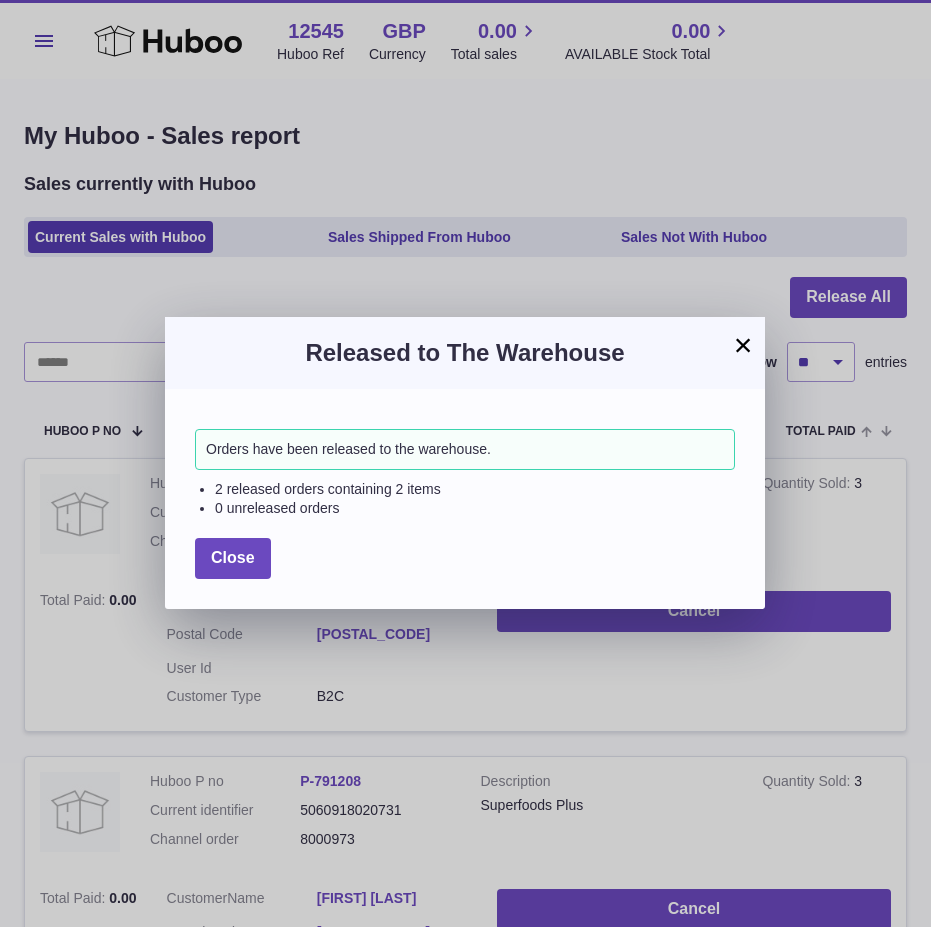 click on "×" at bounding box center [743, 345] 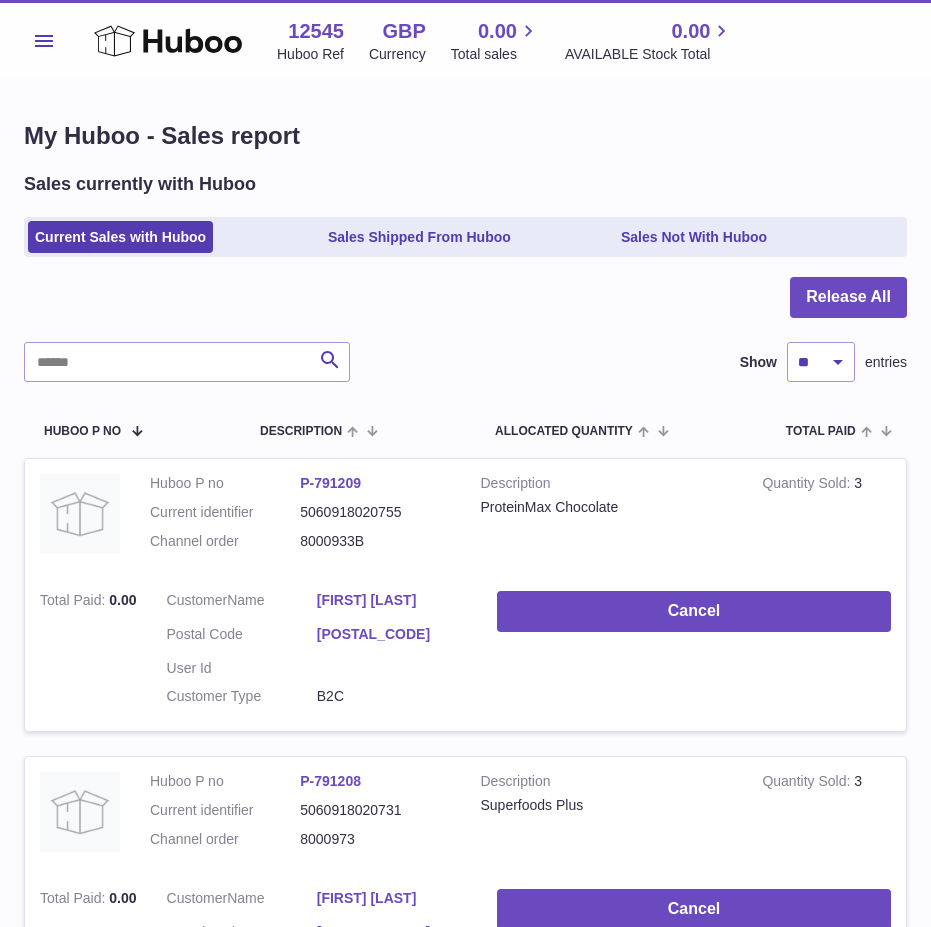 click at bounding box center [465, 309] 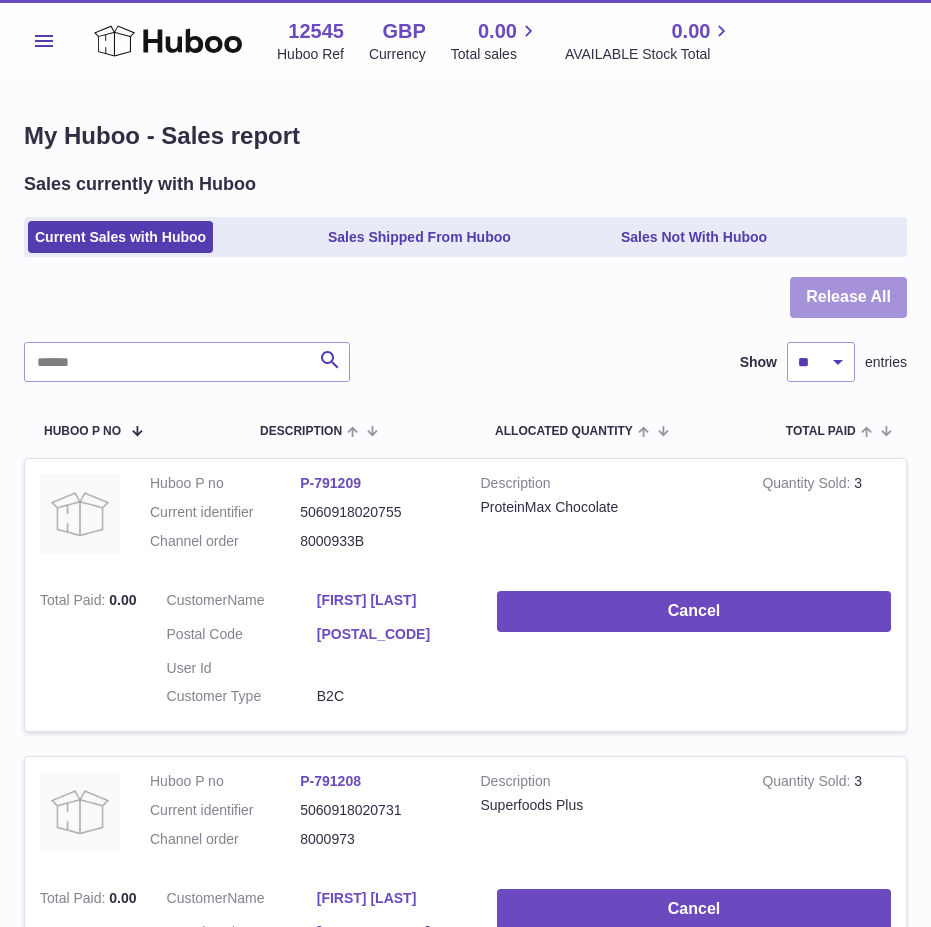 click on "Release All" at bounding box center (848, 297) 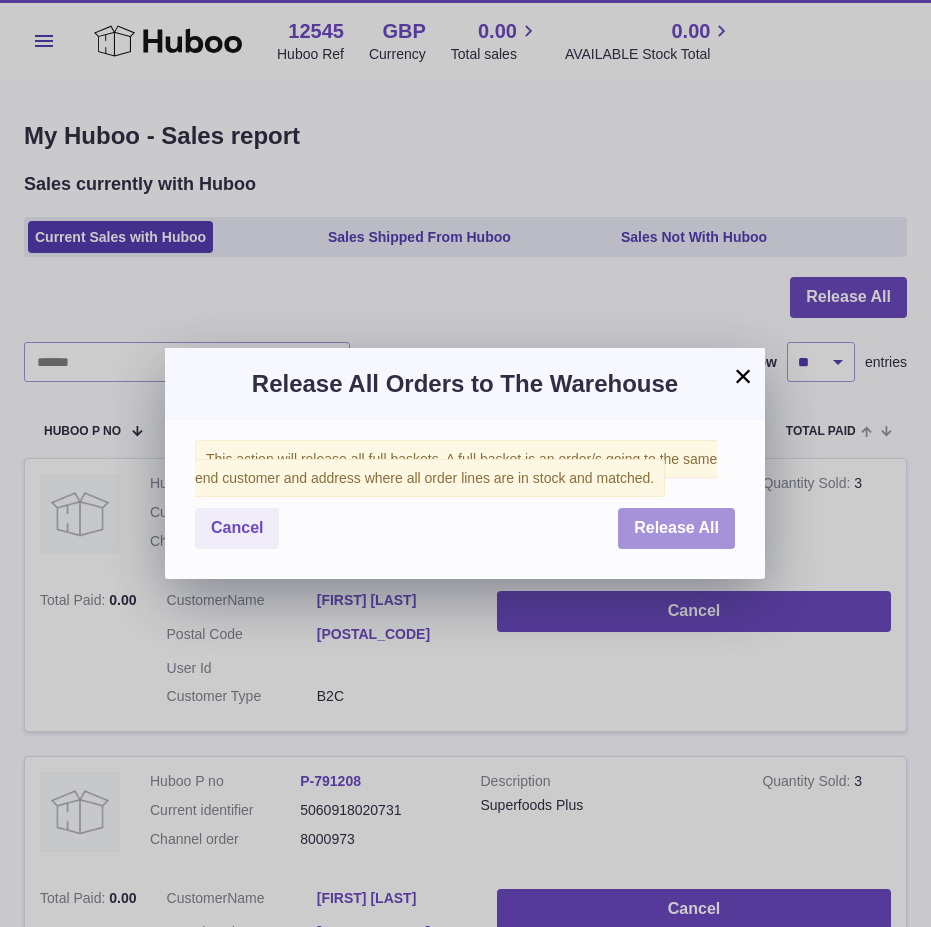 click on "Release All" at bounding box center [676, 527] 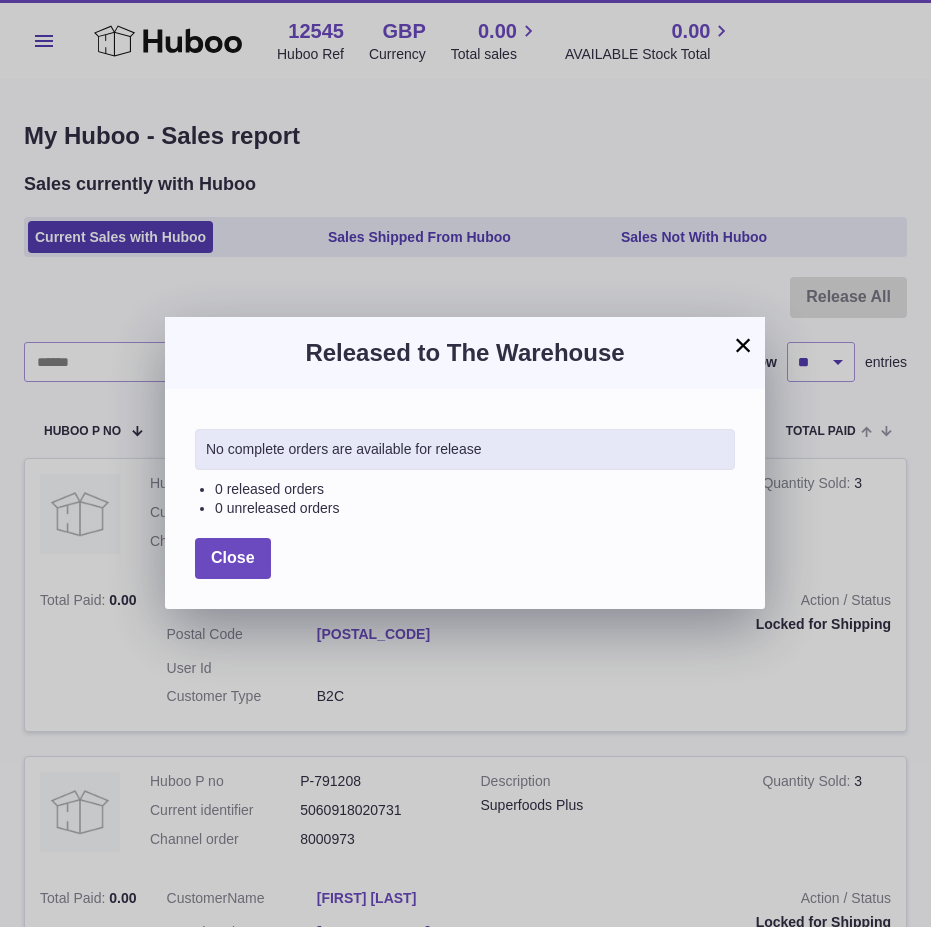 click on "×" at bounding box center (743, 345) 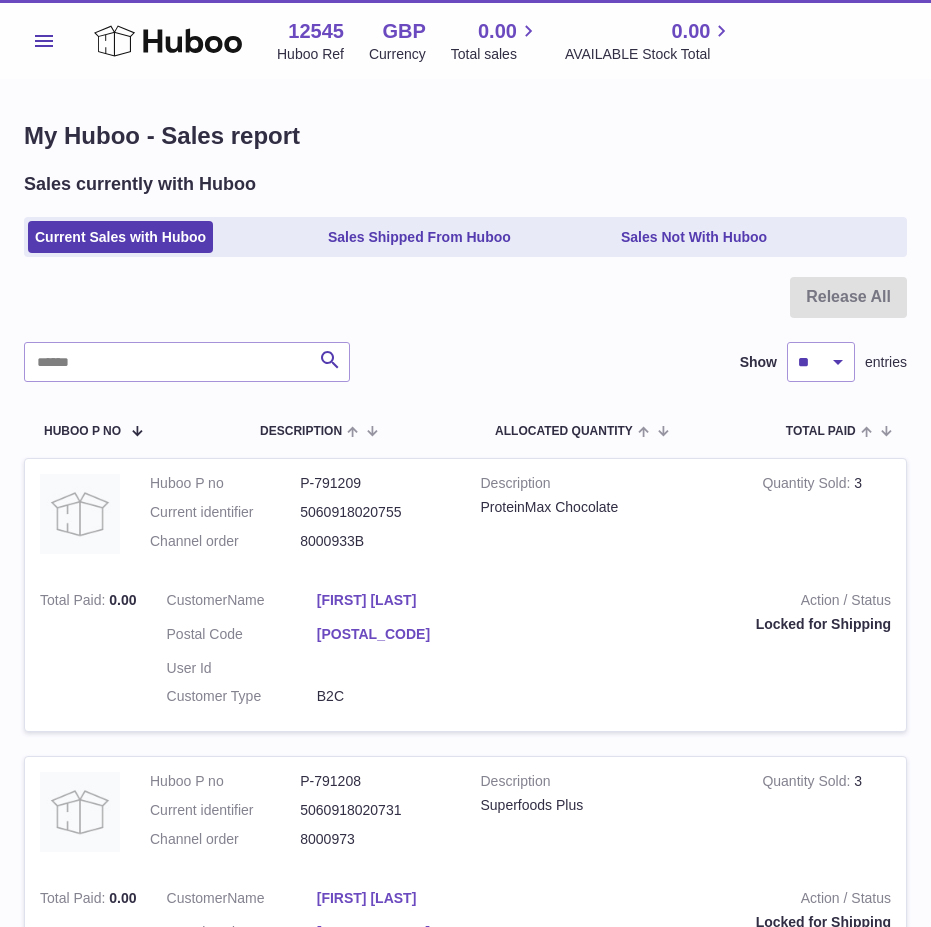 click on "Menu" at bounding box center [44, 41] 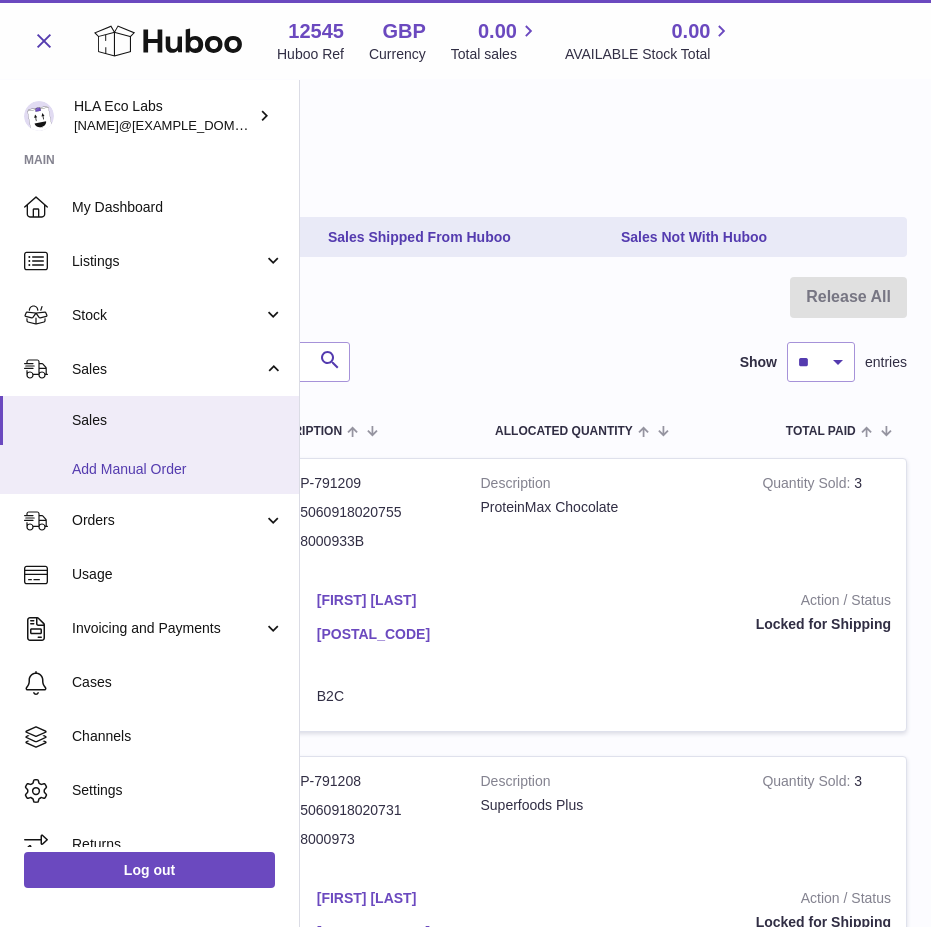 click on "Add Manual Order" at bounding box center (149, 469) 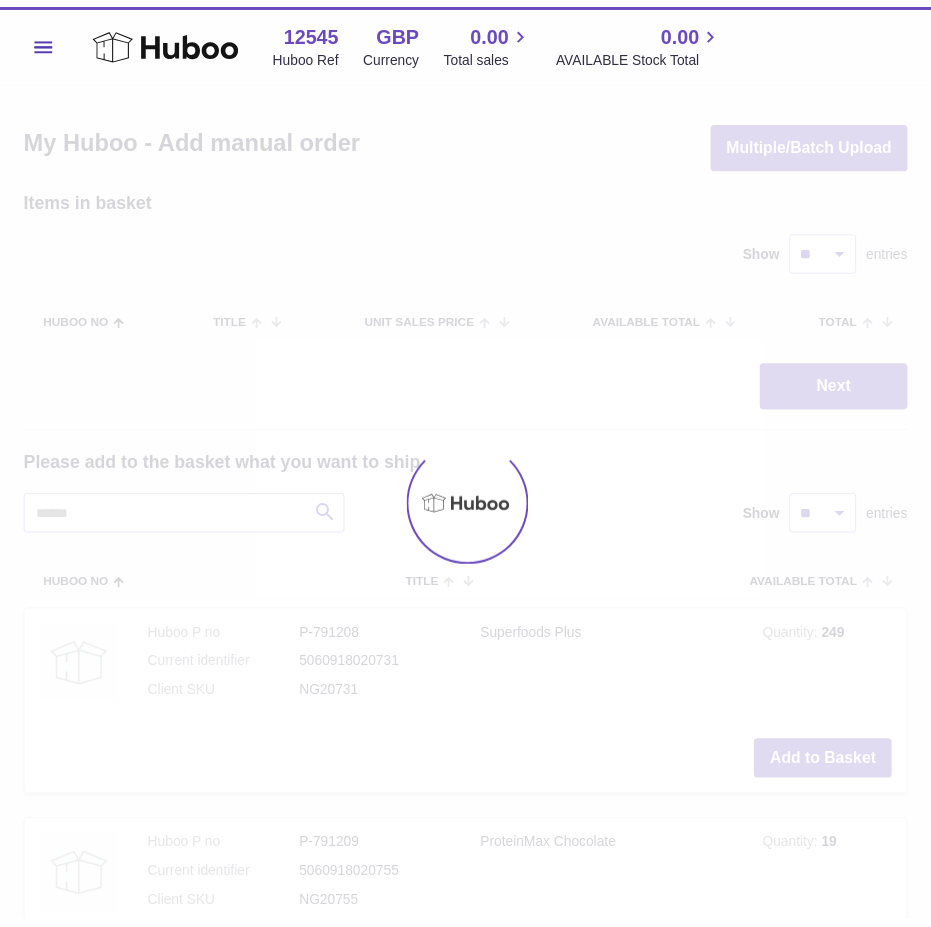 scroll, scrollTop: 0, scrollLeft: 0, axis: both 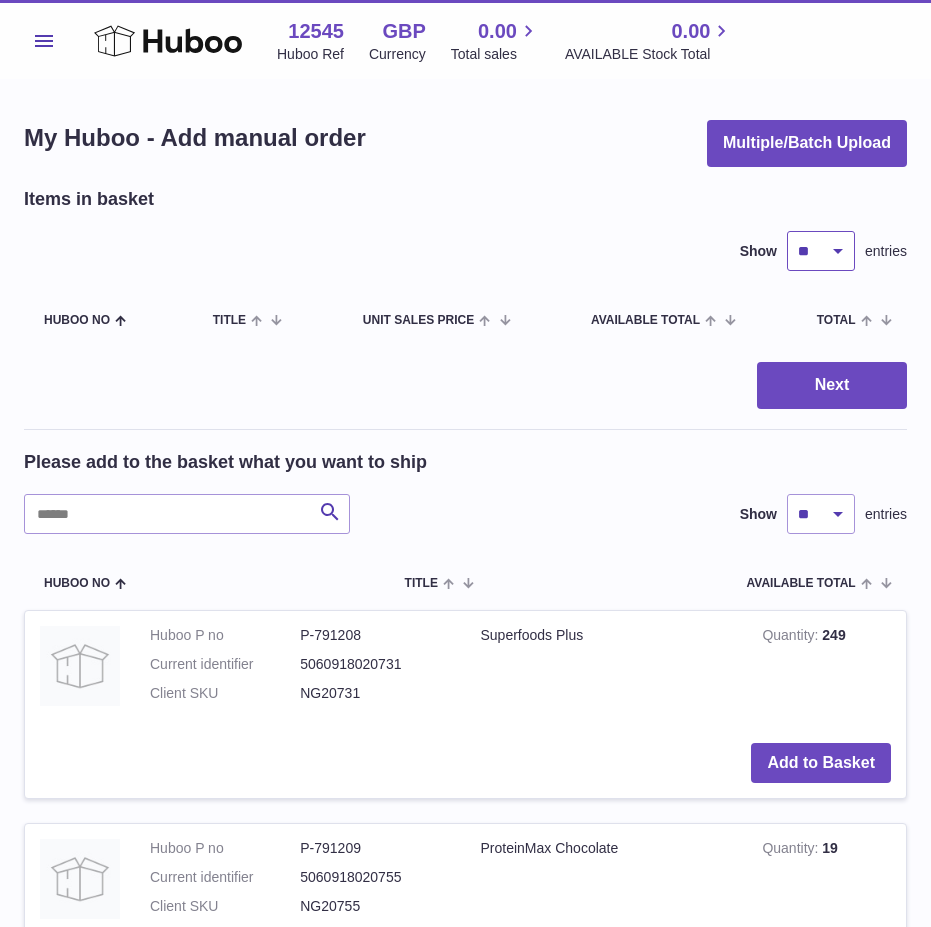 drag, startPoint x: 808, startPoint y: 254, endPoint x: 809, endPoint y: 269, distance: 15.033297 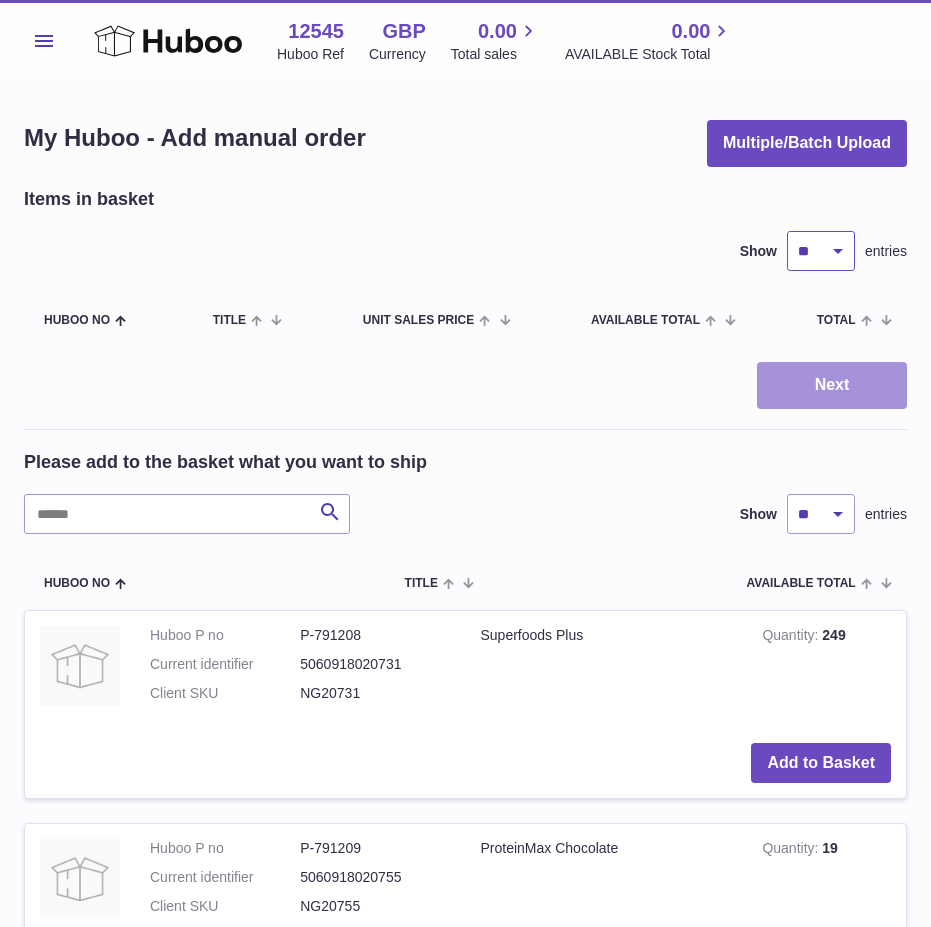 select on "***" 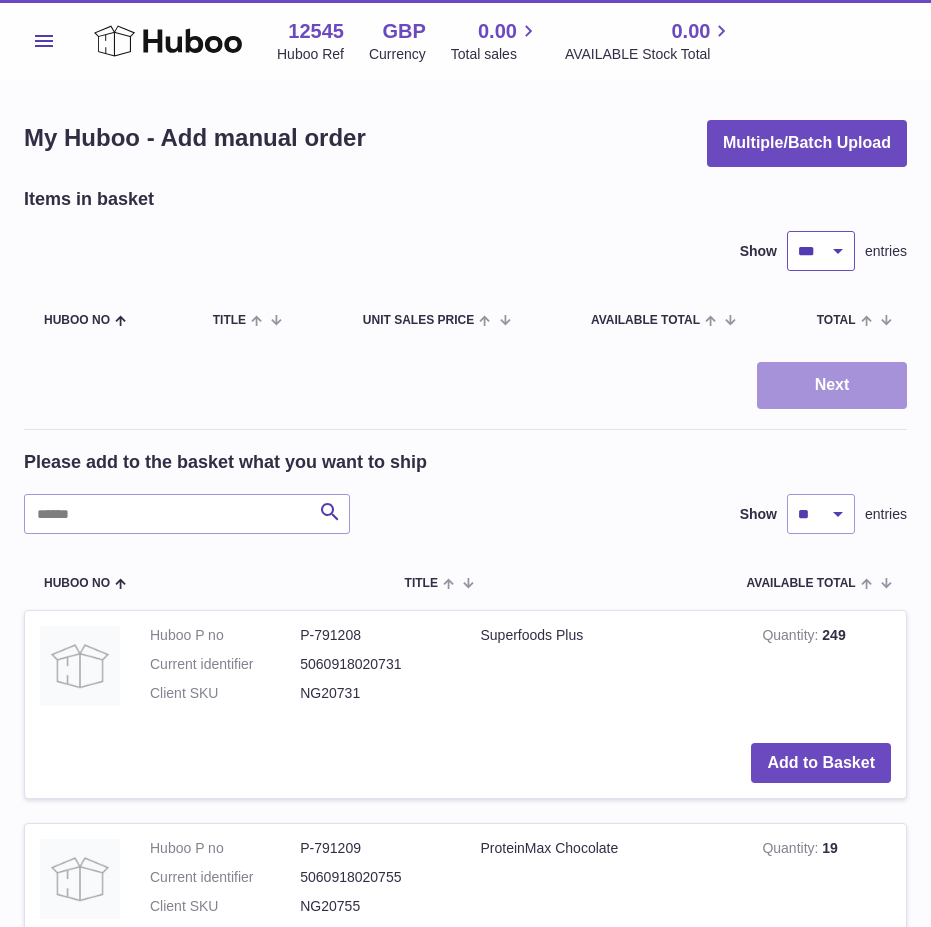 click on "** ** ** ***" at bounding box center (821, 251) 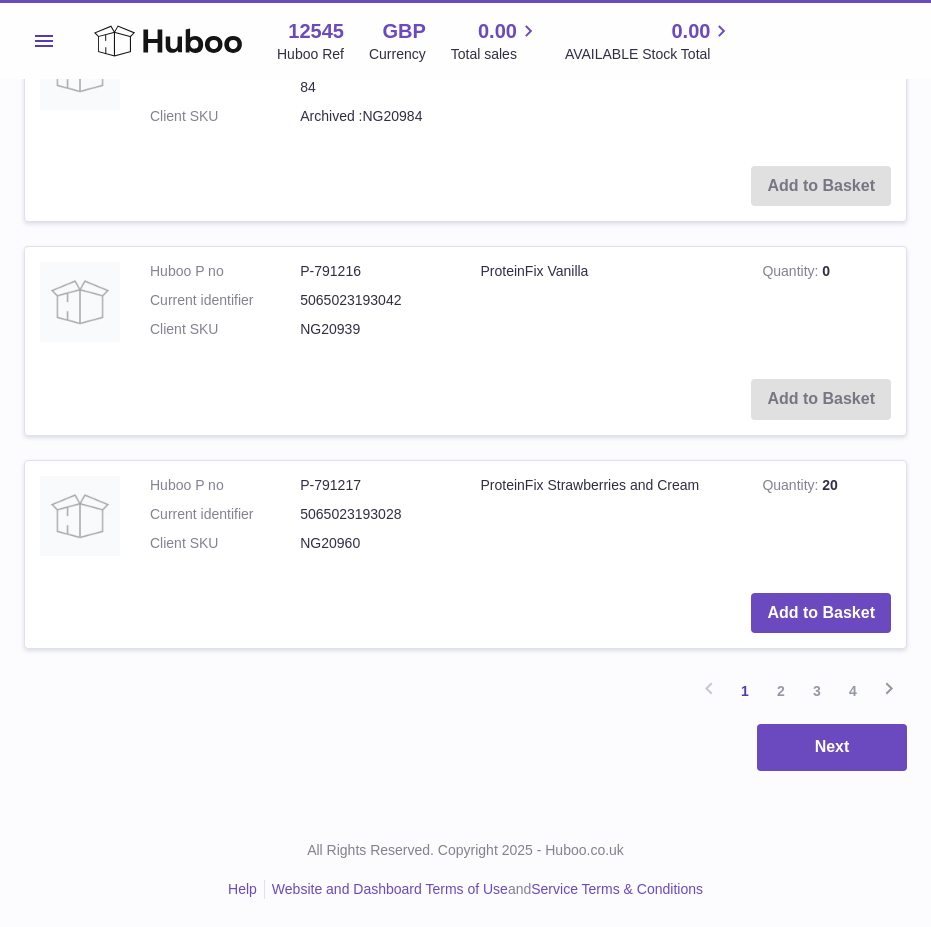 scroll, scrollTop: 2111, scrollLeft: 0, axis: vertical 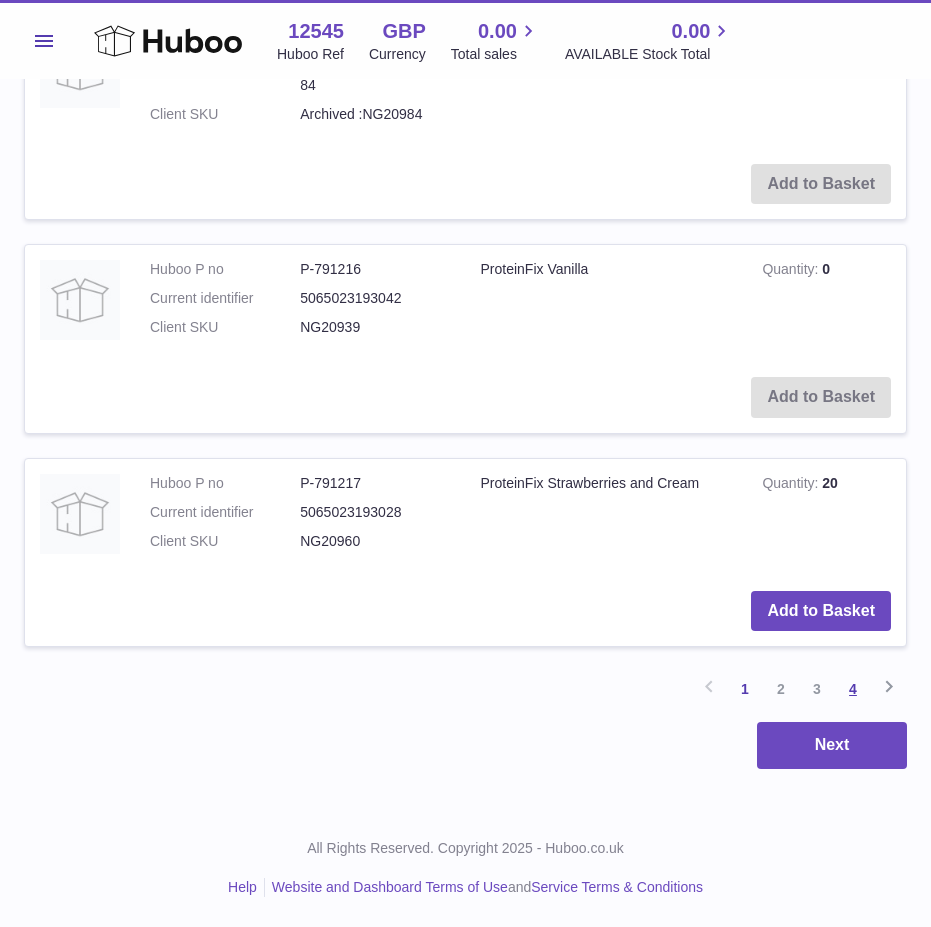 click on "4" at bounding box center [853, 689] 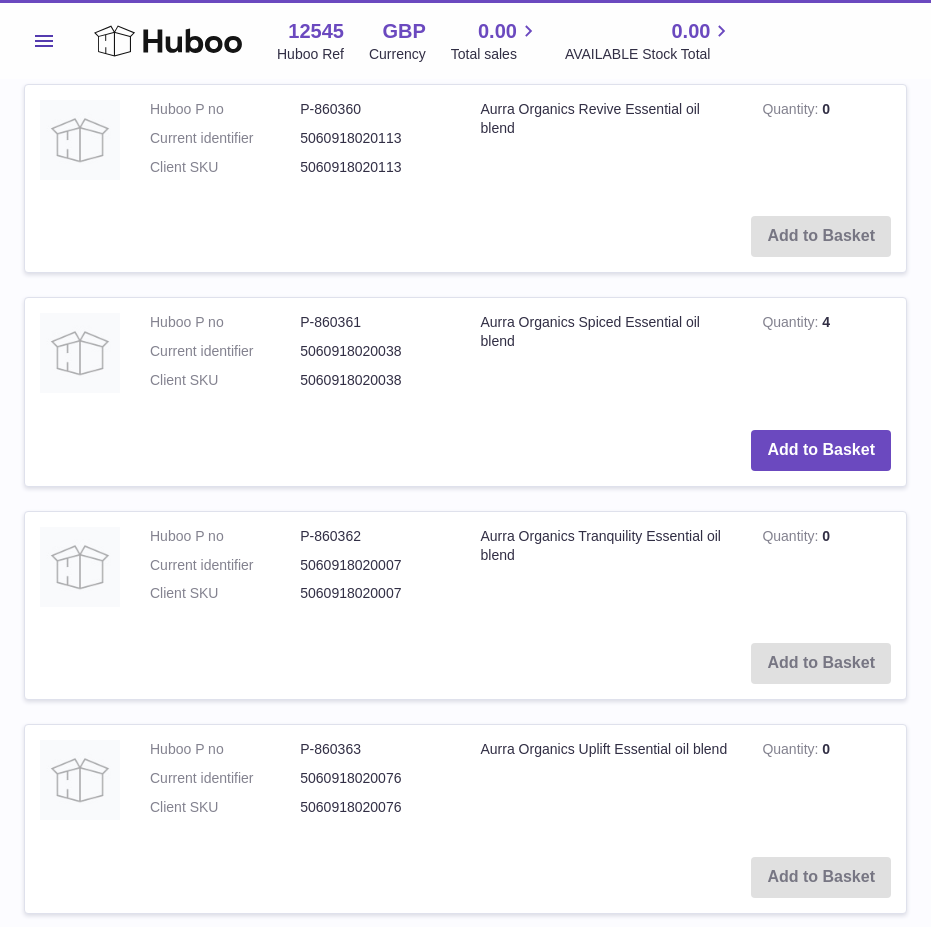 scroll, scrollTop: 2073, scrollLeft: 0, axis: vertical 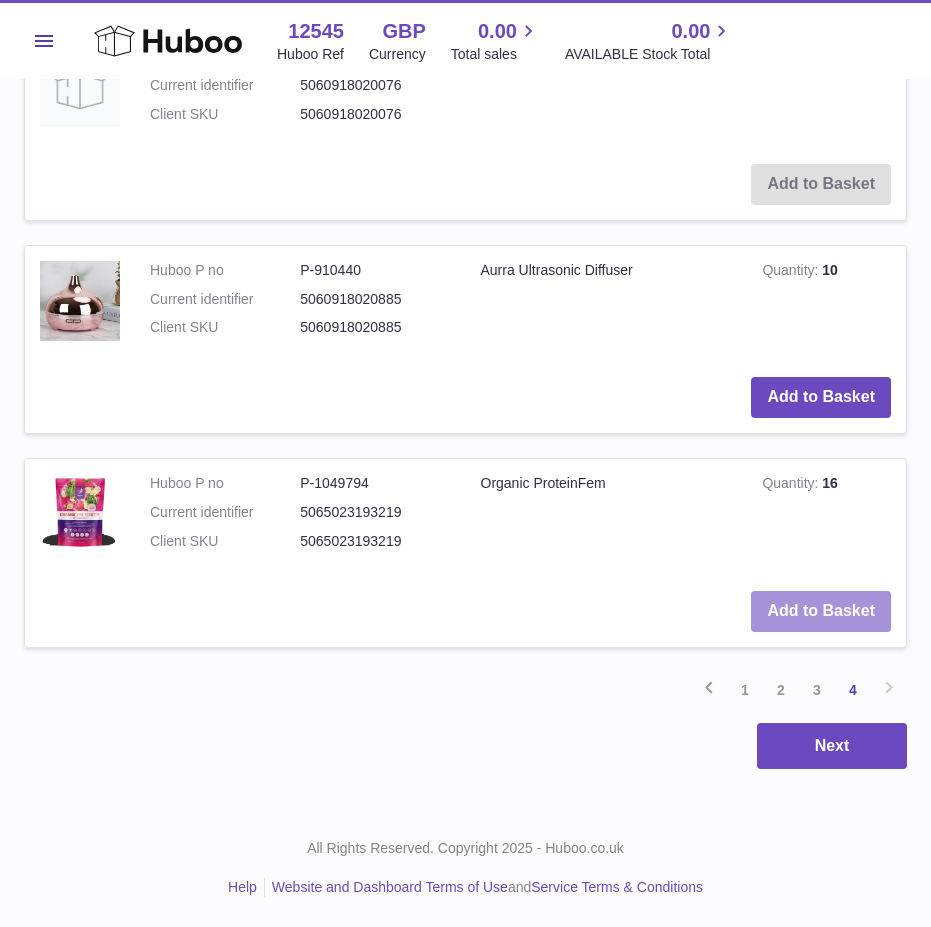 click on "Add to Basket" at bounding box center [821, 611] 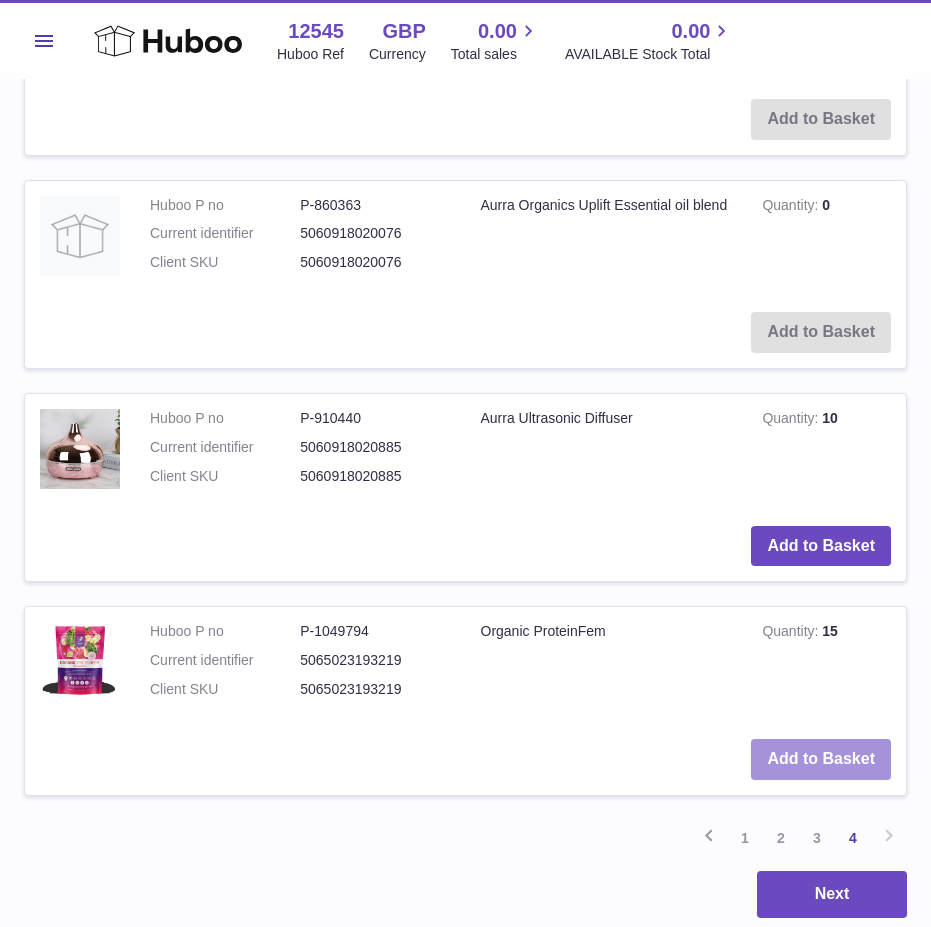scroll, scrollTop: 2316, scrollLeft: 0, axis: vertical 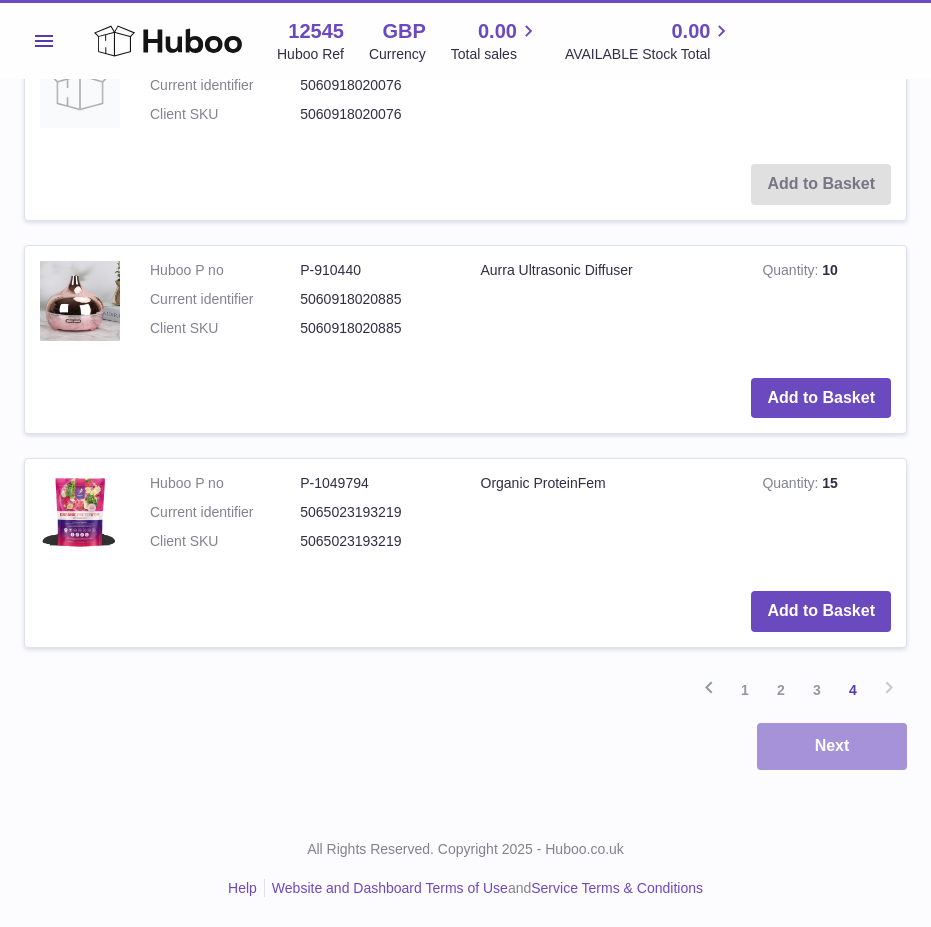 click on "Next" at bounding box center [832, 746] 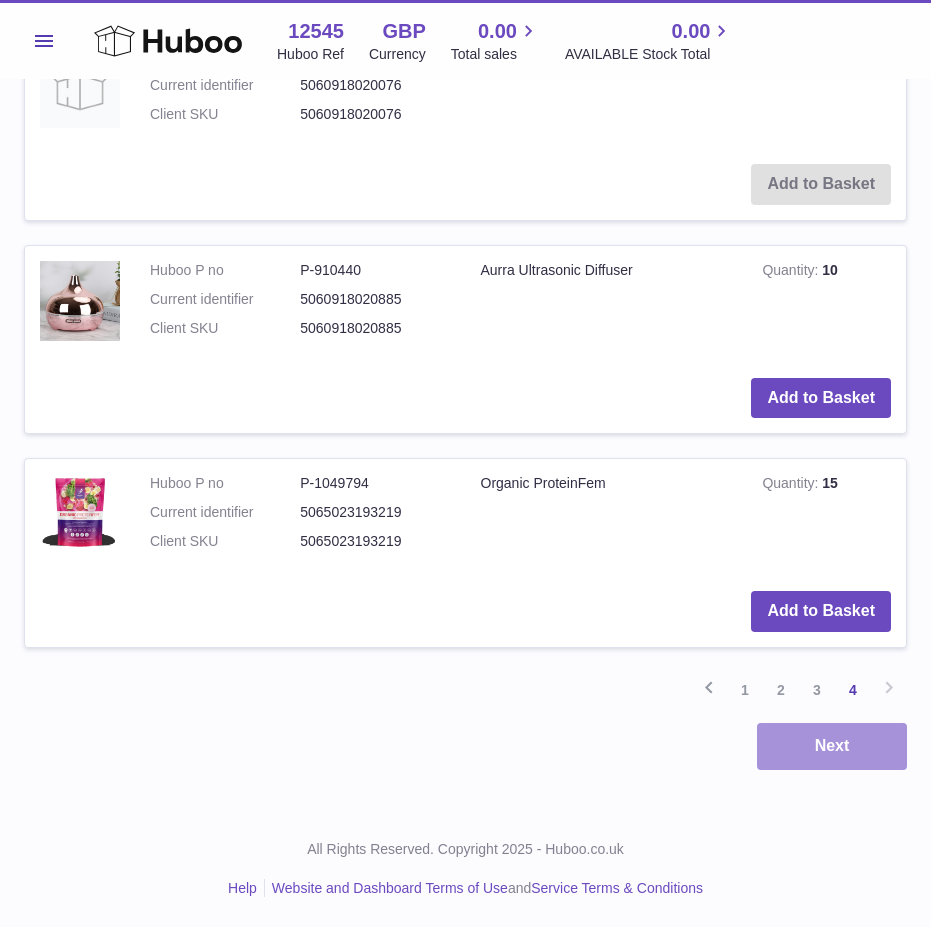 scroll, scrollTop: 0, scrollLeft: 0, axis: both 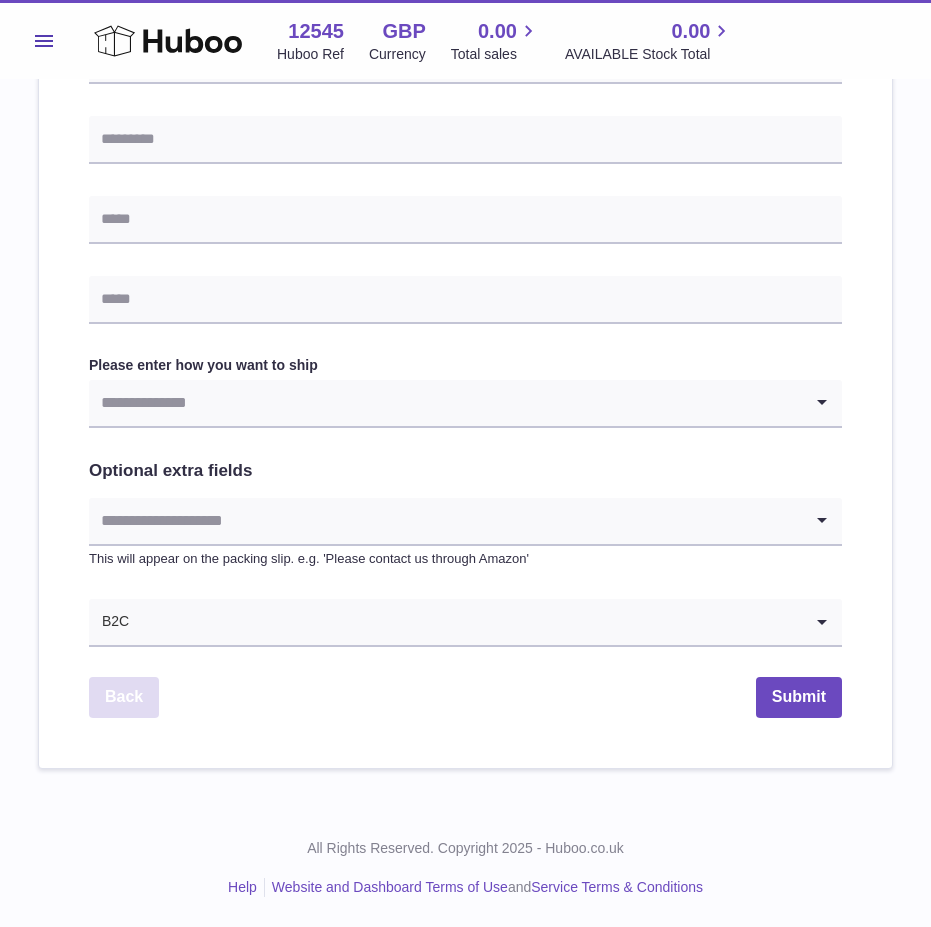 click on "Back" at bounding box center [124, 697] 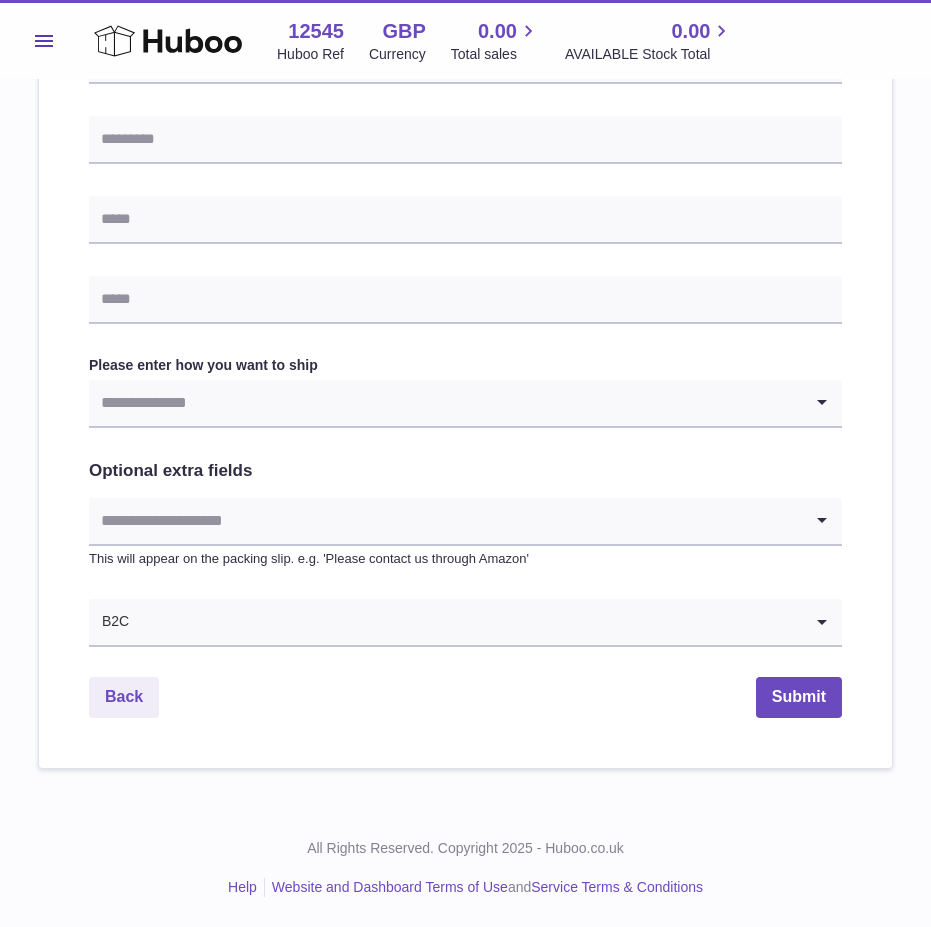 select on "***" 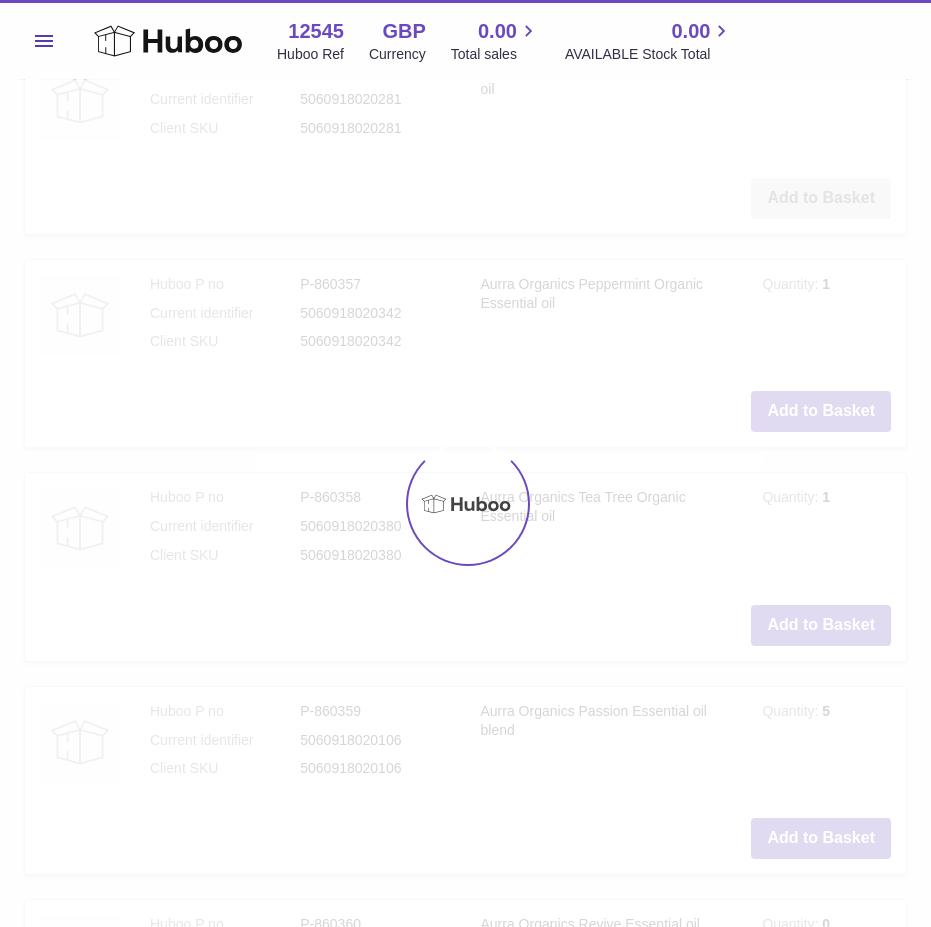 scroll, scrollTop: 2316, scrollLeft: 0, axis: vertical 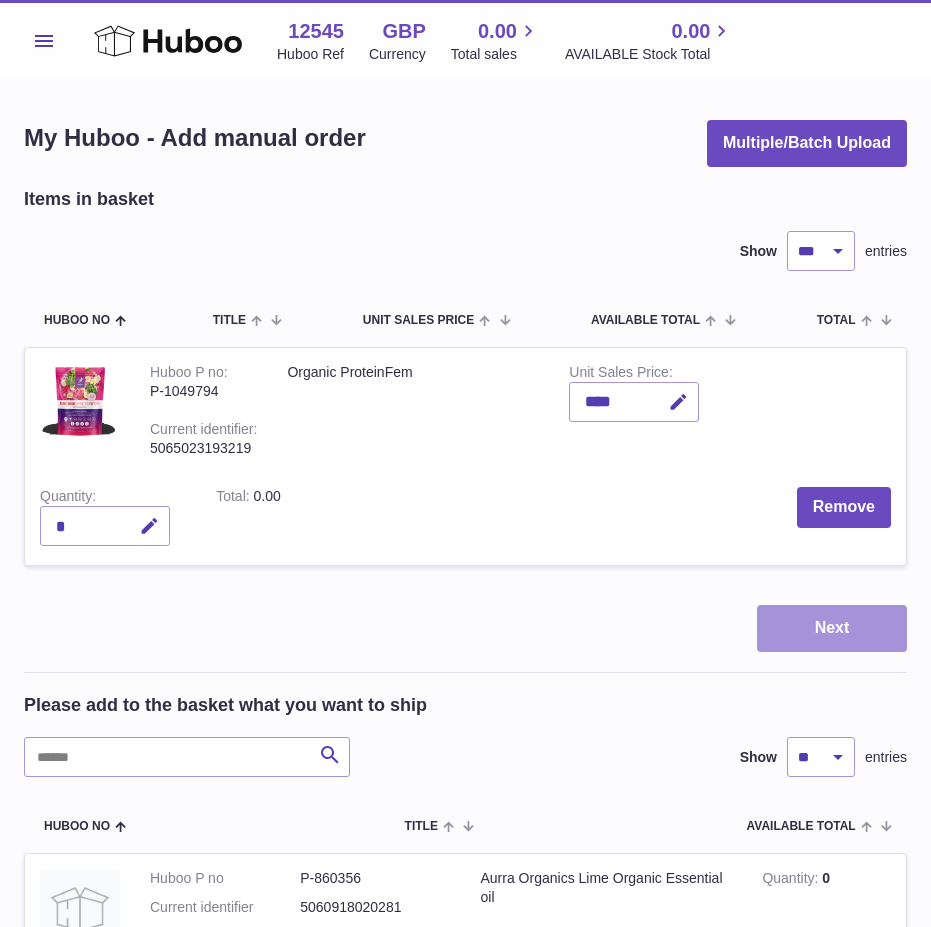 click on "Next" at bounding box center (832, 628) 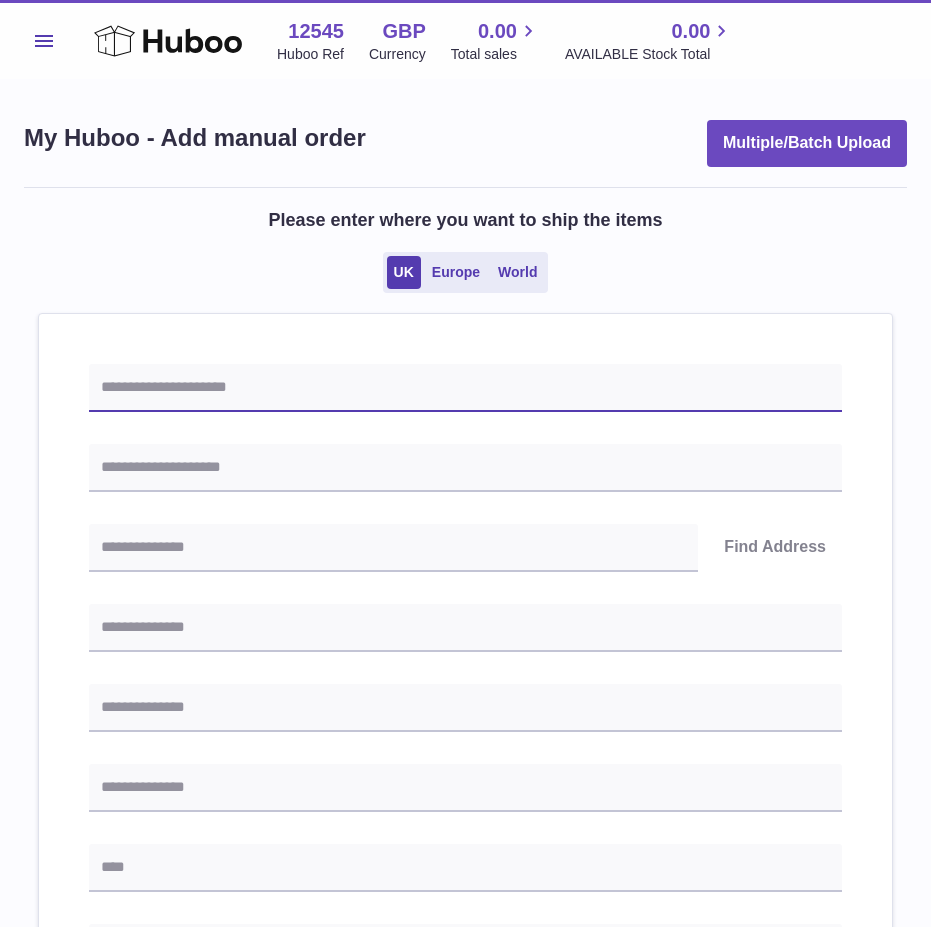 click at bounding box center [465, 388] 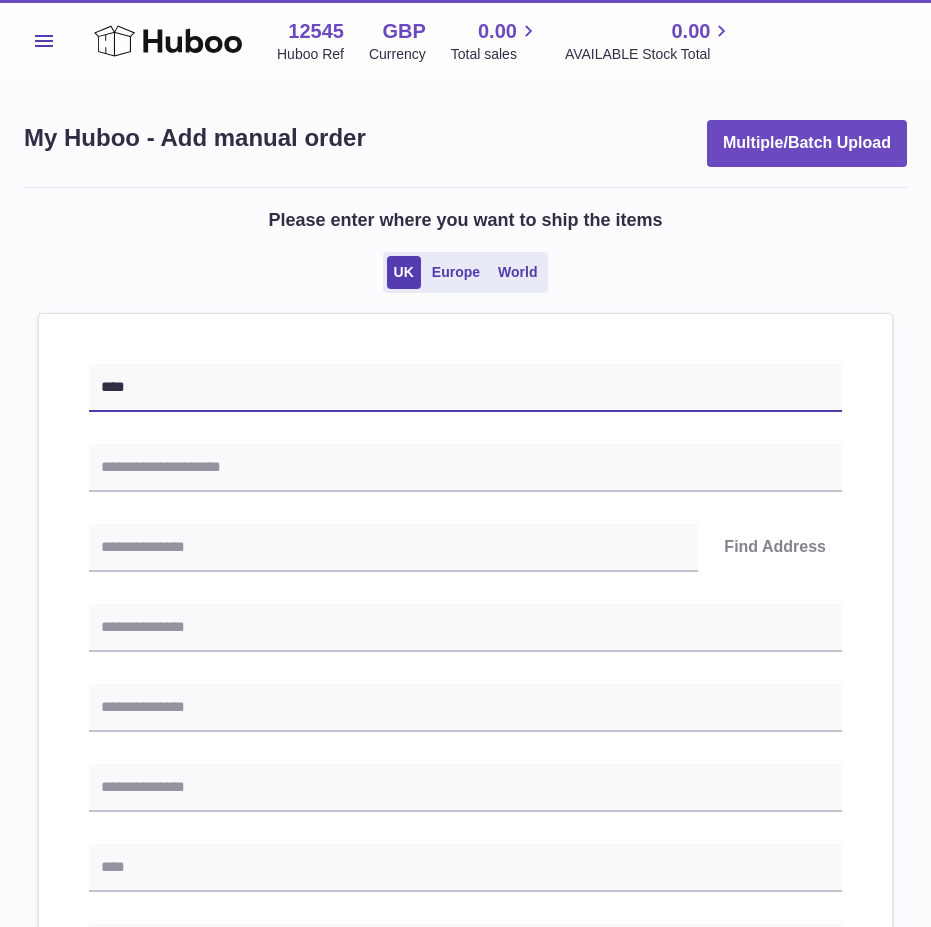 type on "****" 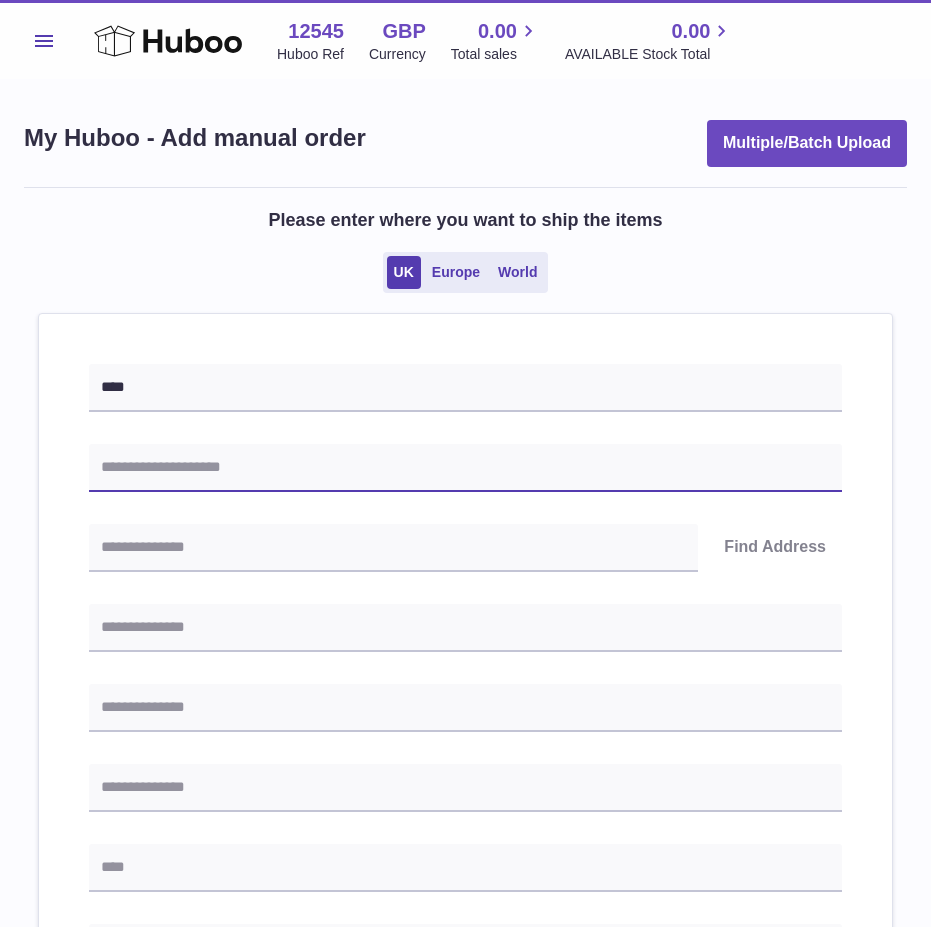 click at bounding box center (465, 468) 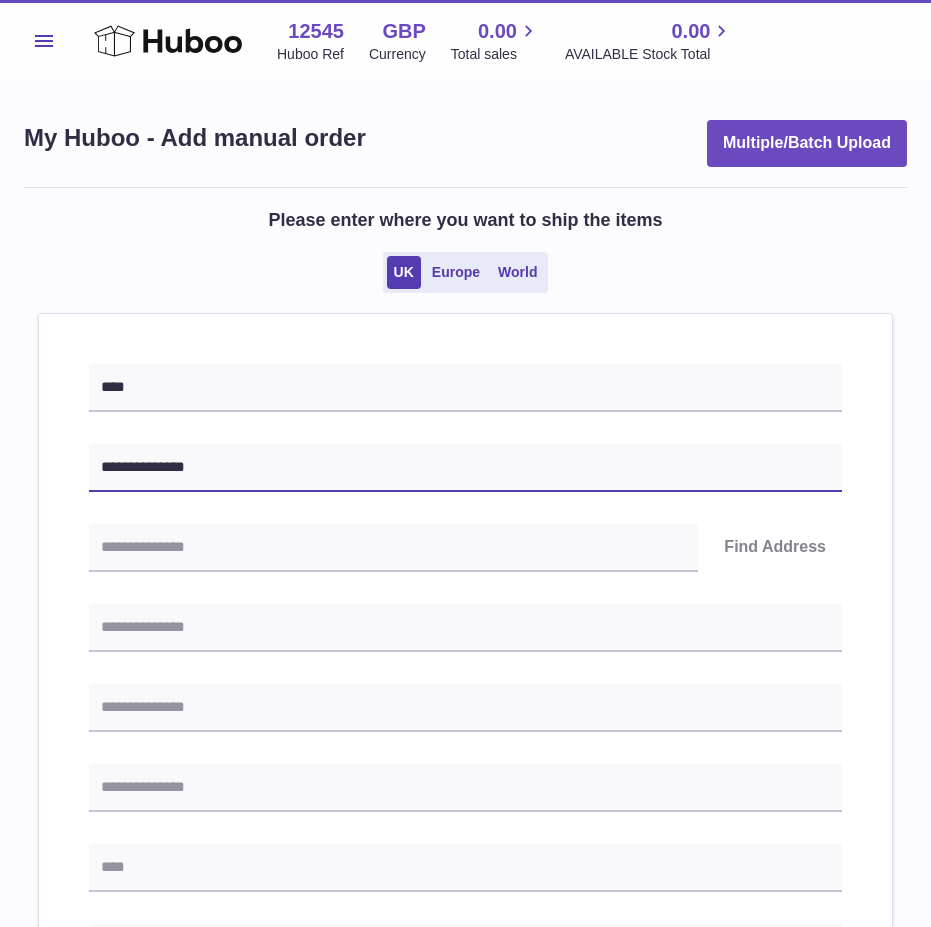 type on "**********" 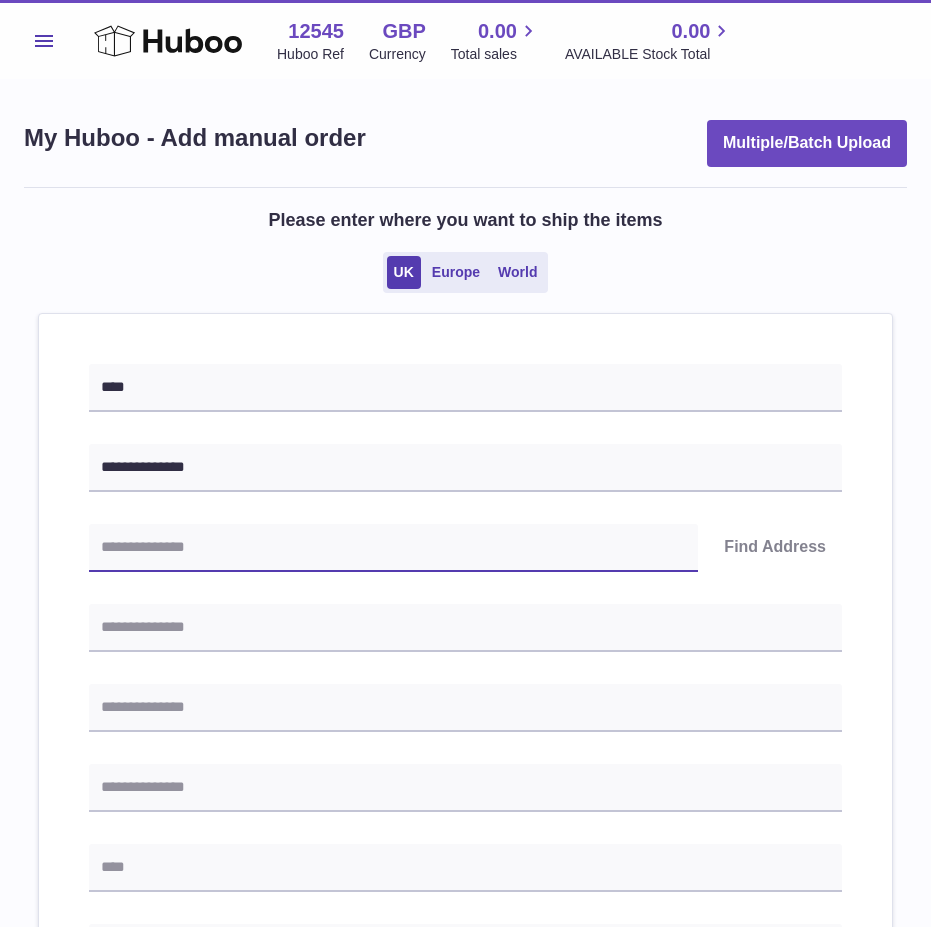 click at bounding box center [393, 548] 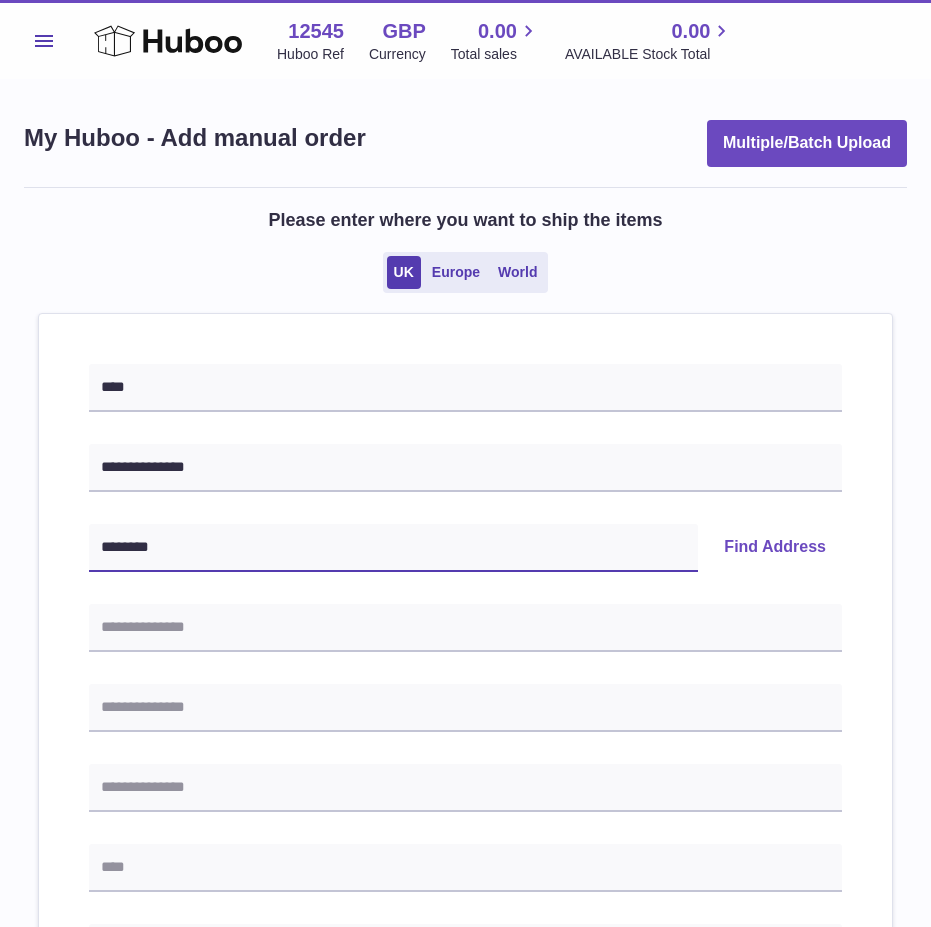 type on "********" 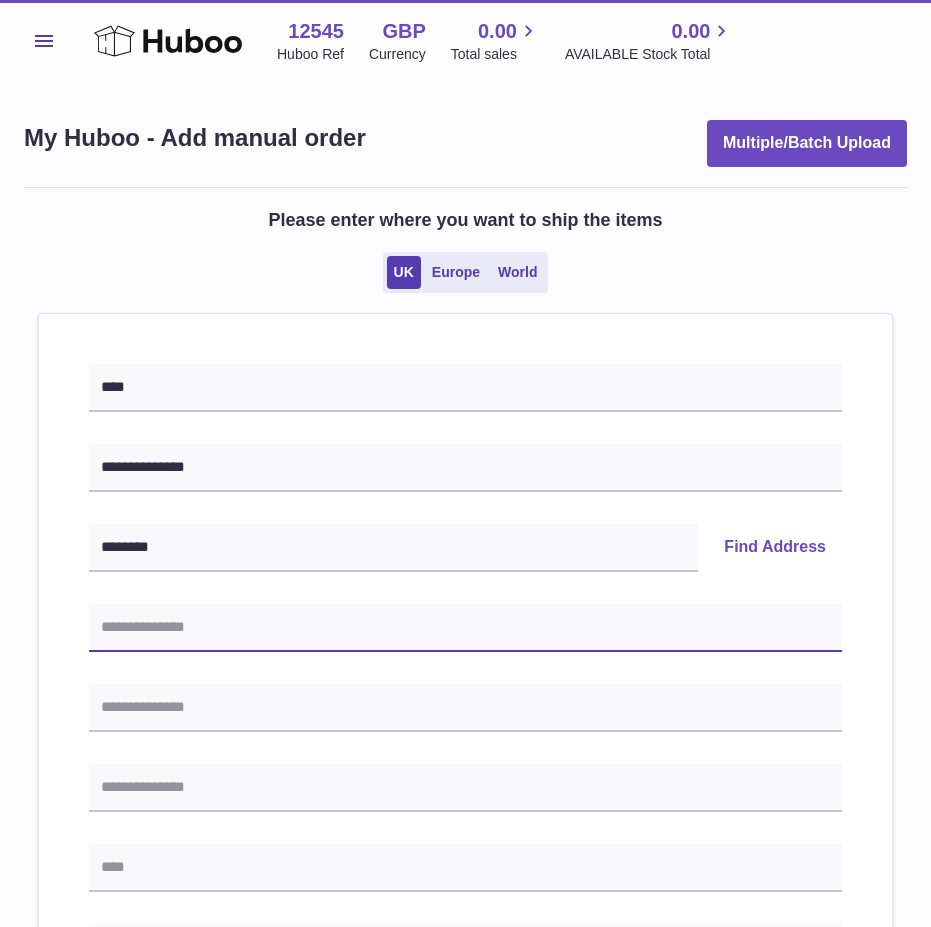 click at bounding box center [465, 628] 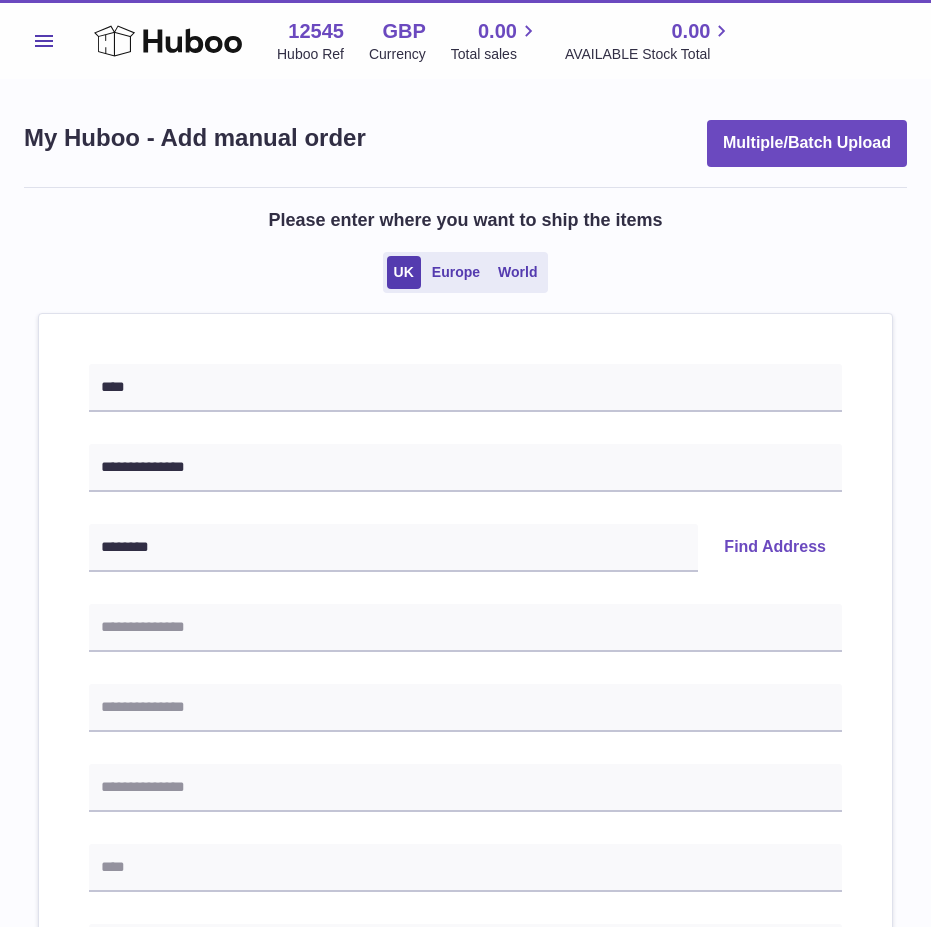 click on "Find Address" at bounding box center (775, 548) 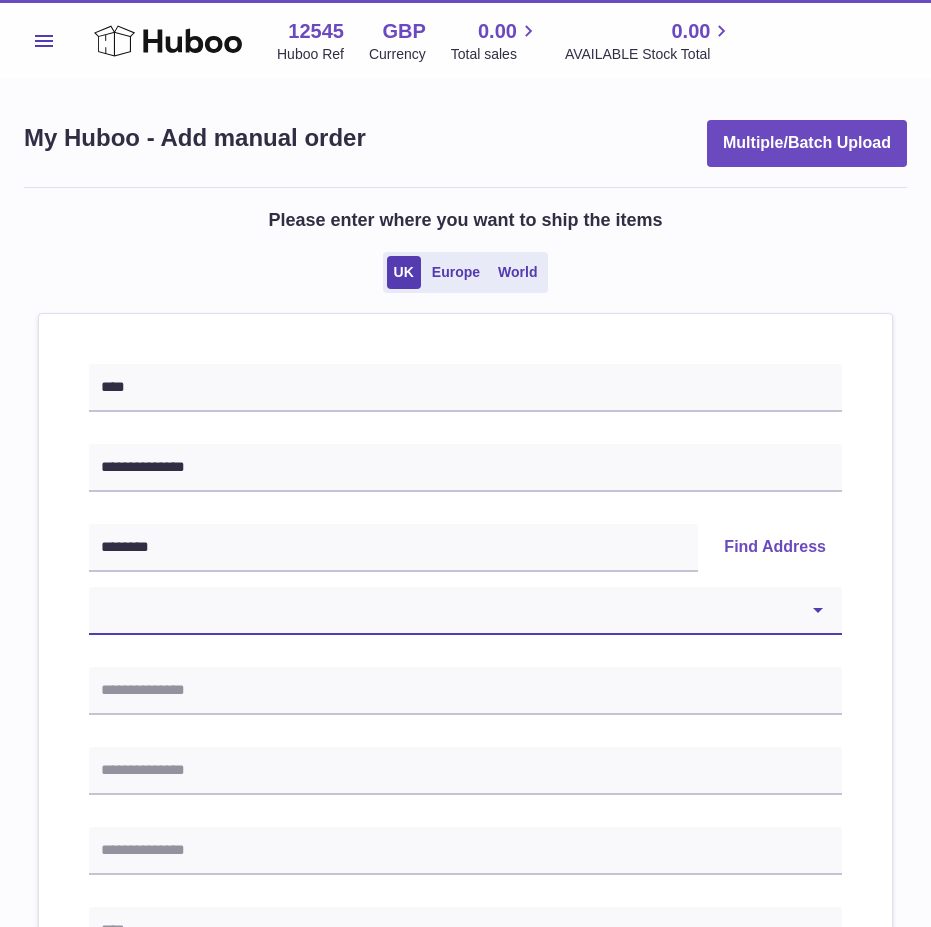 click on "[ADDRESS]" at bounding box center [465, 611] 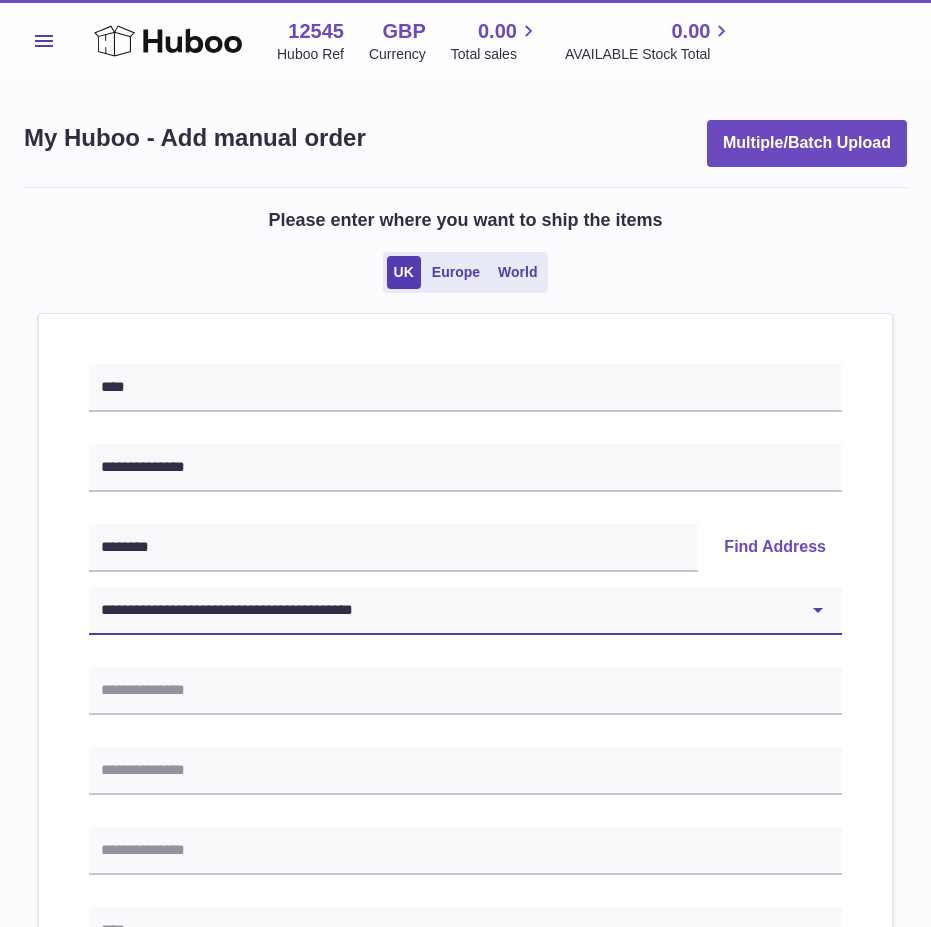 click on "[ADDRESS]" at bounding box center (465, 611) 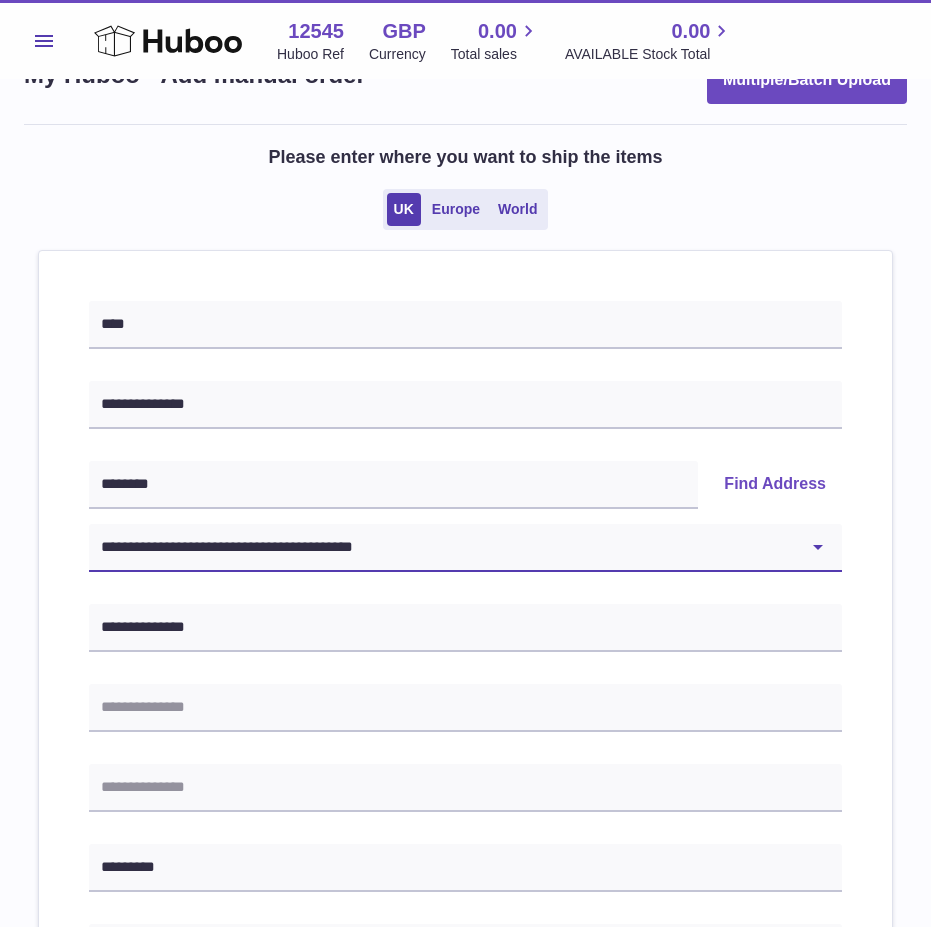 scroll, scrollTop: 100, scrollLeft: 0, axis: vertical 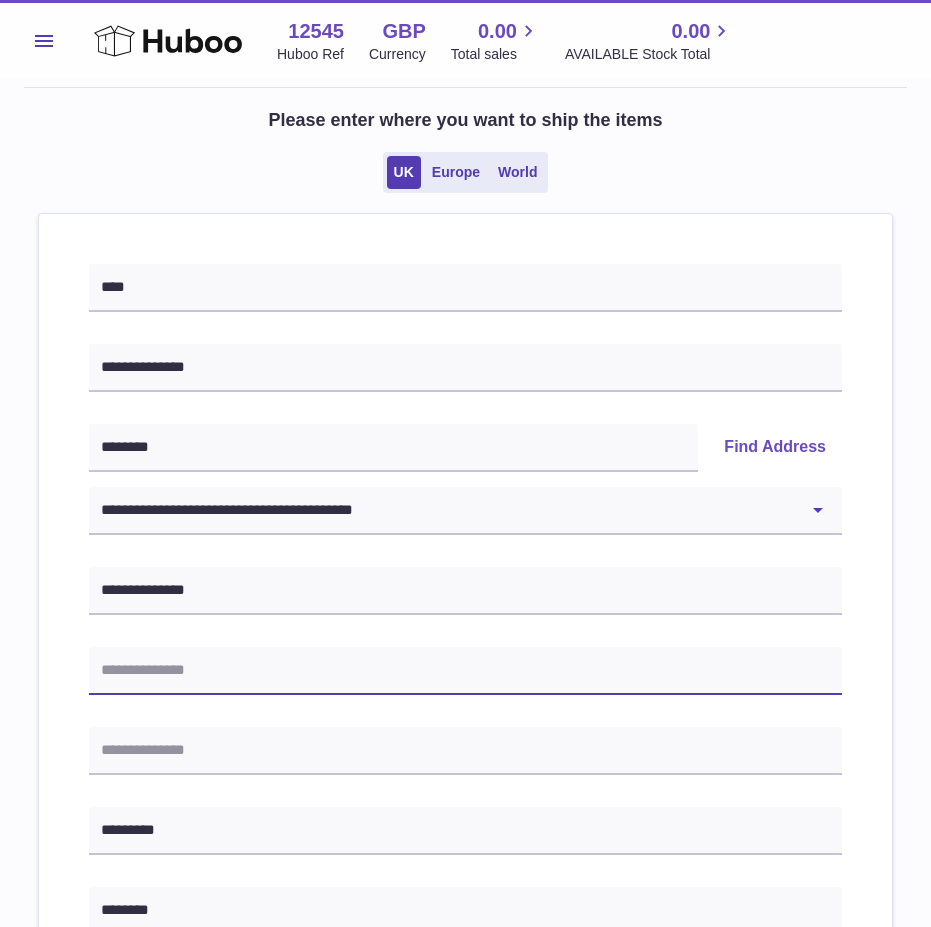 click at bounding box center (465, 671) 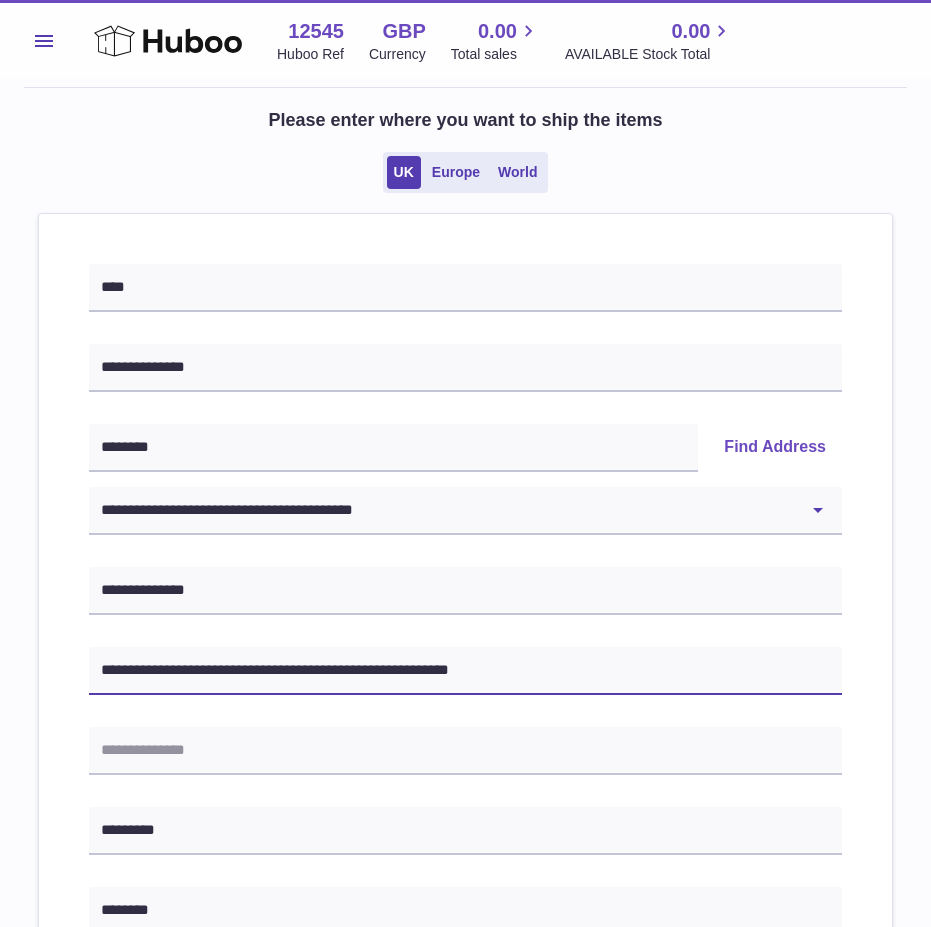 type on "**********" 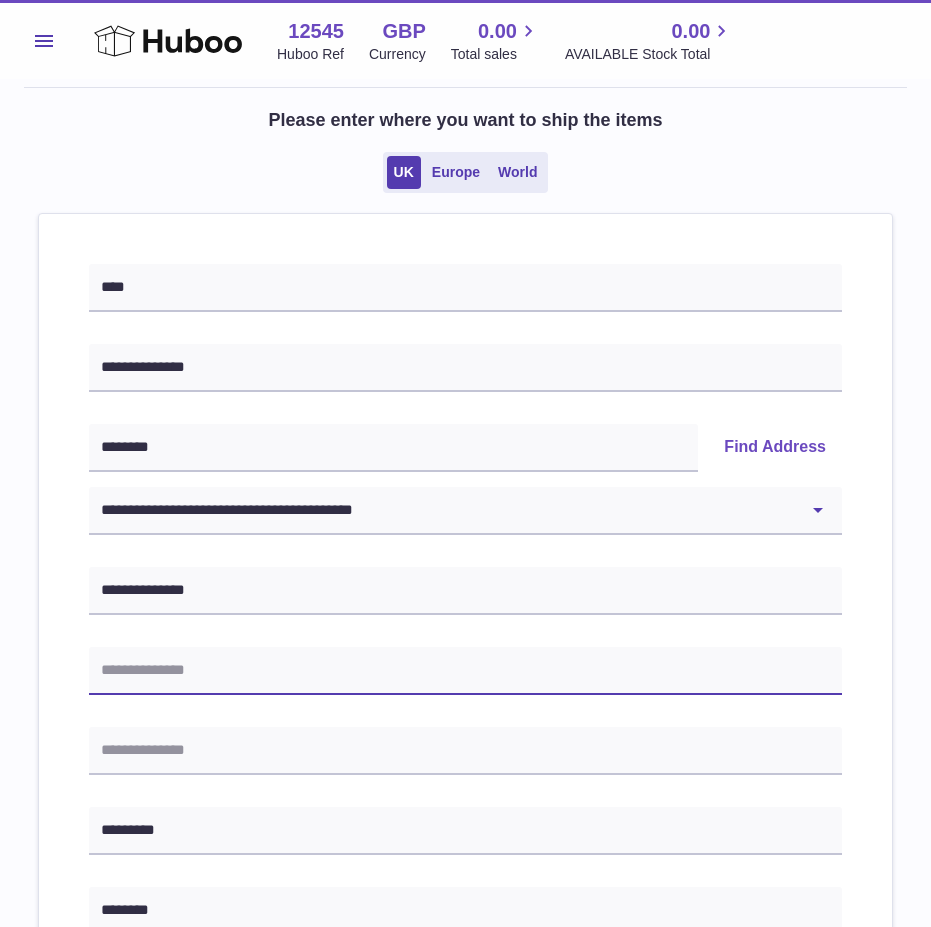 paste on "**********" 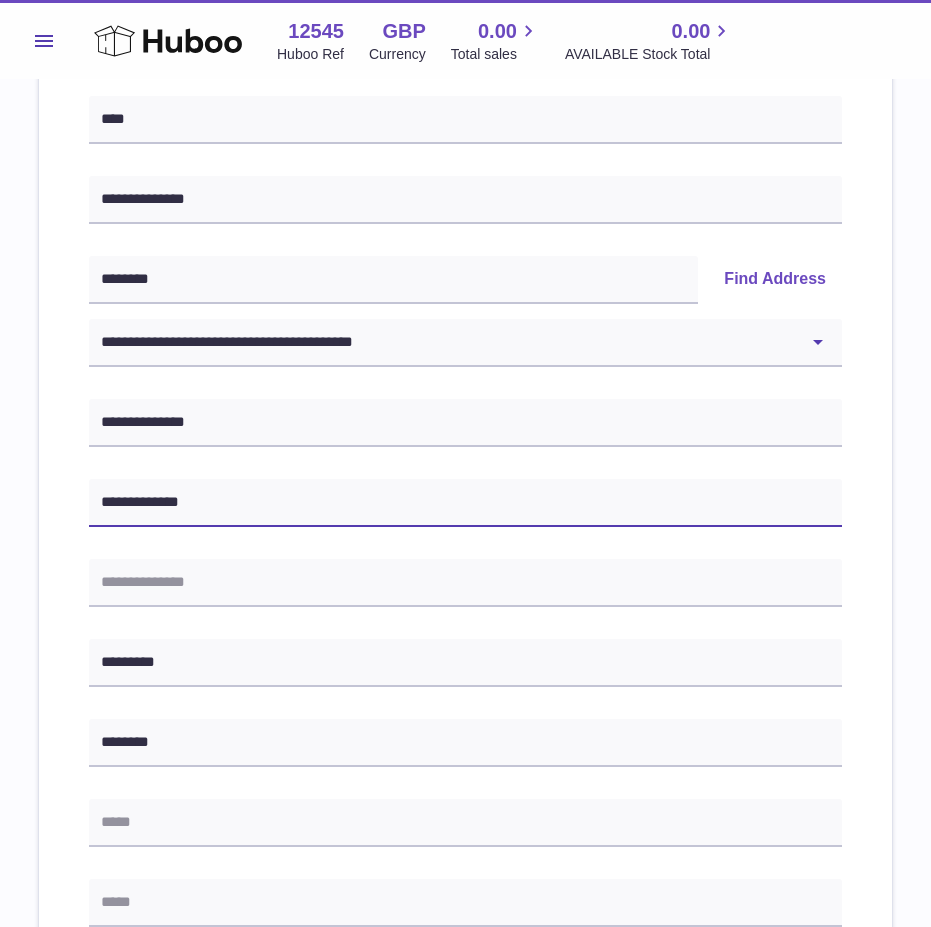 scroll, scrollTop: 400, scrollLeft: 0, axis: vertical 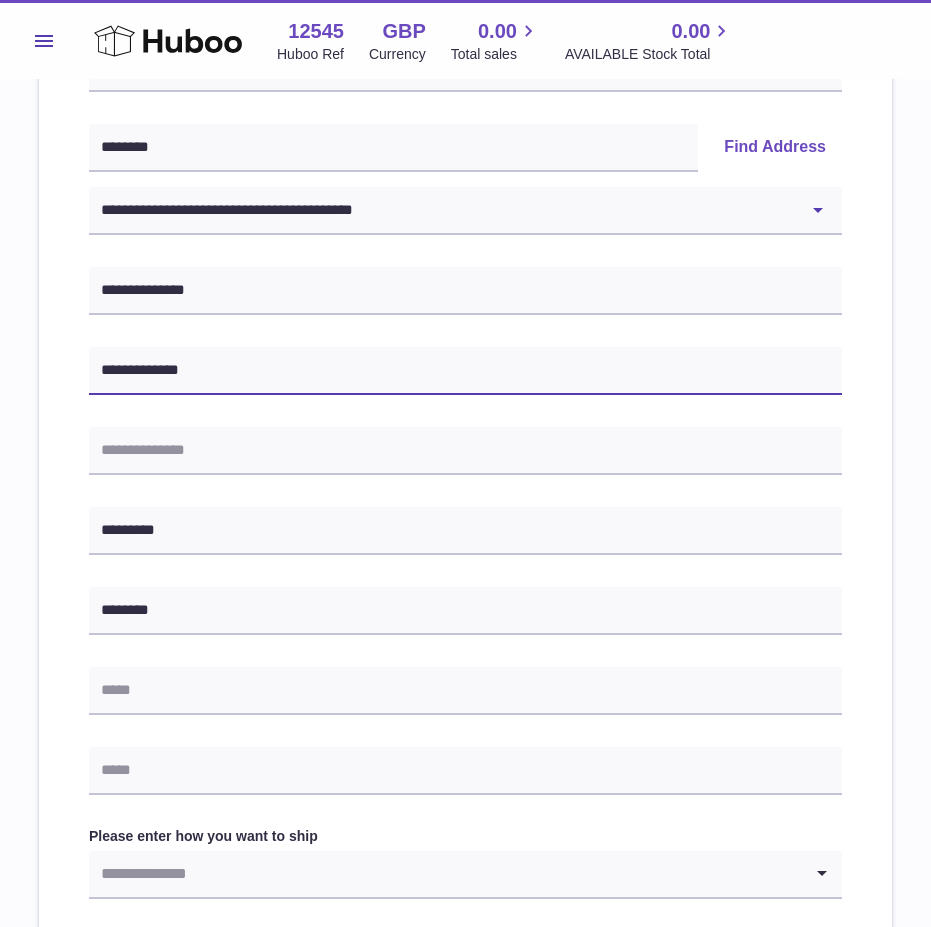 type on "**********" 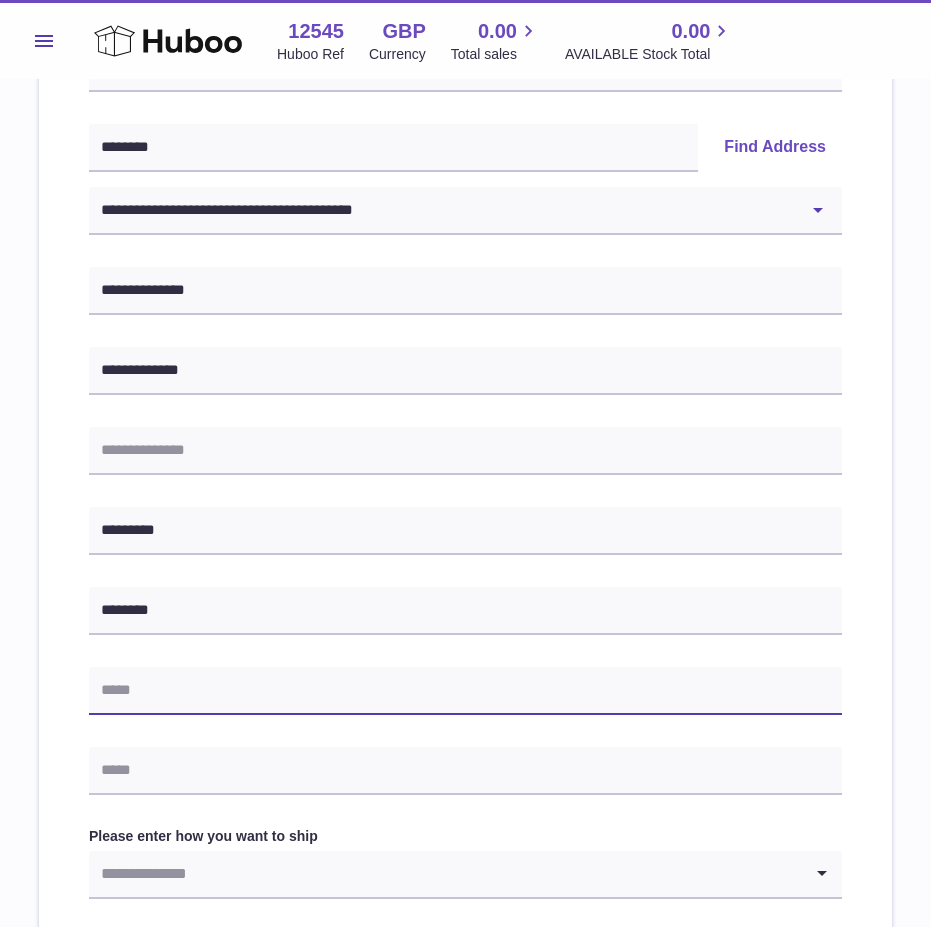 click at bounding box center (465, 691) 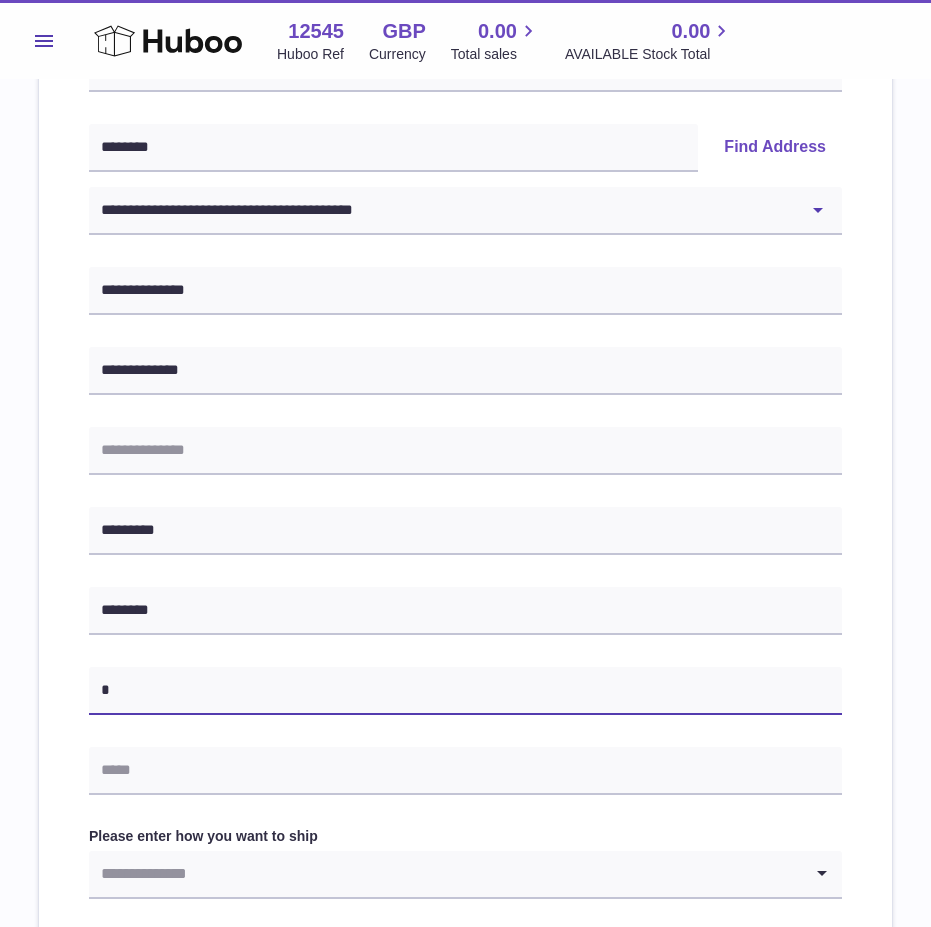 paste on "**********" 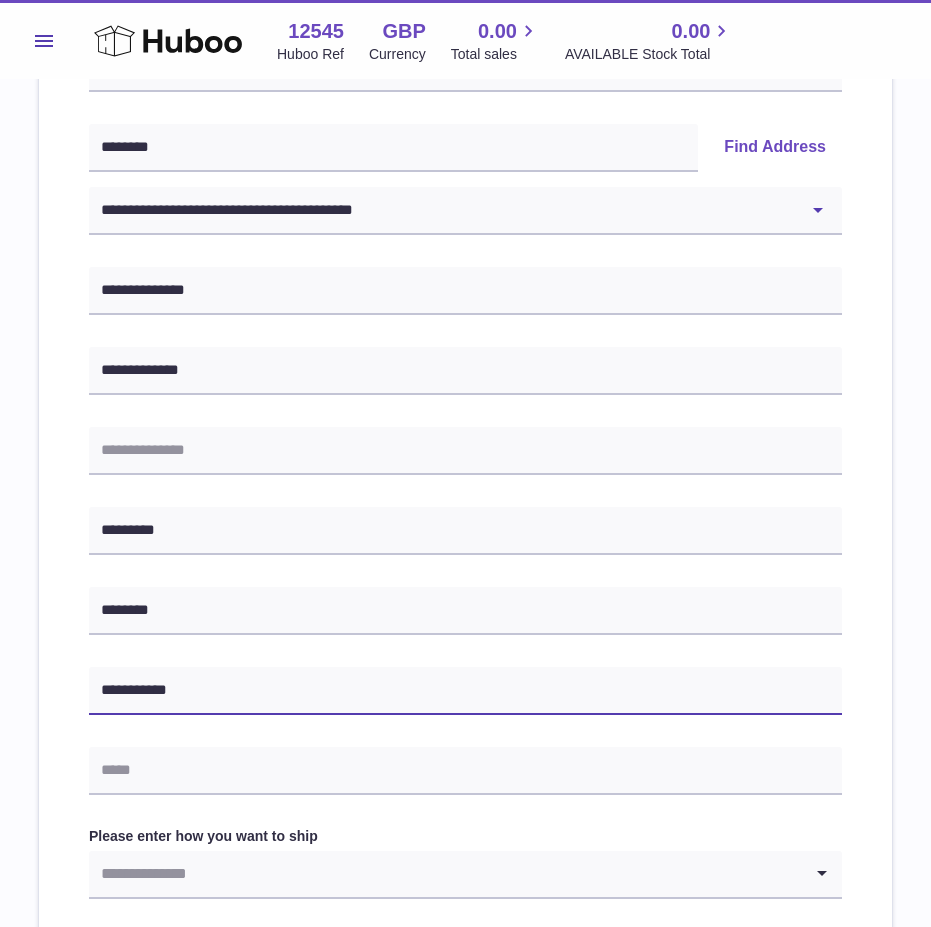 type on "**********" 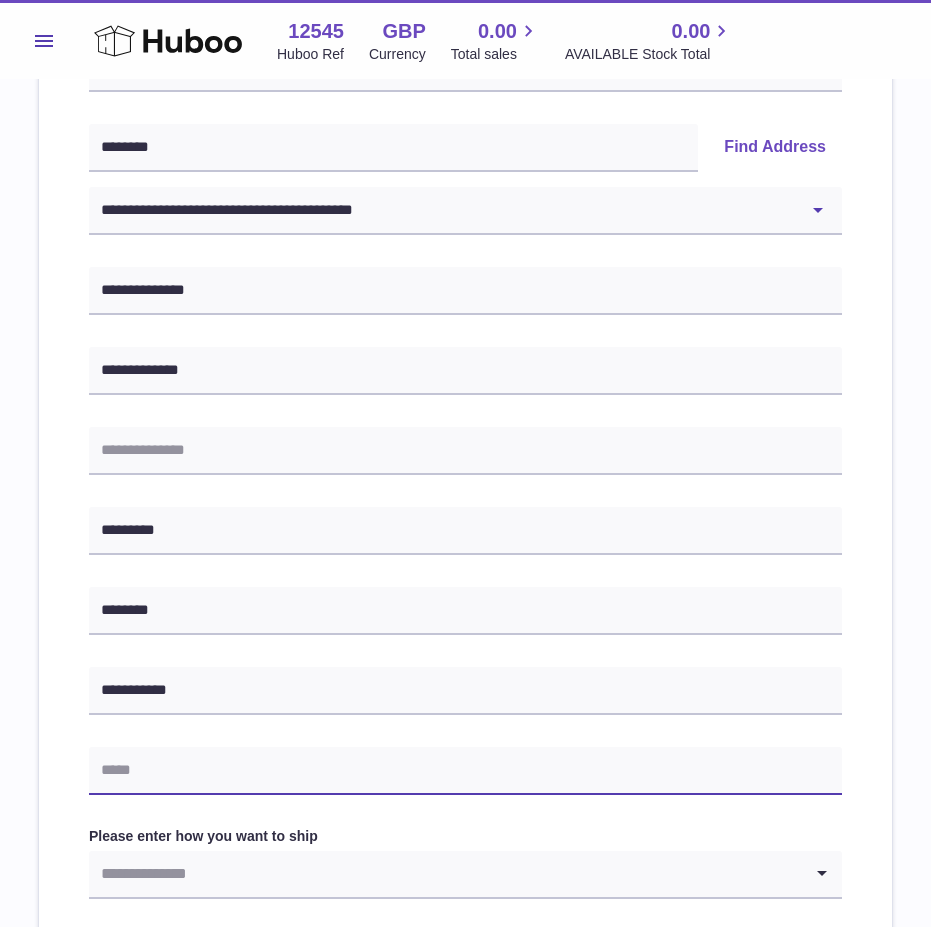 click at bounding box center (465, 771) 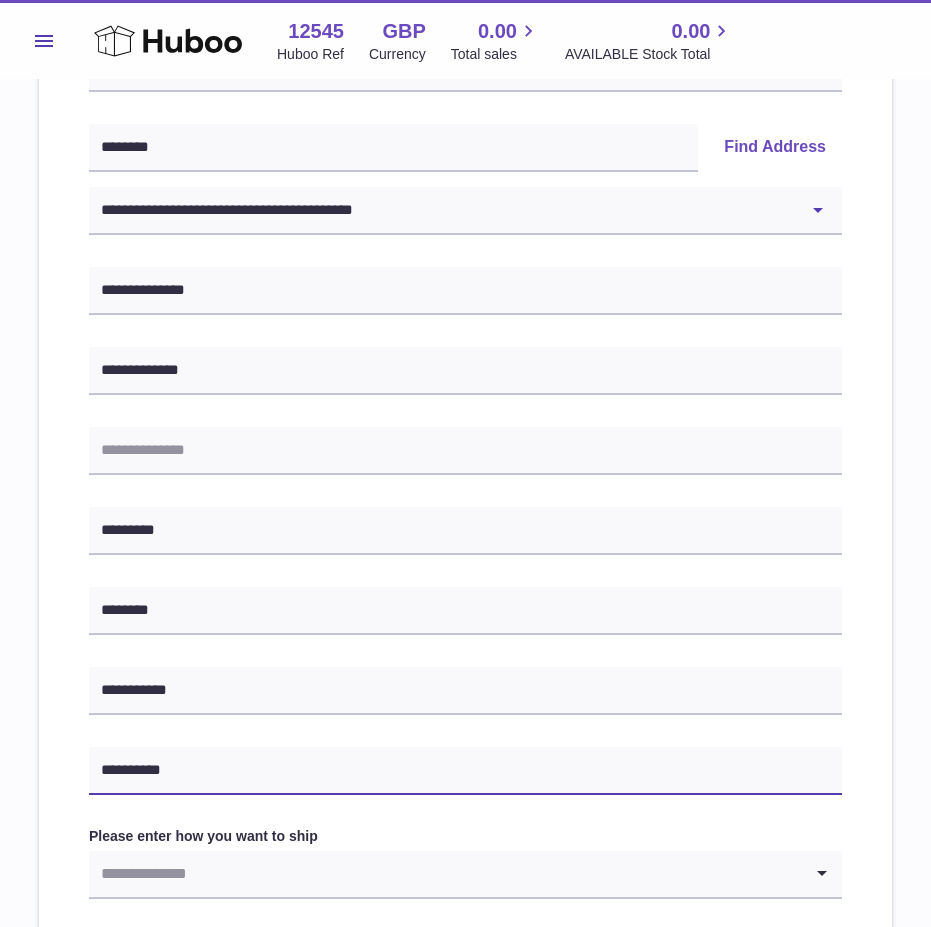 type on "**********" 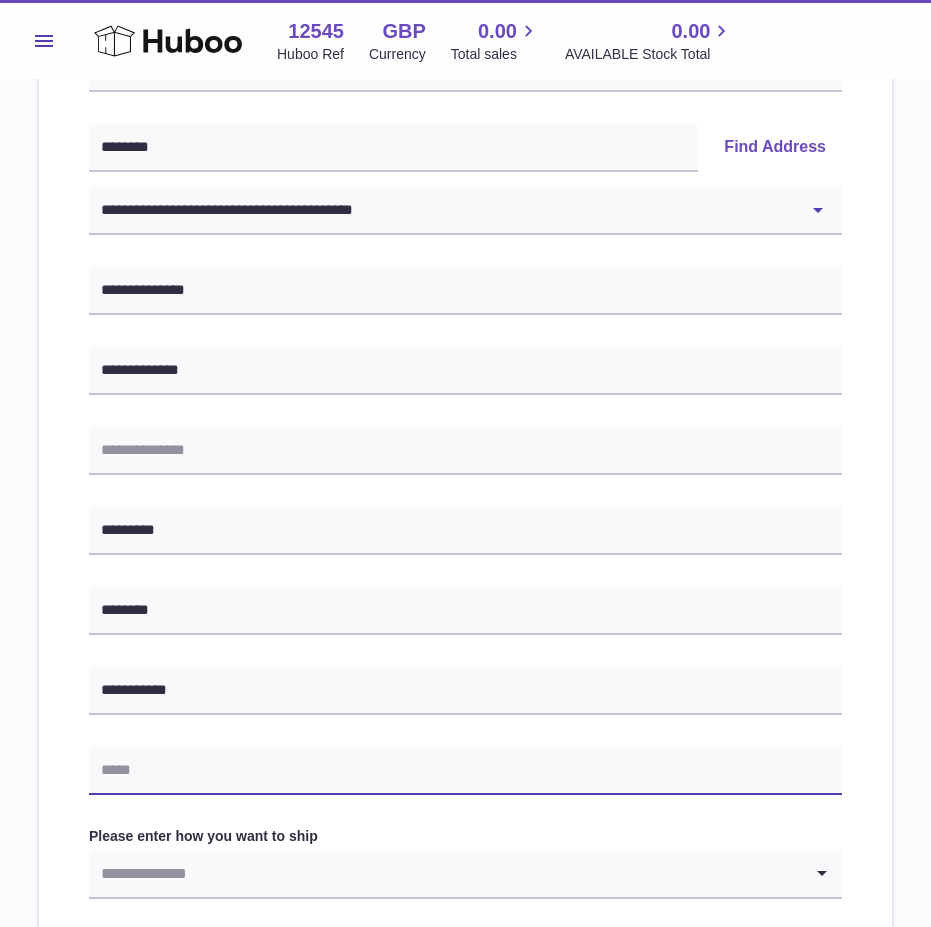 paste on "**********" 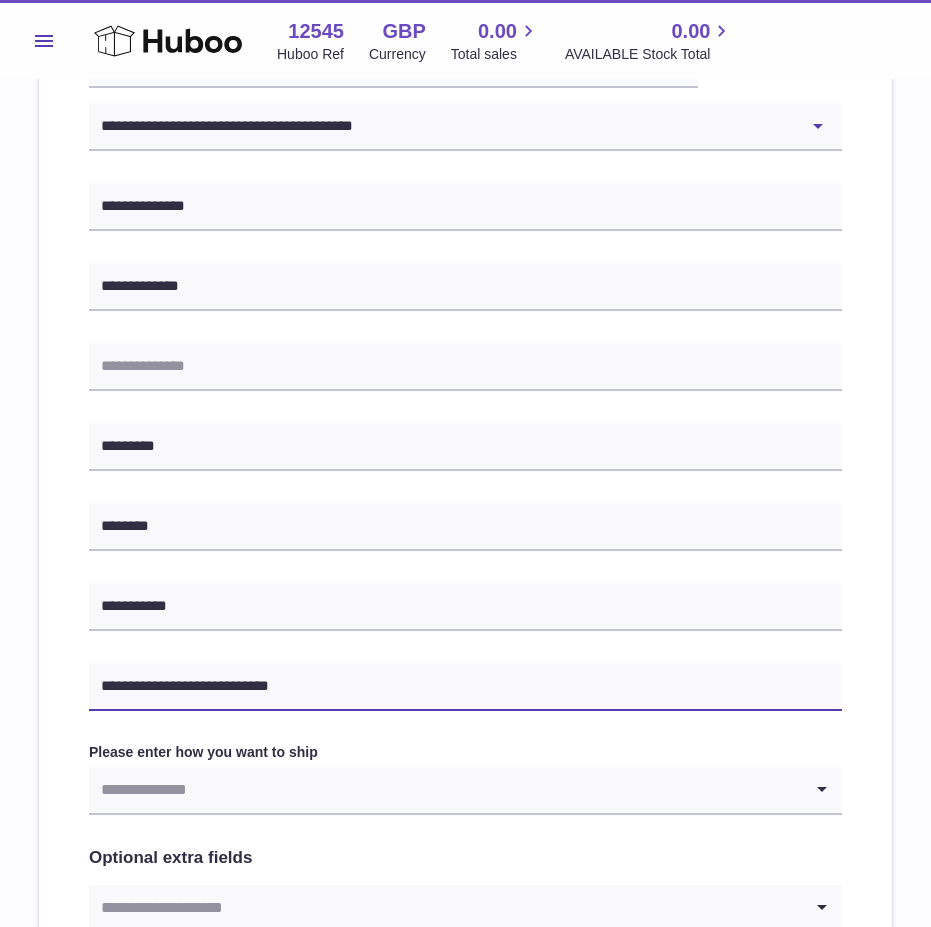 scroll, scrollTop: 600, scrollLeft: 0, axis: vertical 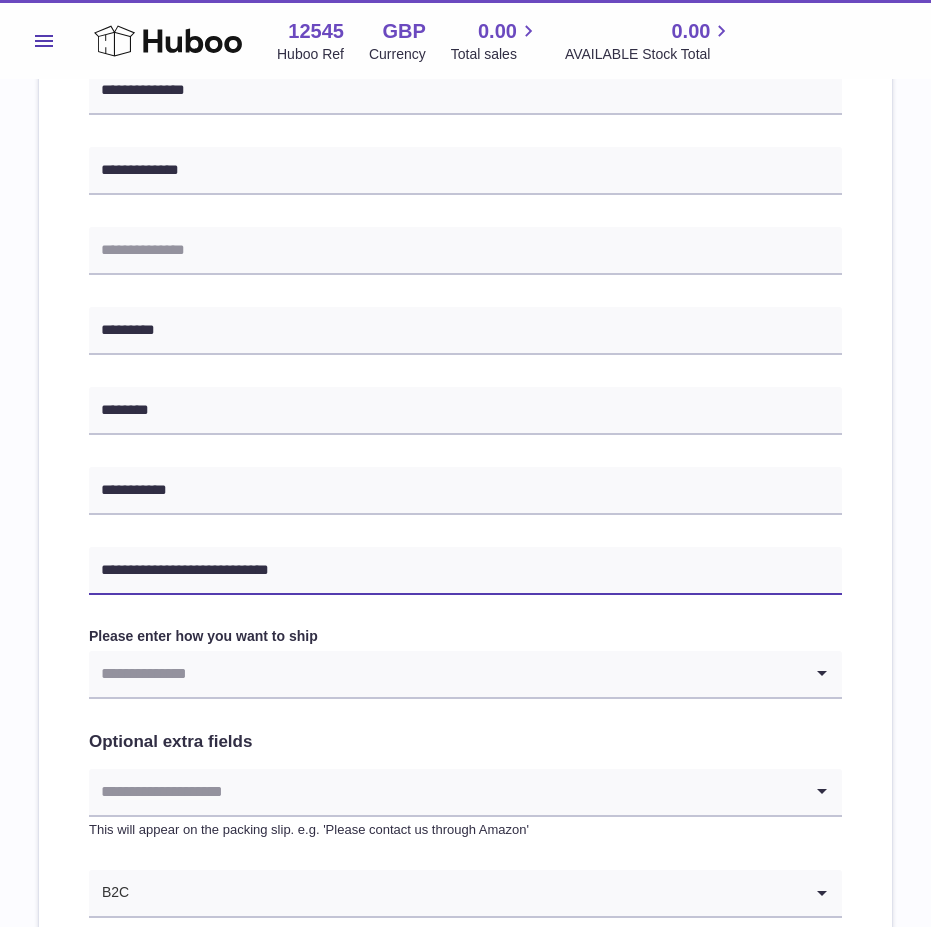 type on "**********" 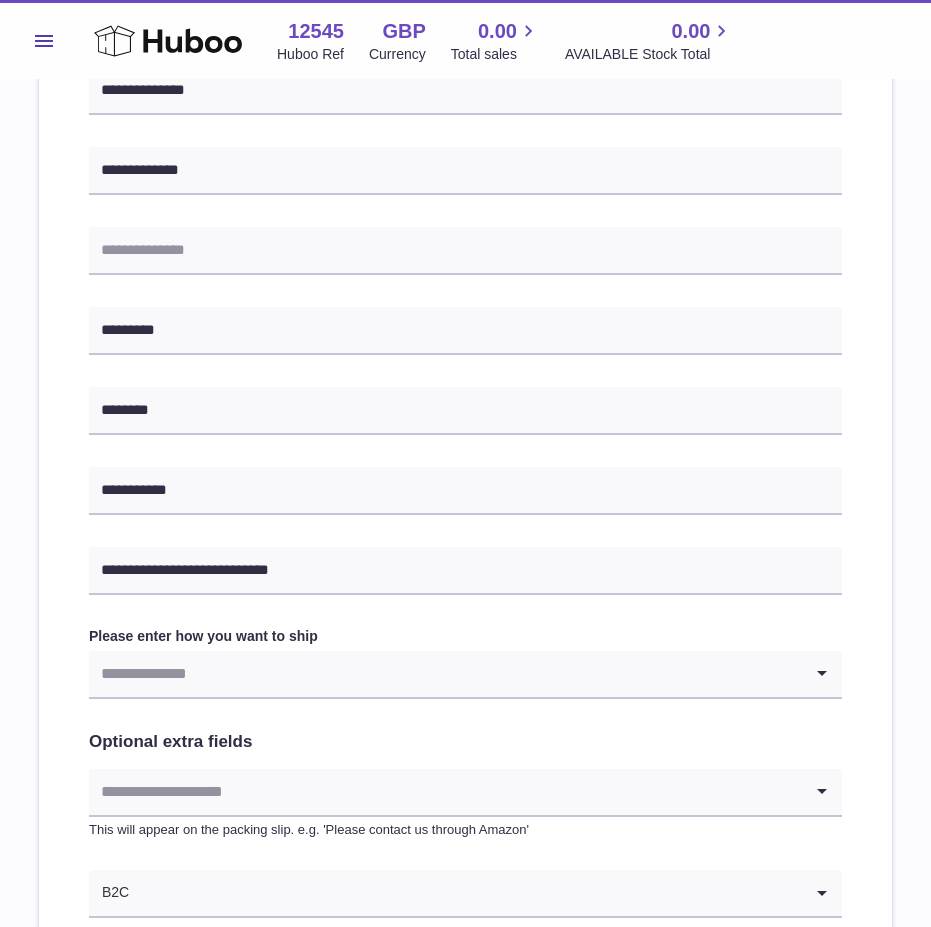 click at bounding box center [445, 674] 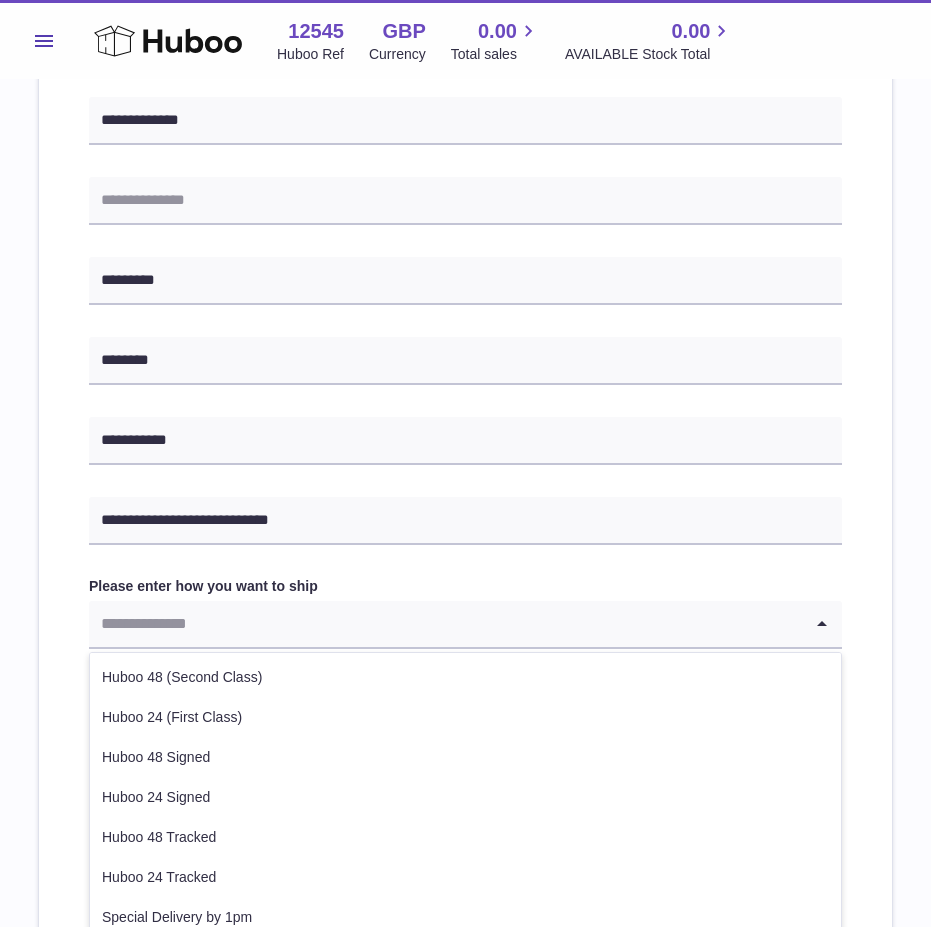scroll, scrollTop: 700, scrollLeft: 0, axis: vertical 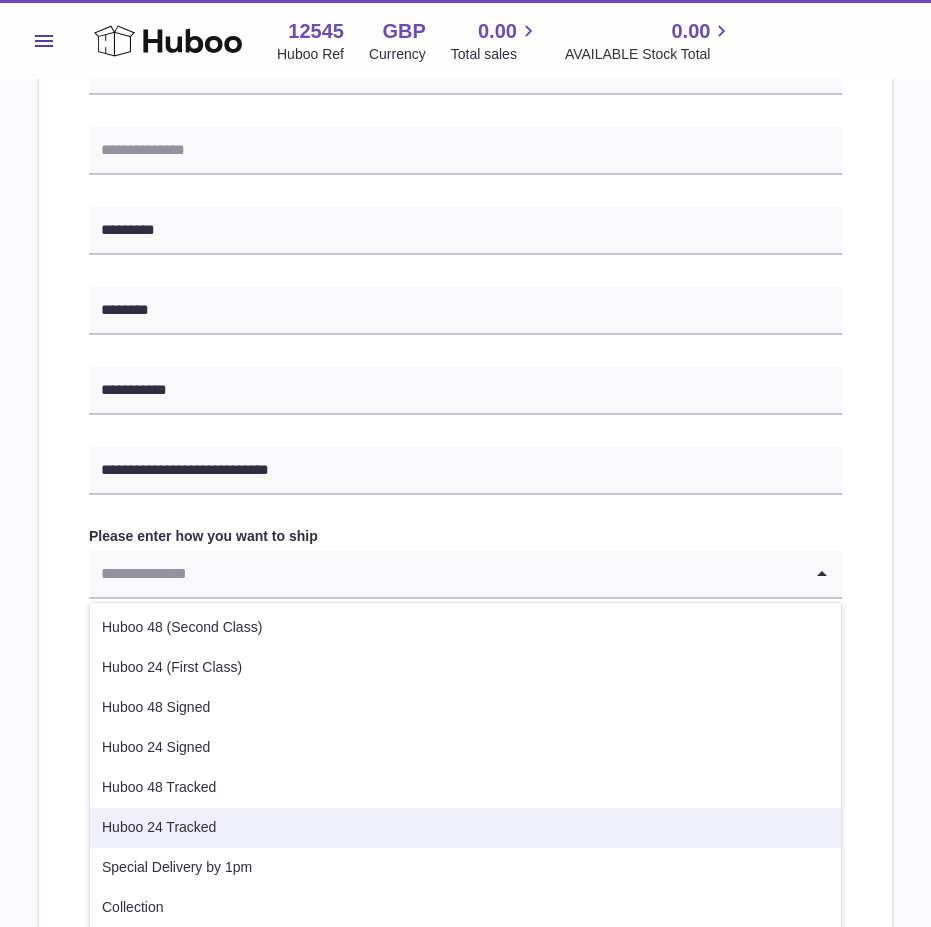 click on "Huboo 24 Tracked" at bounding box center [465, 828] 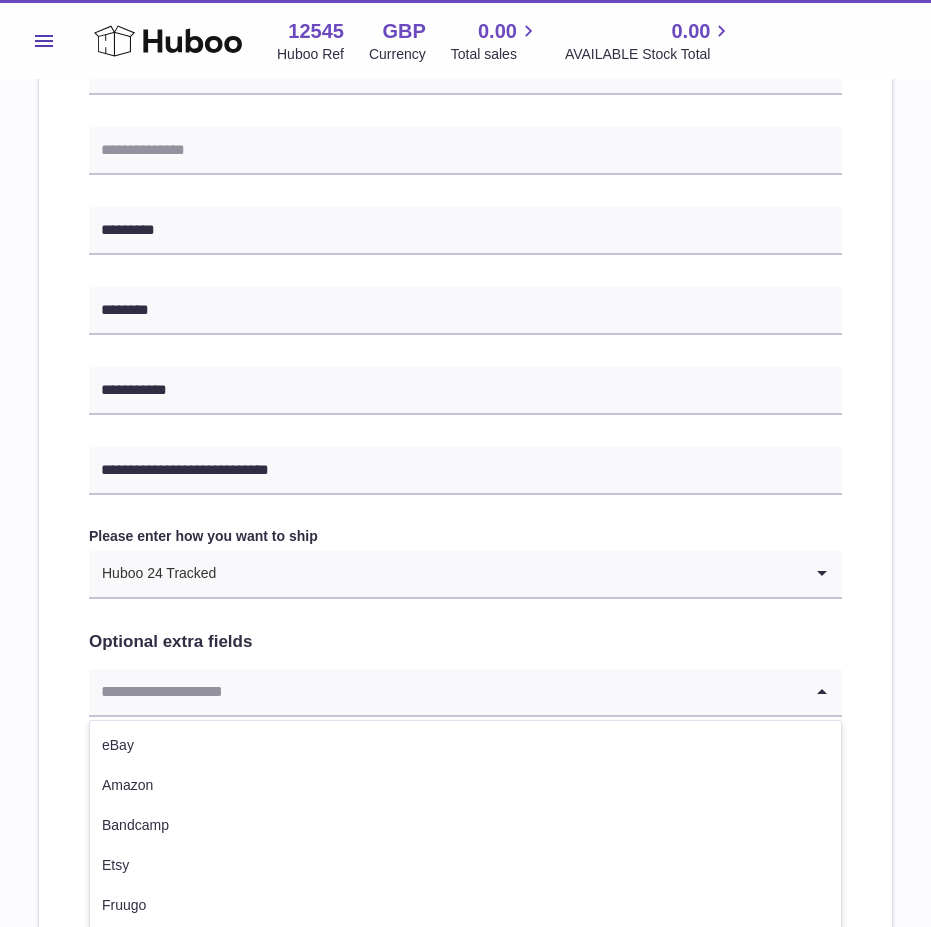 click at bounding box center [445, 692] 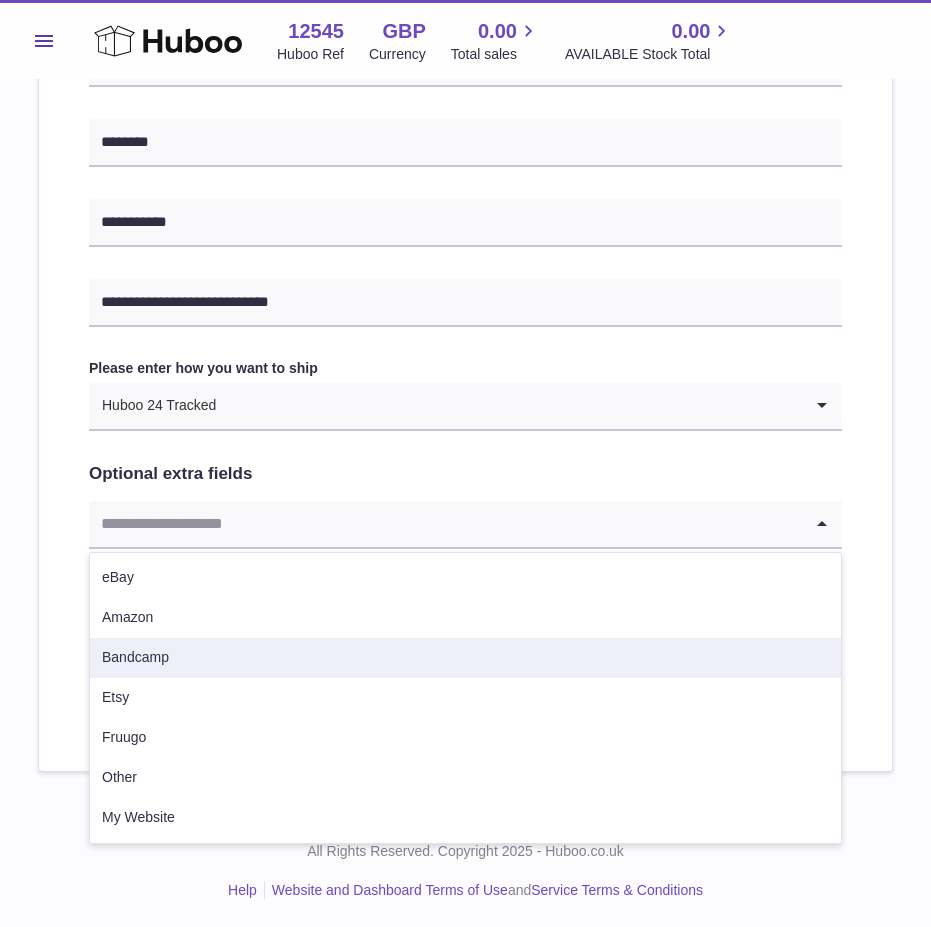 scroll, scrollTop: 871, scrollLeft: 0, axis: vertical 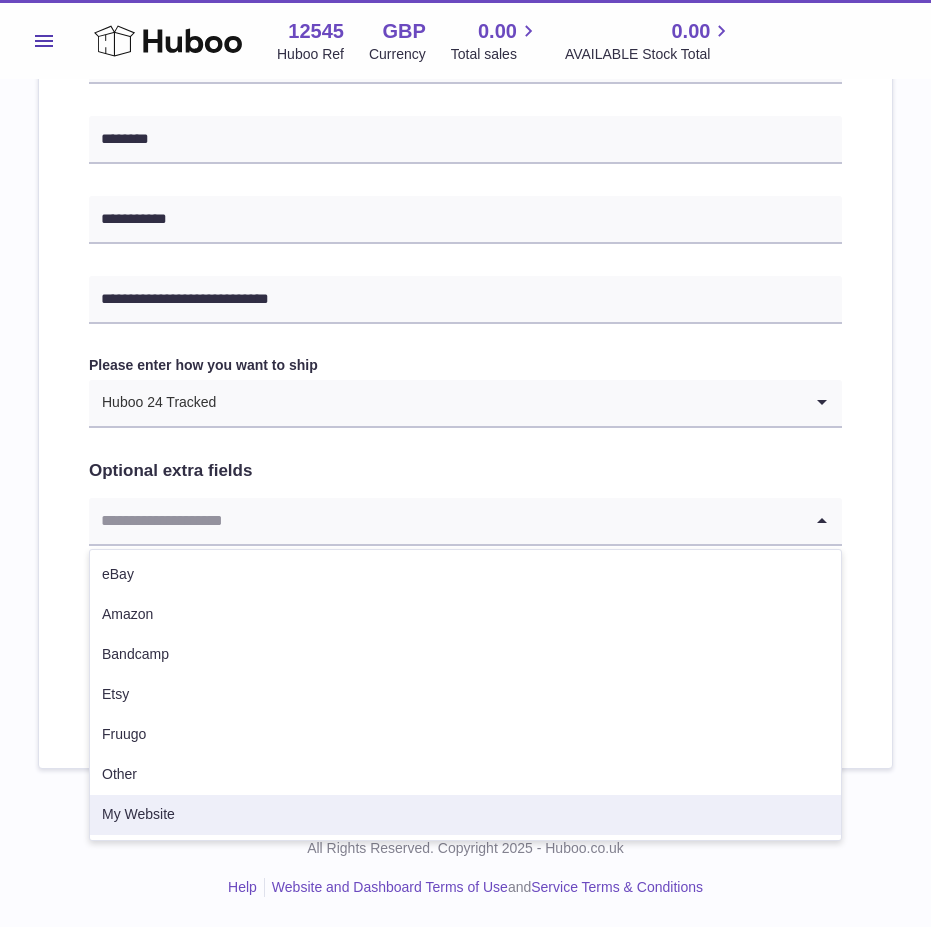 click on "My Website" at bounding box center (465, 815) 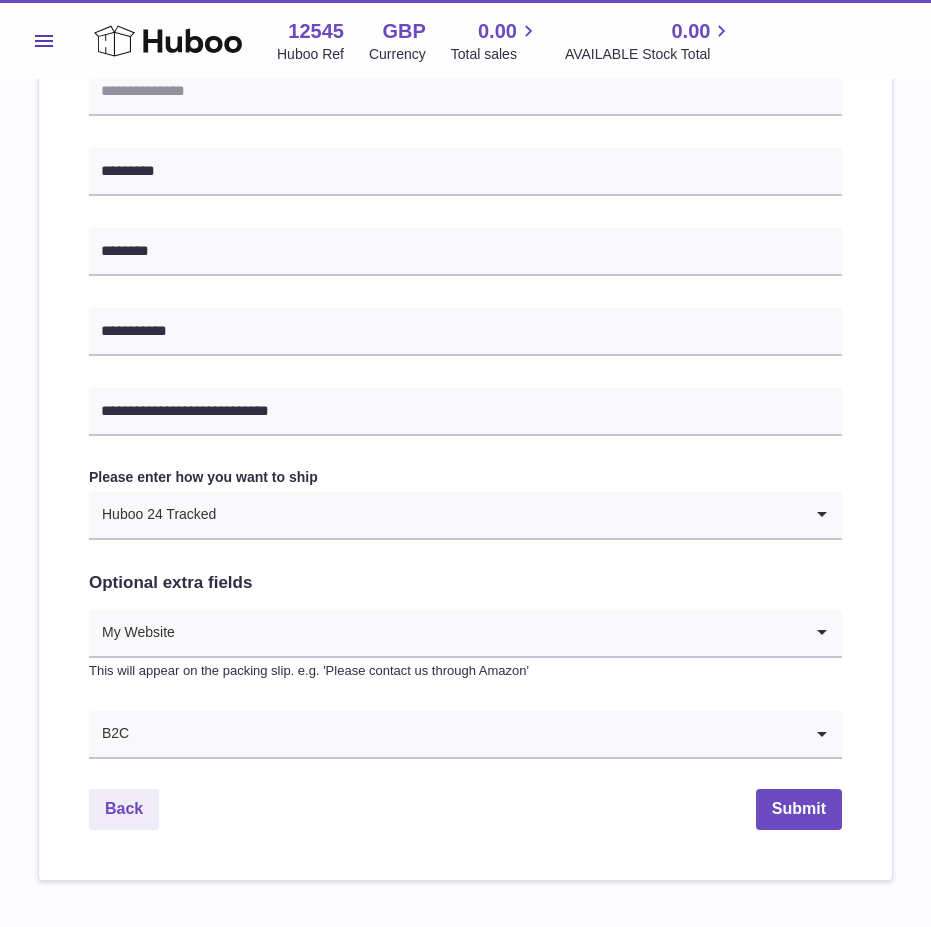 scroll, scrollTop: 871, scrollLeft: 0, axis: vertical 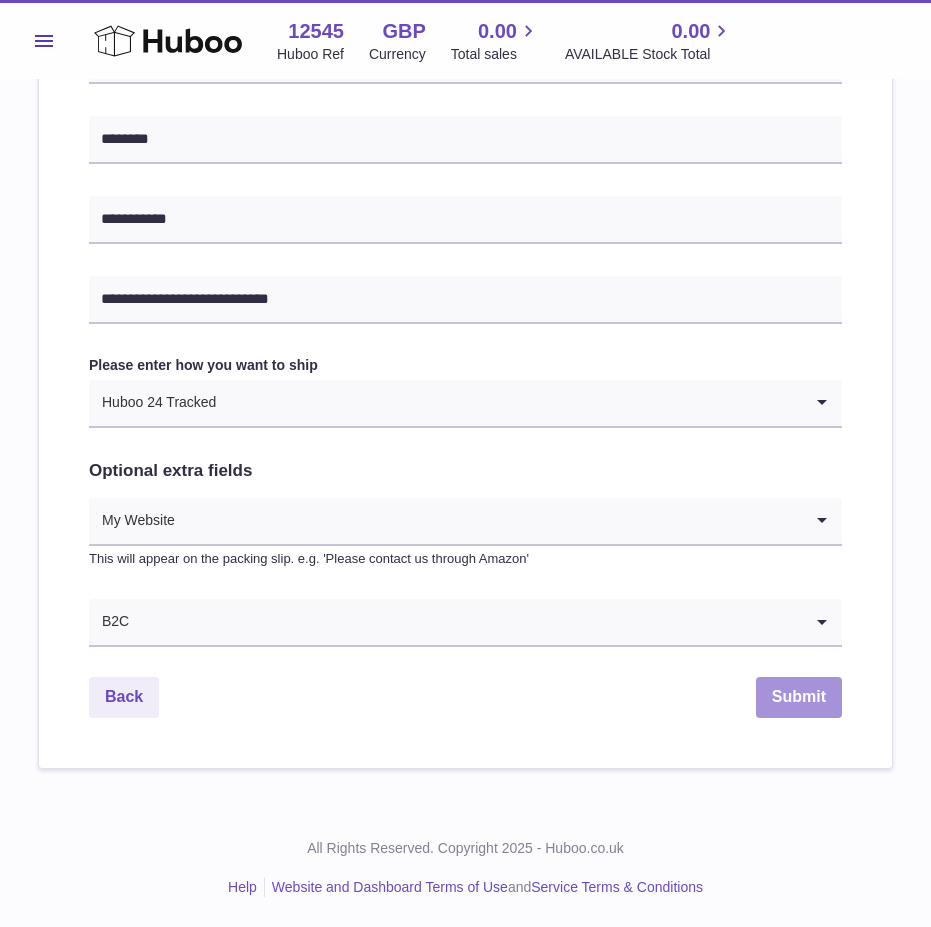 click on "Submit" at bounding box center [799, 697] 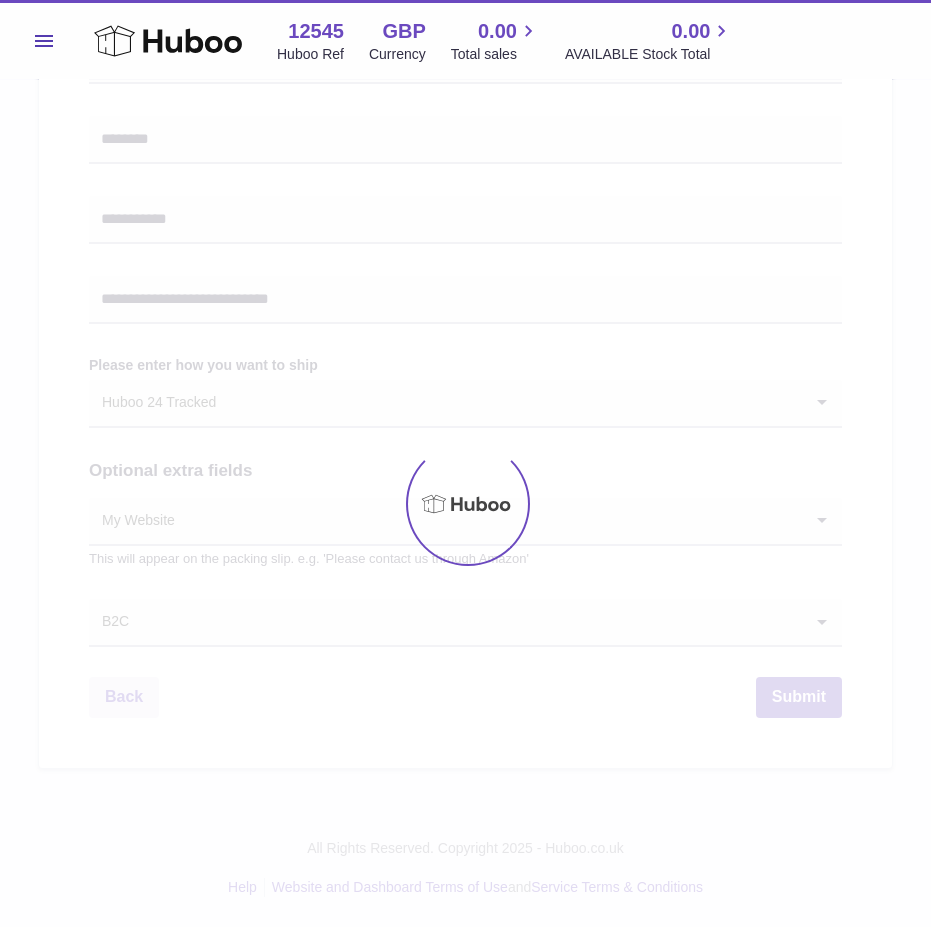 scroll, scrollTop: 0, scrollLeft: 0, axis: both 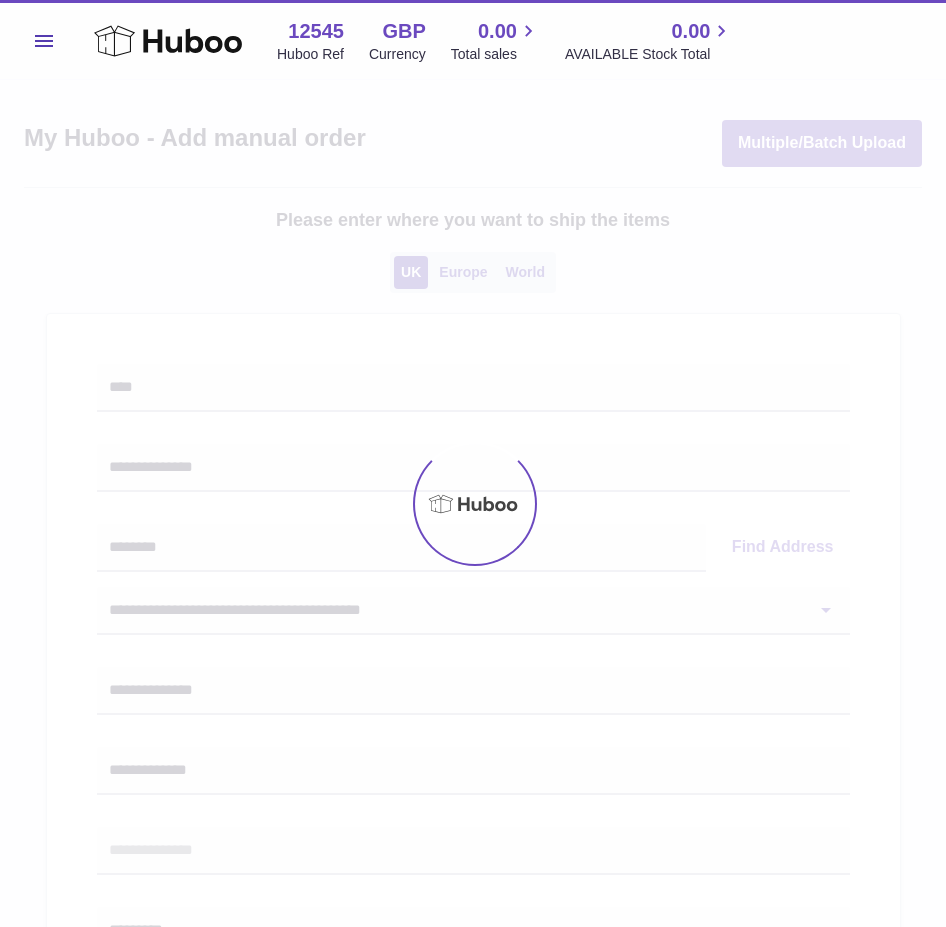 select on "***" 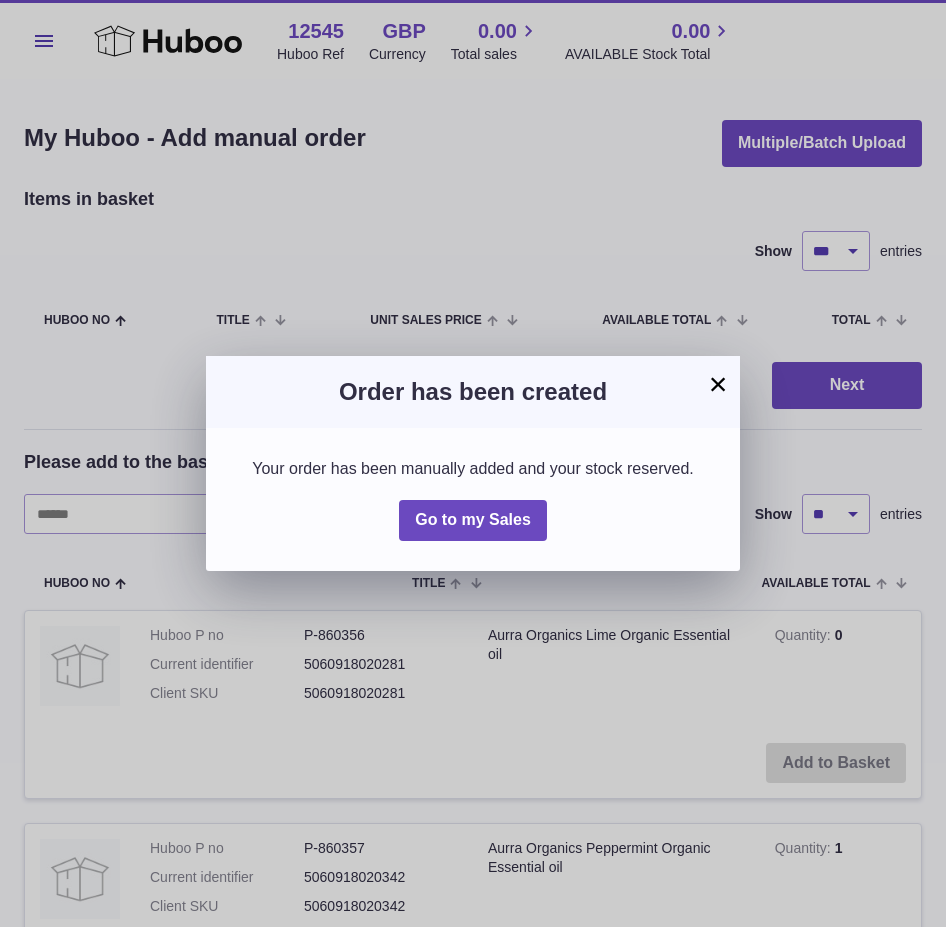 click on "Order has been created" at bounding box center [473, 392] 